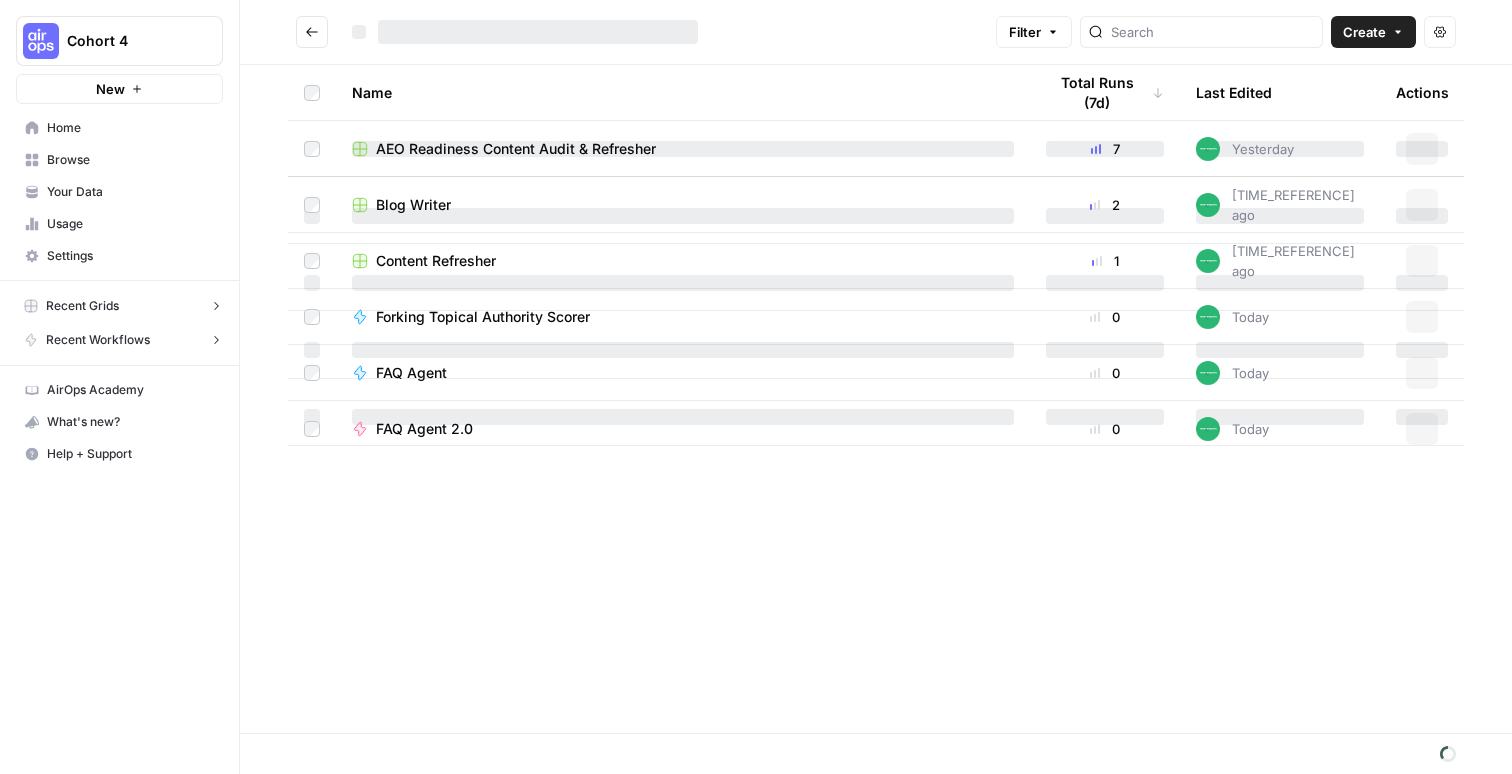 scroll, scrollTop: 0, scrollLeft: 0, axis: both 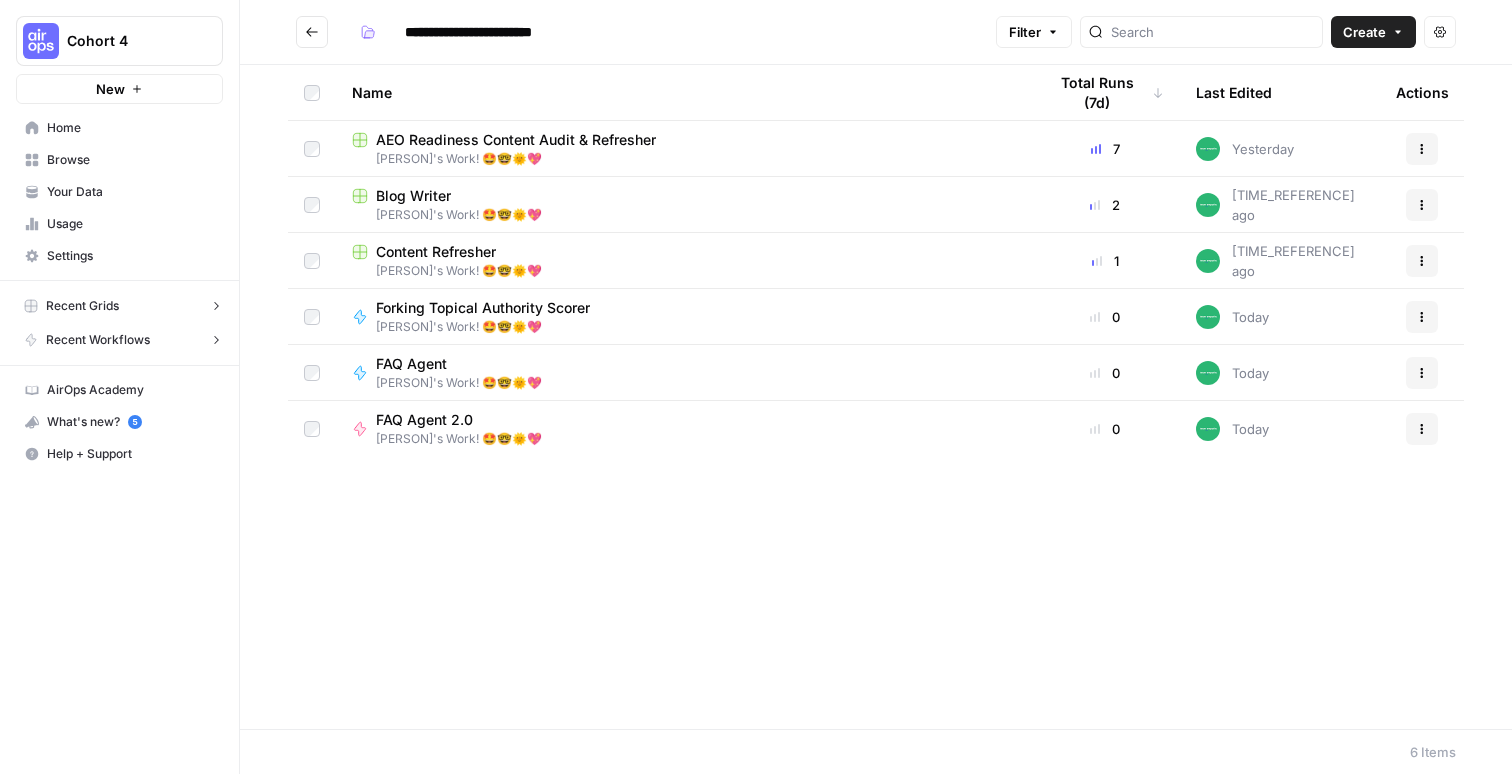 click on "AEO Readiness Content Audit & Refresher" at bounding box center (516, 140) 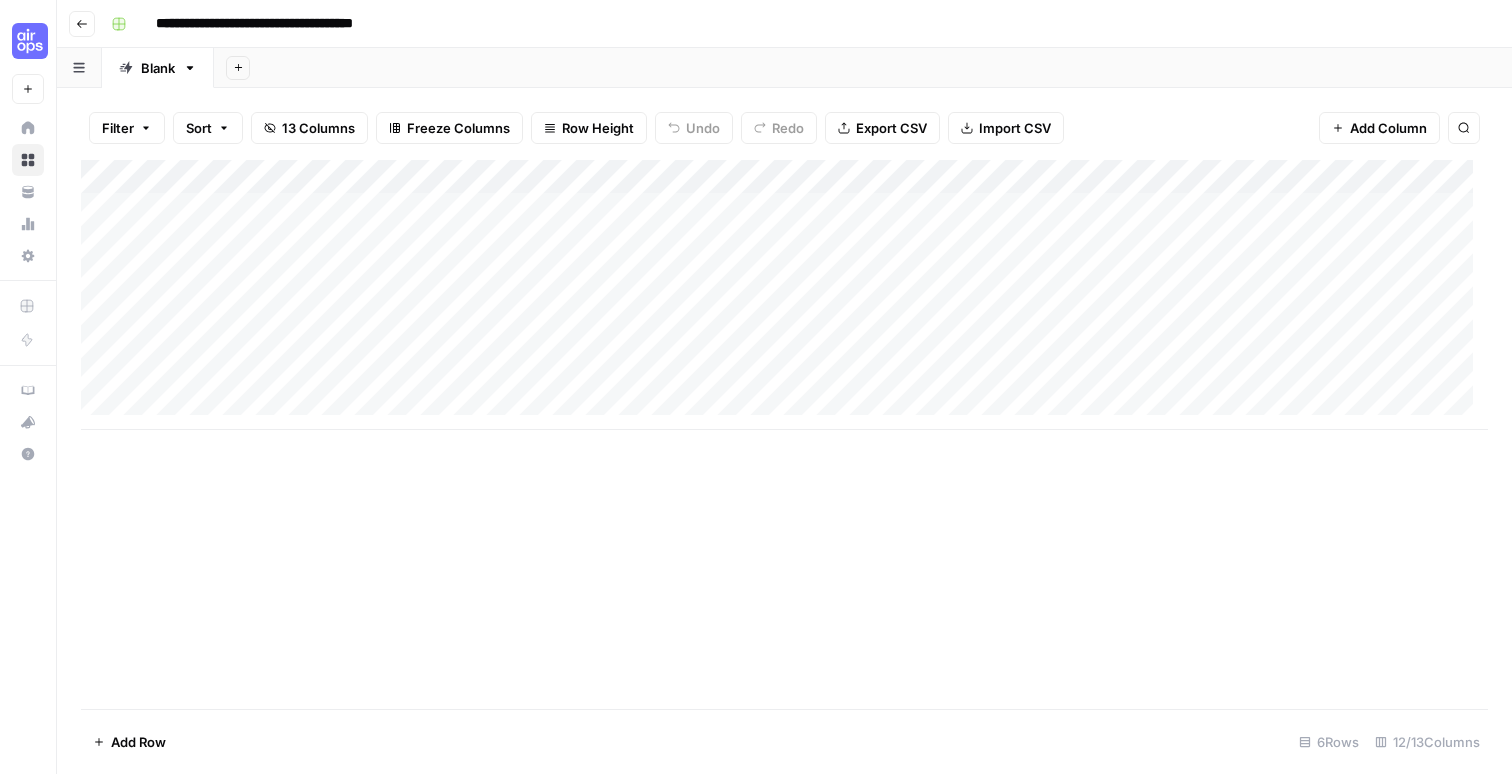 click on "Add Column" at bounding box center (784, 295) 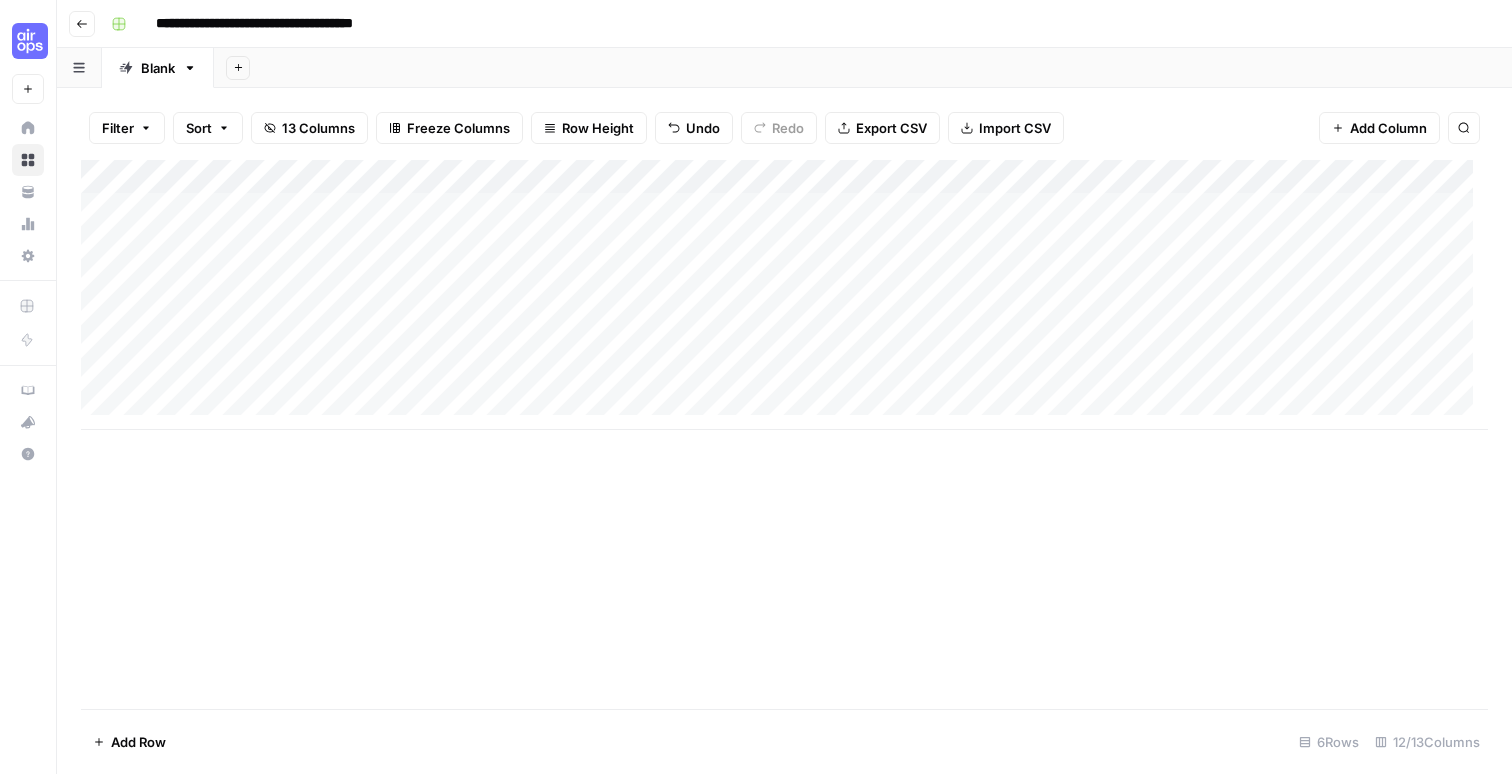 click on "Add Column" at bounding box center (784, 434) 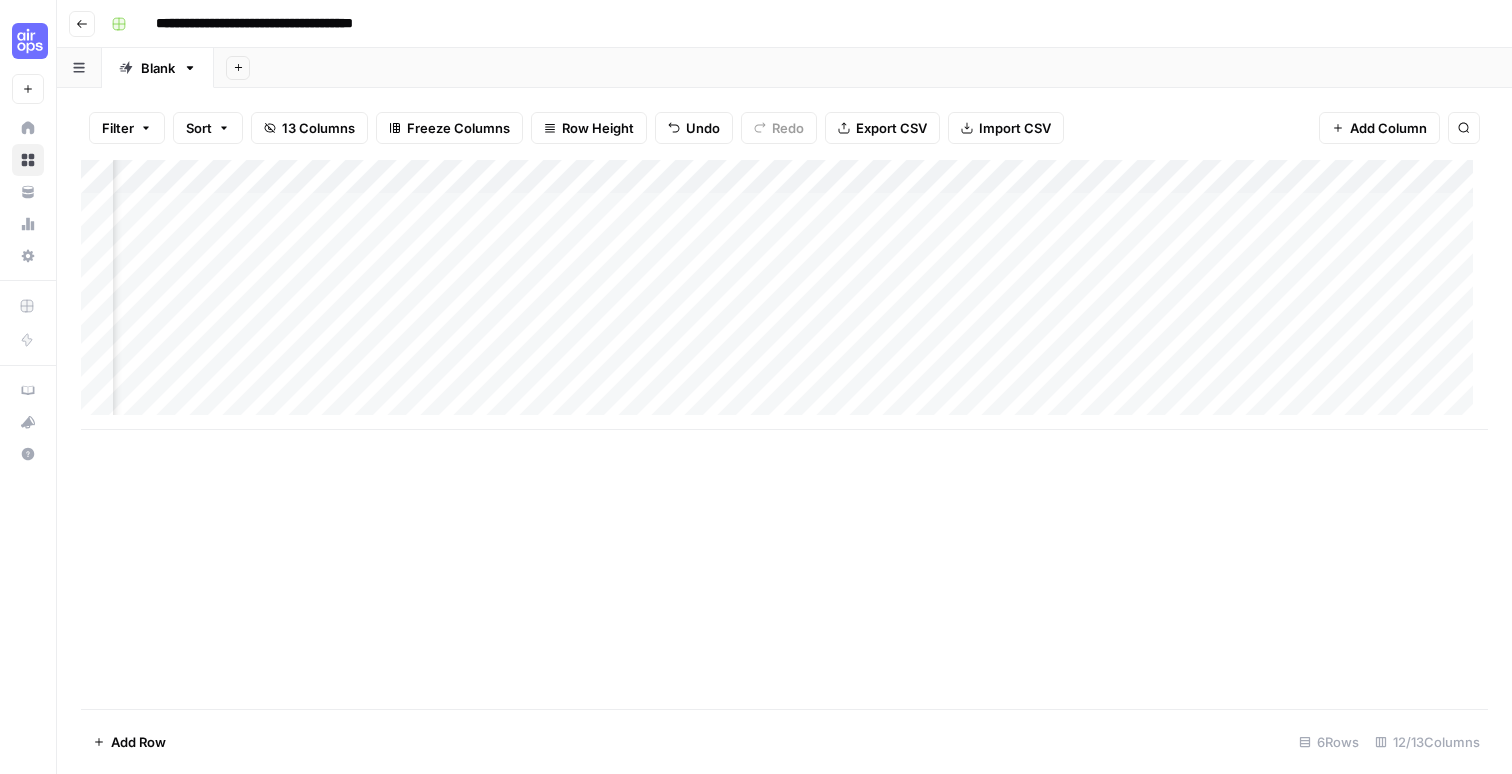 scroll, scrollTop: 0, scrollLeft: 479, axis: horizontal 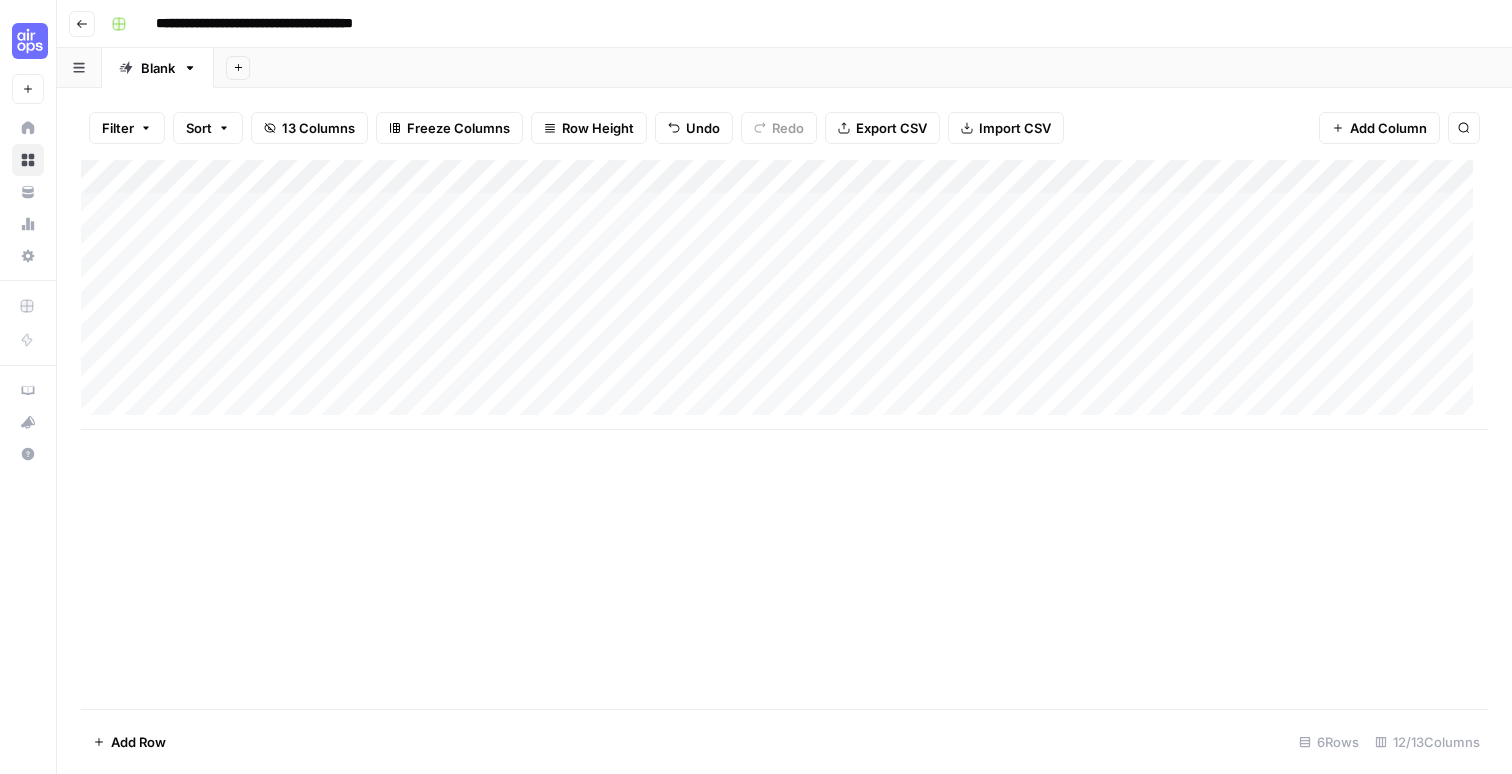 click on "Add Column" at bounding box center [784, 295] 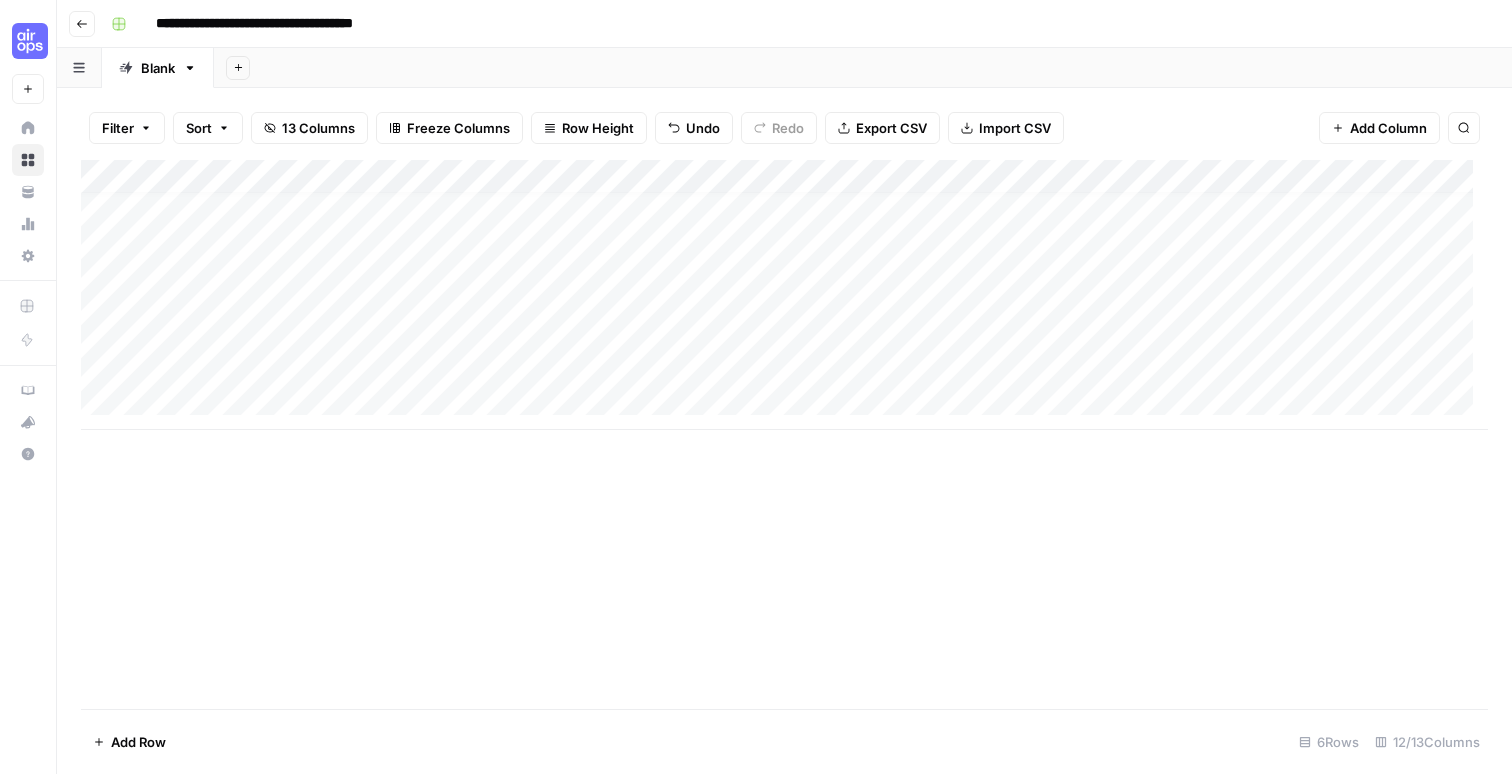click on "Add Column" at bounding box center (784, 295) 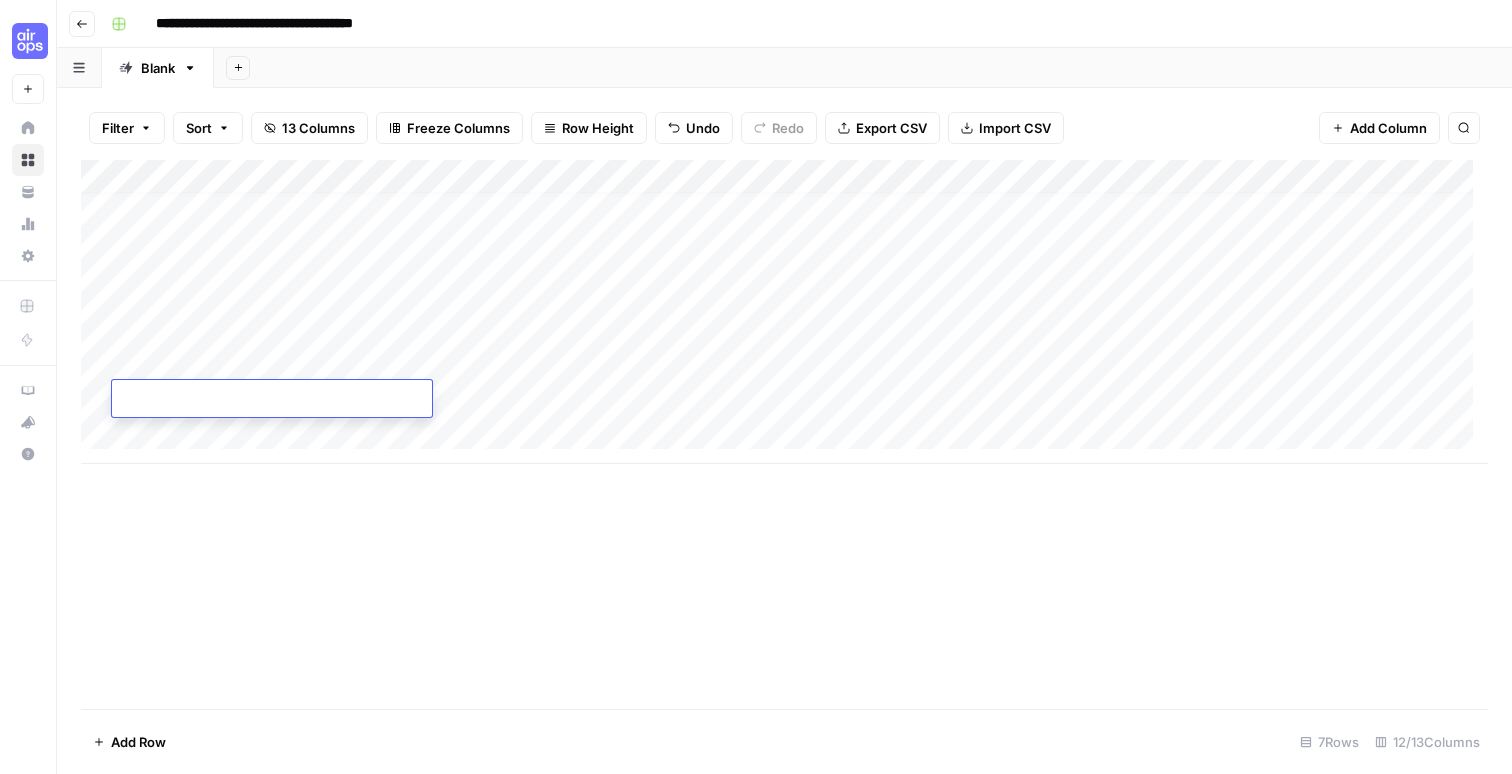 click on "Add Column" at bounding box center (784, 312) 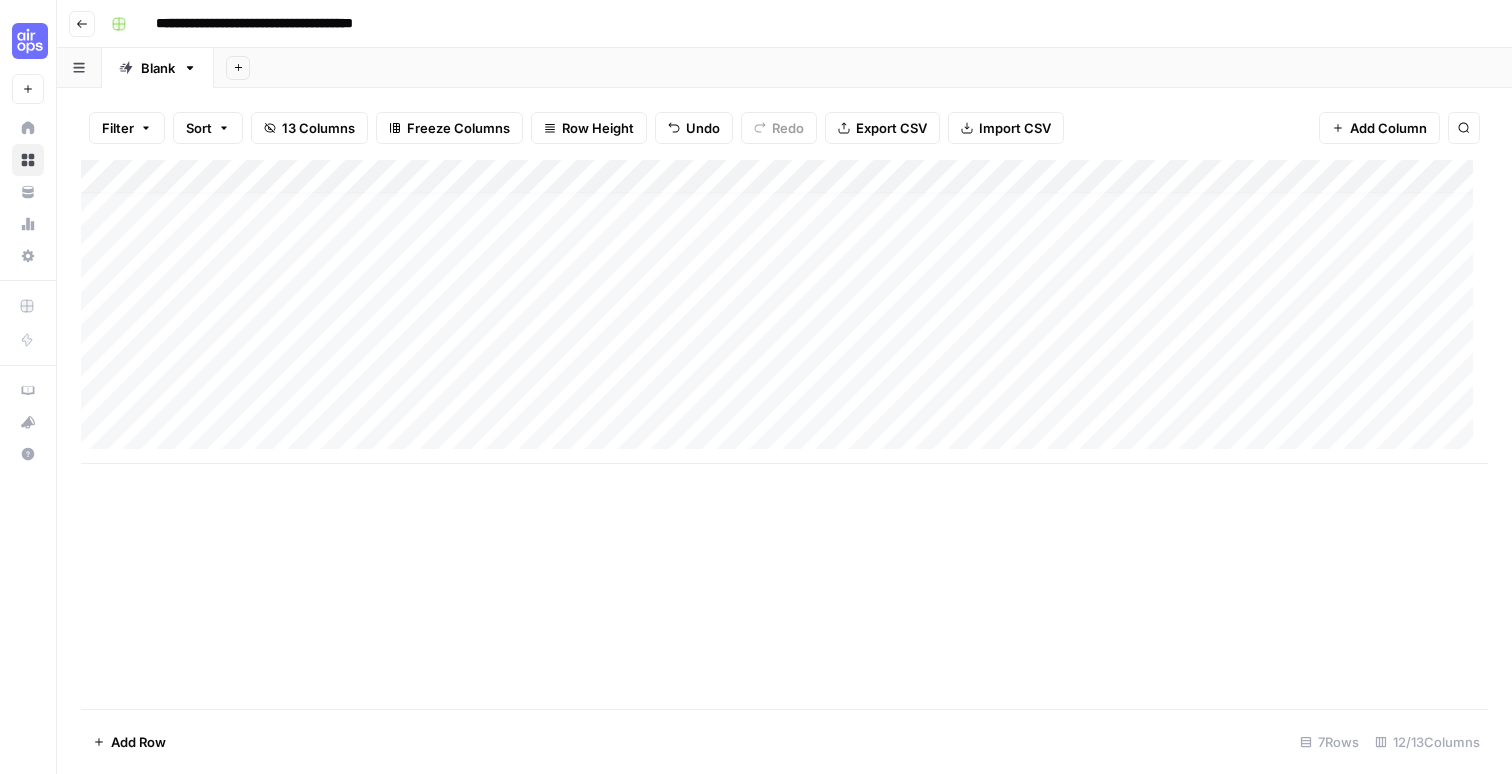 click on "Add Column" at bounding box center (784, 312) 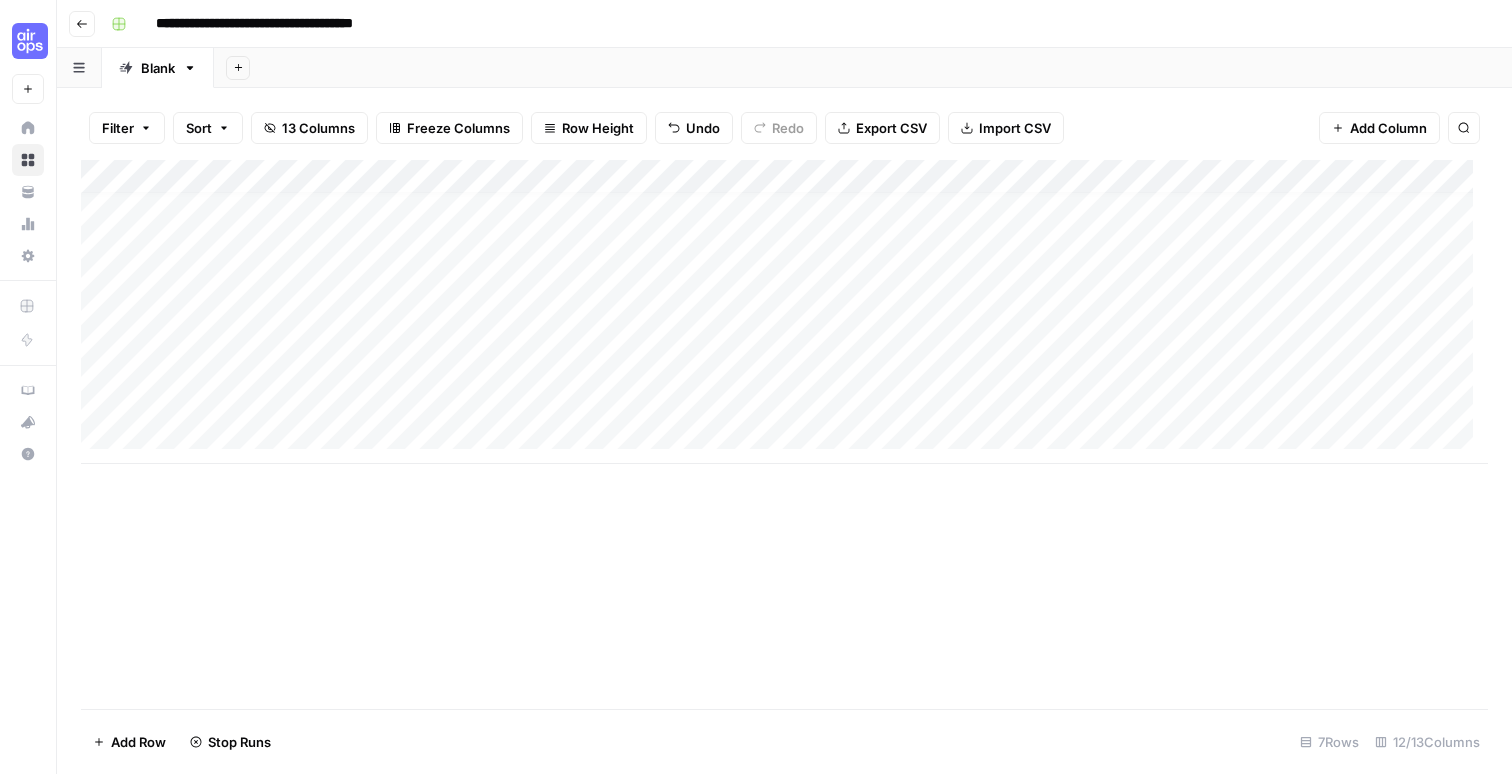 click on "Add Column" at bounding box center [784, 312] 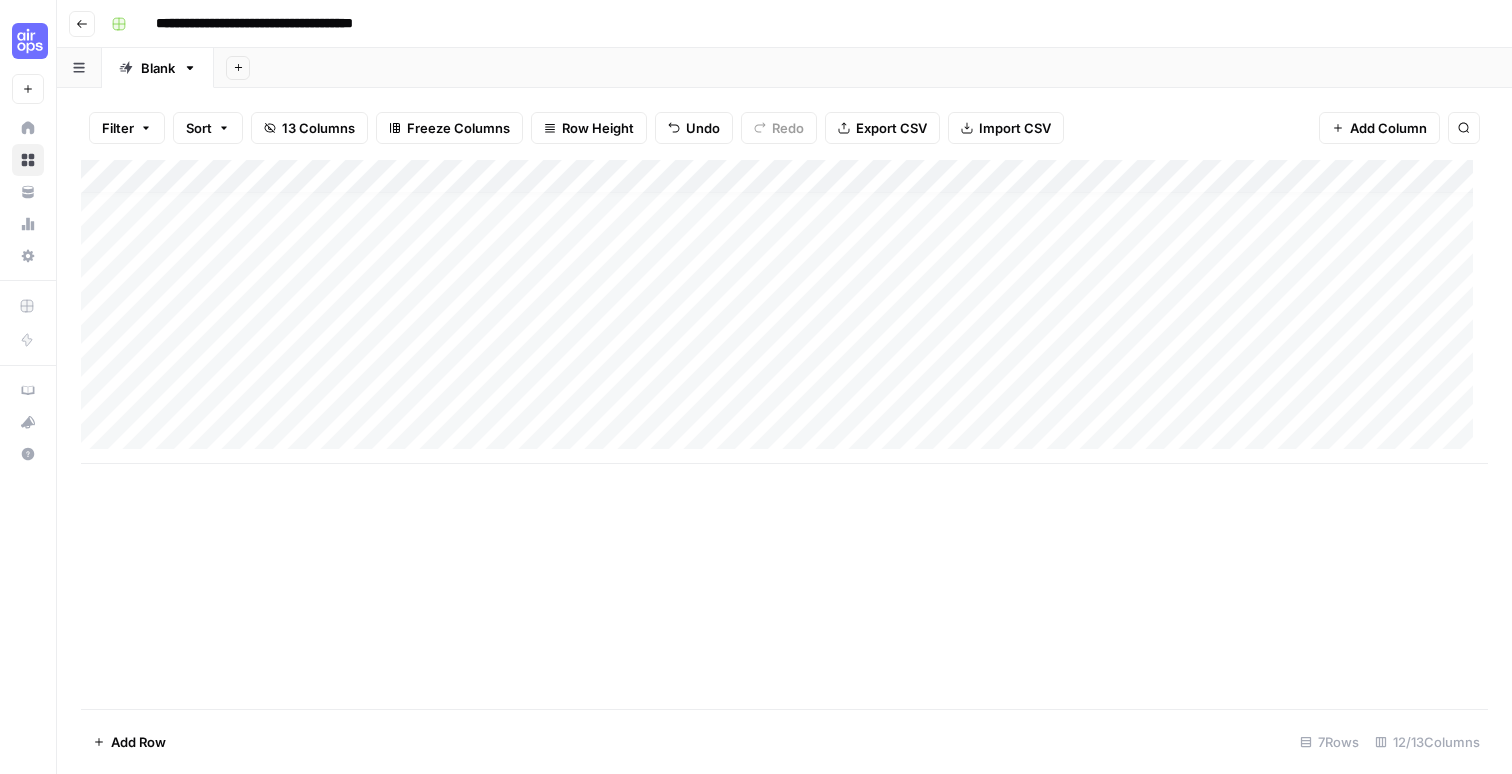 click on "Add Column" at bounding box center (784, 312) 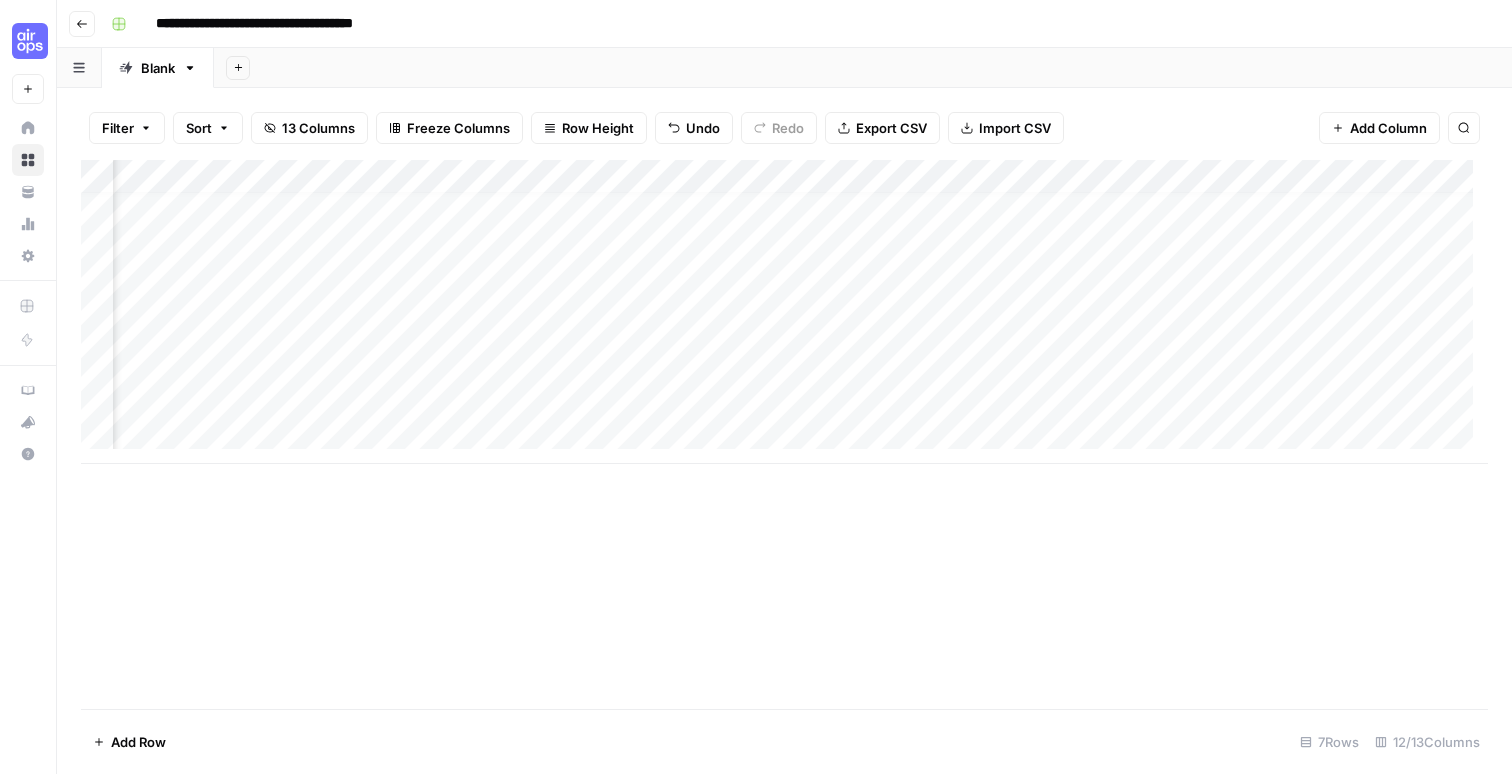 scroll, scrollTop: 15, scrollLeft: 492, axis: both 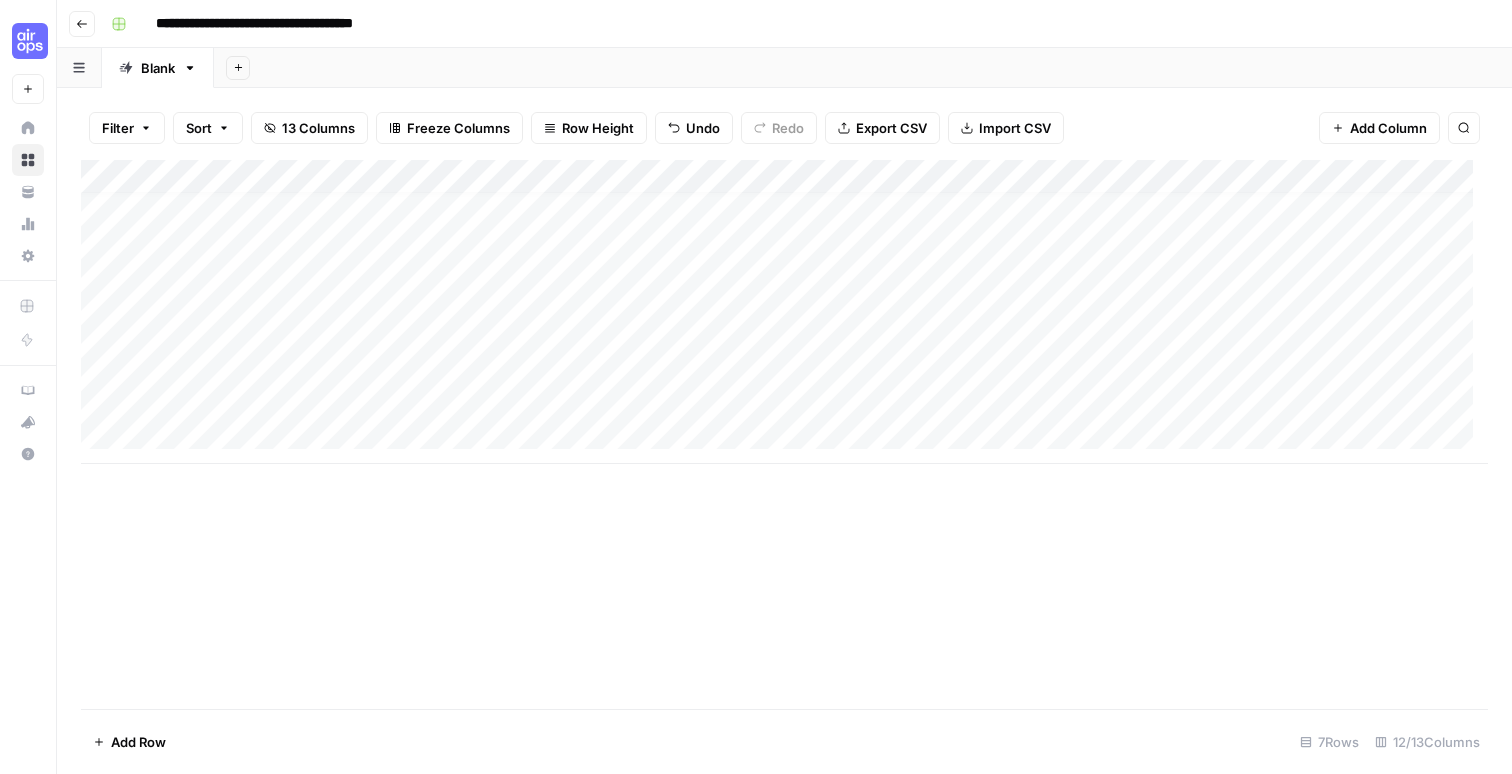 click on "Add Column" at bounding box center (784, 312) 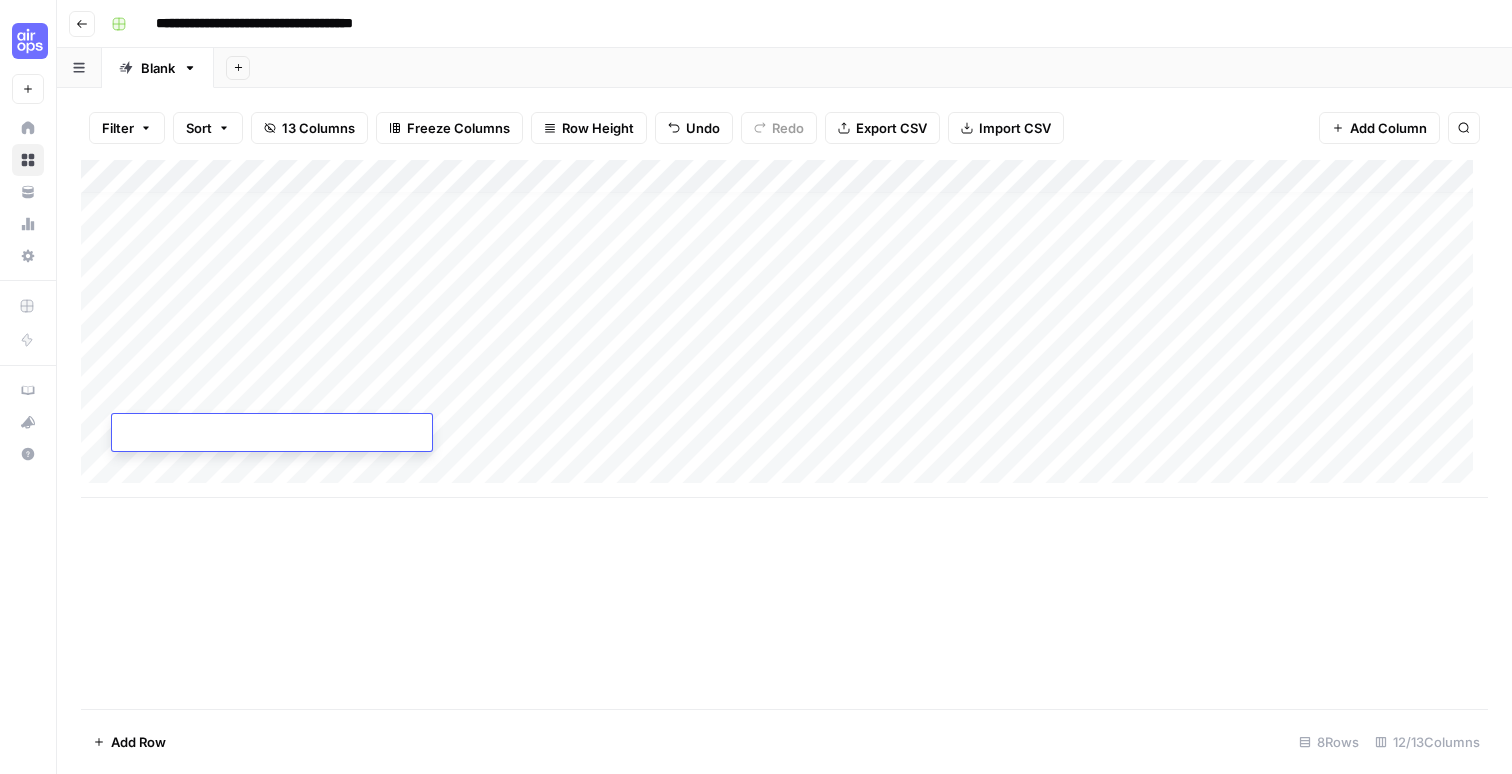 type on "**********" 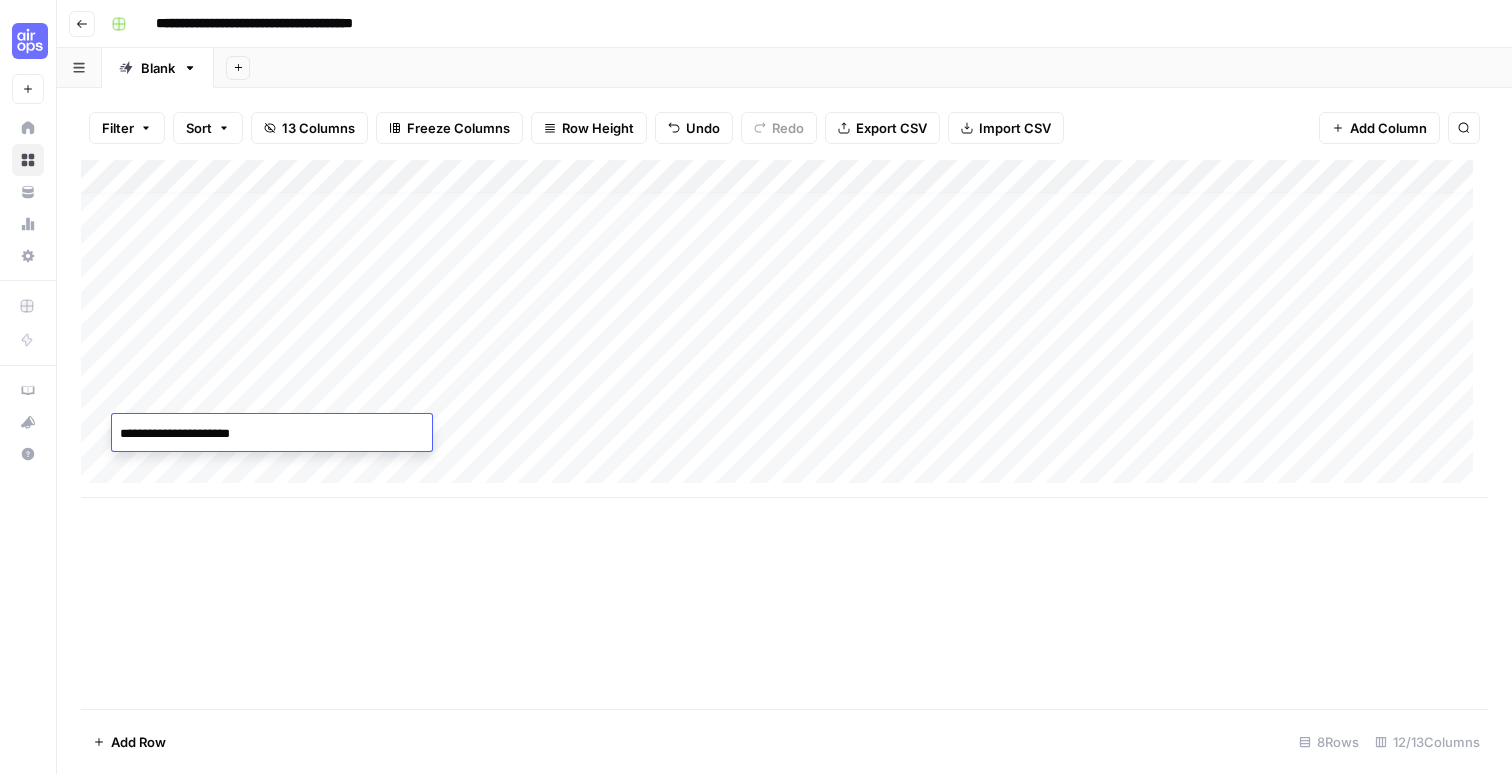 click on "Add Column" at bounding box center (784, 329) 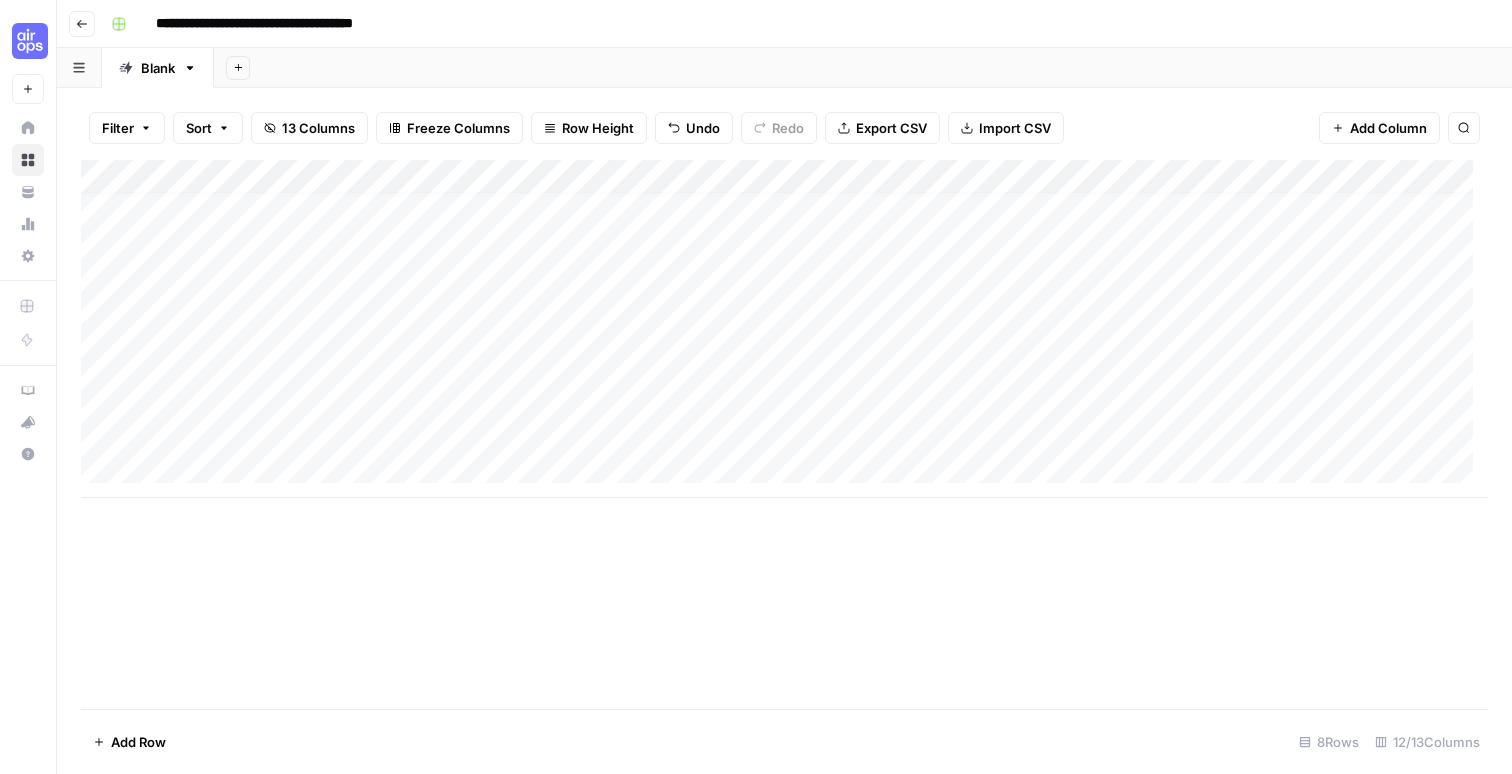click on "Add Column" at bounding box center (784, 329) 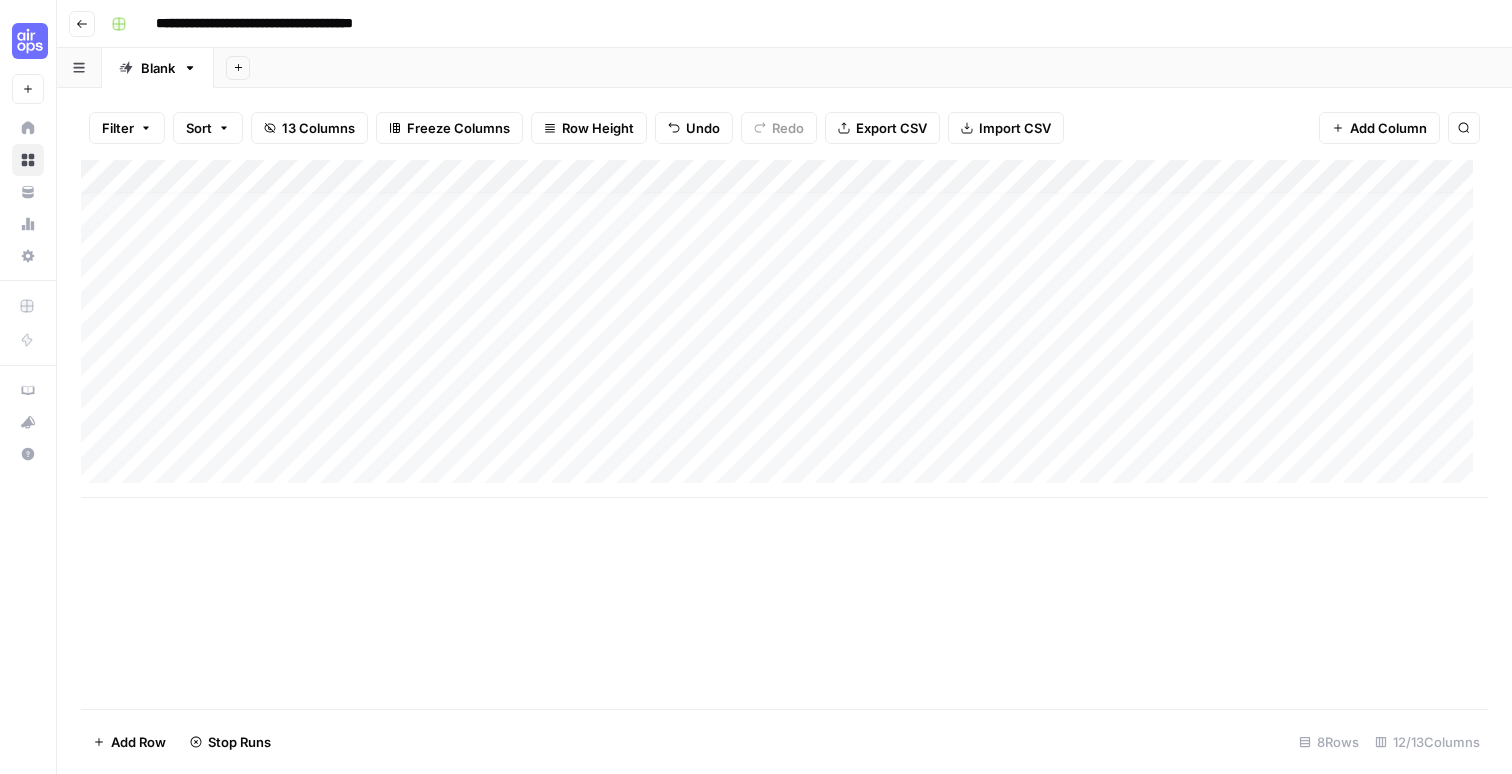 click on "Add Column" at bounding box center (784, 329) 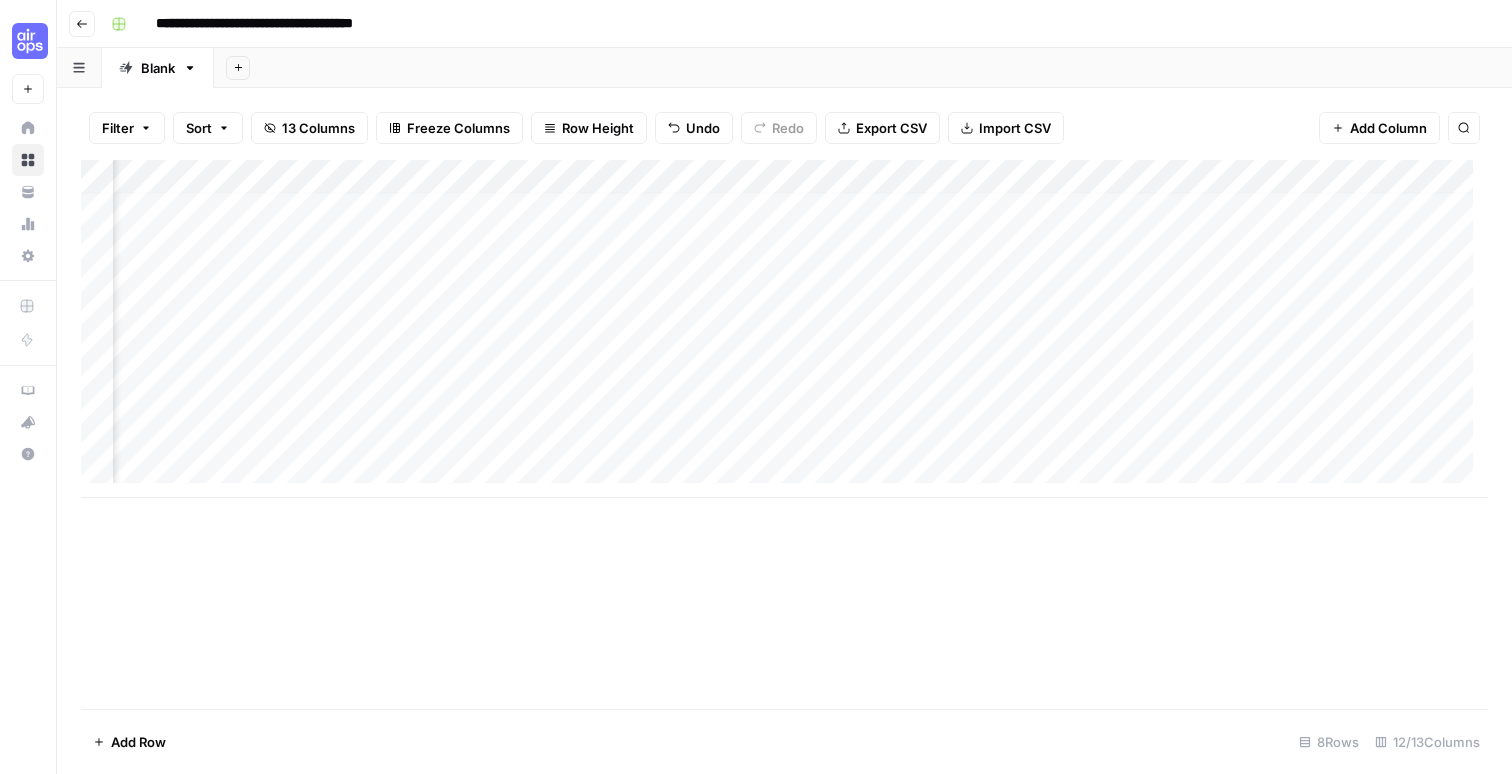 scroll, scrollTop: 11, scrollLeft: 446, axis: both 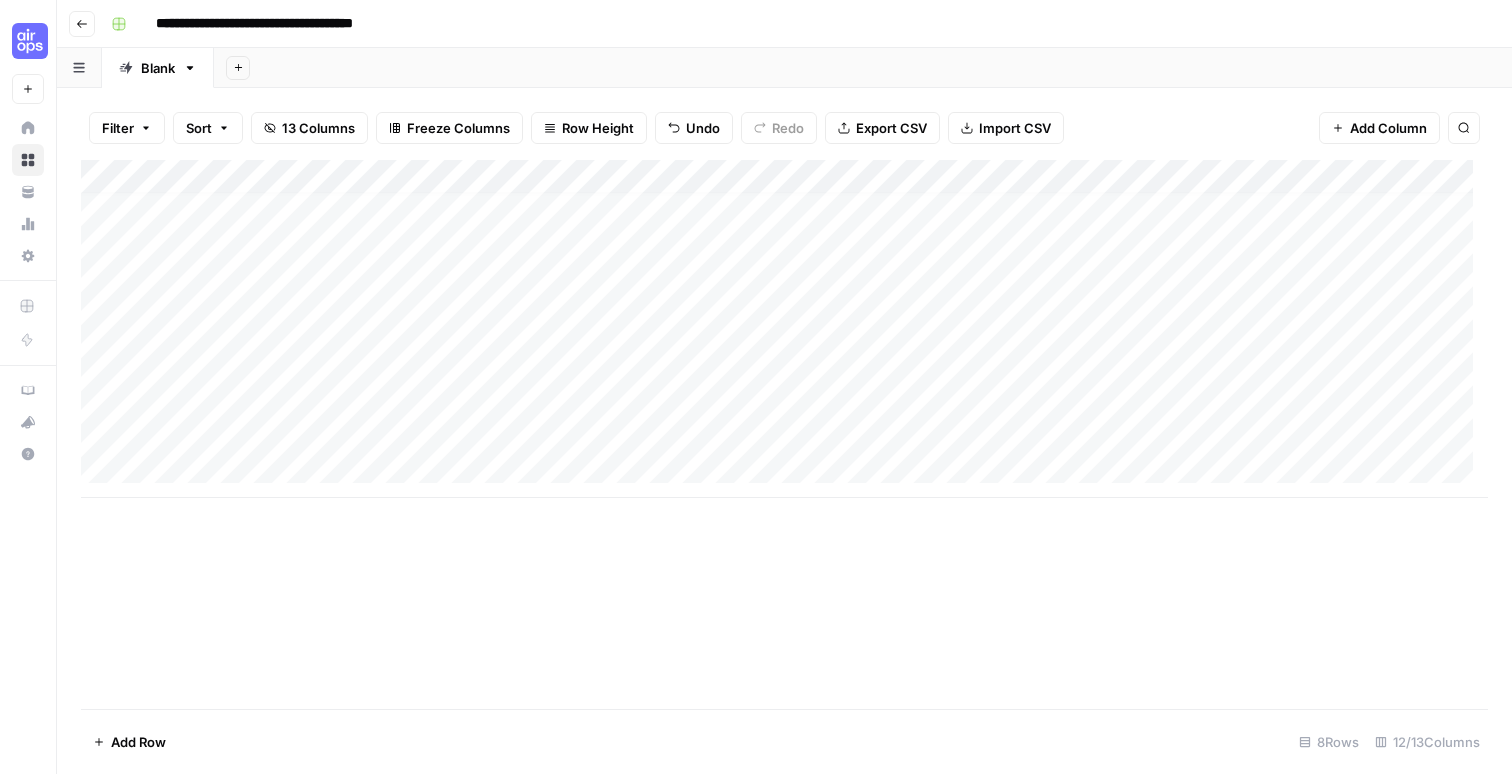 click on "**********" at bounding box center [797, 24] 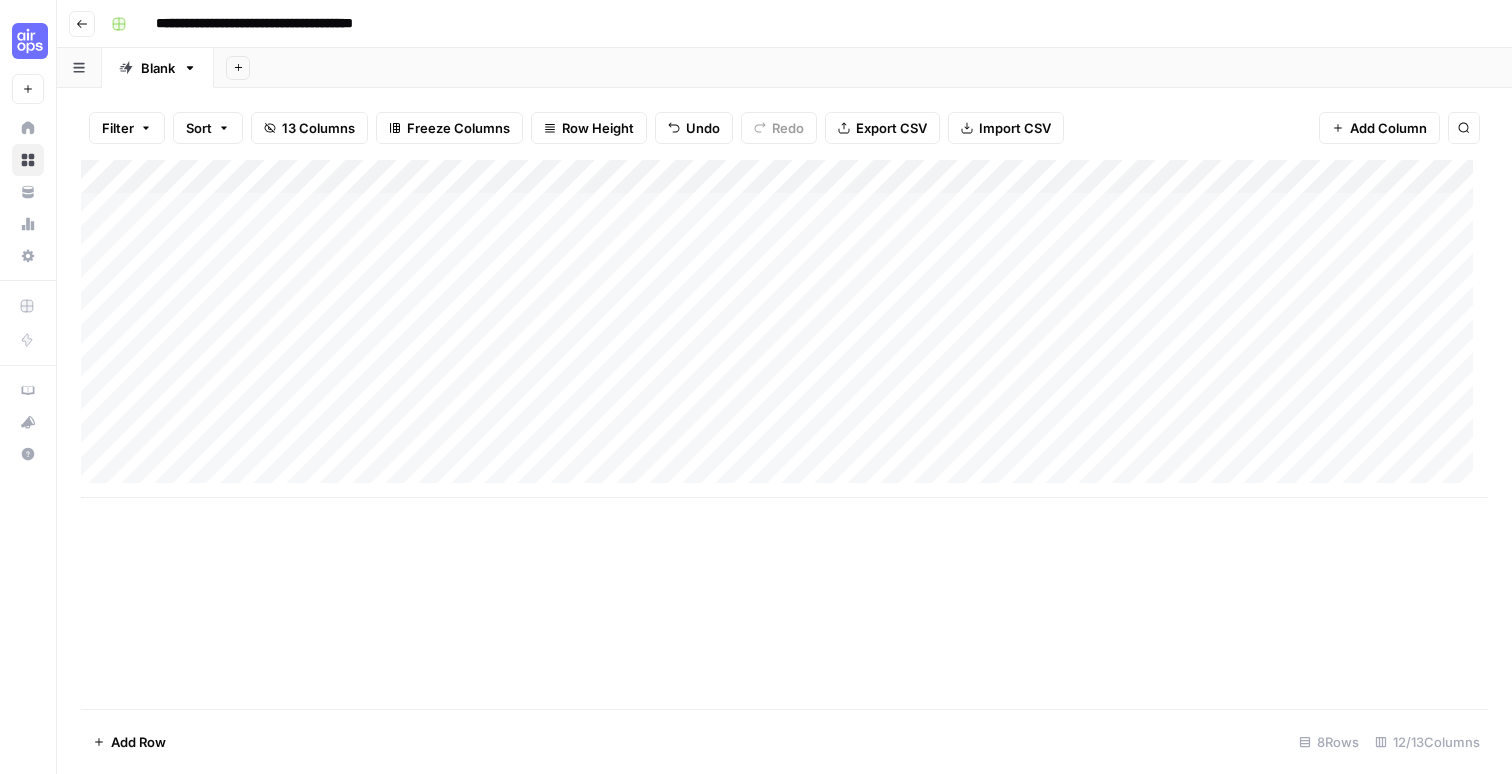 scroll, scrollTop: 0, scrollLeft: 0, axis: both 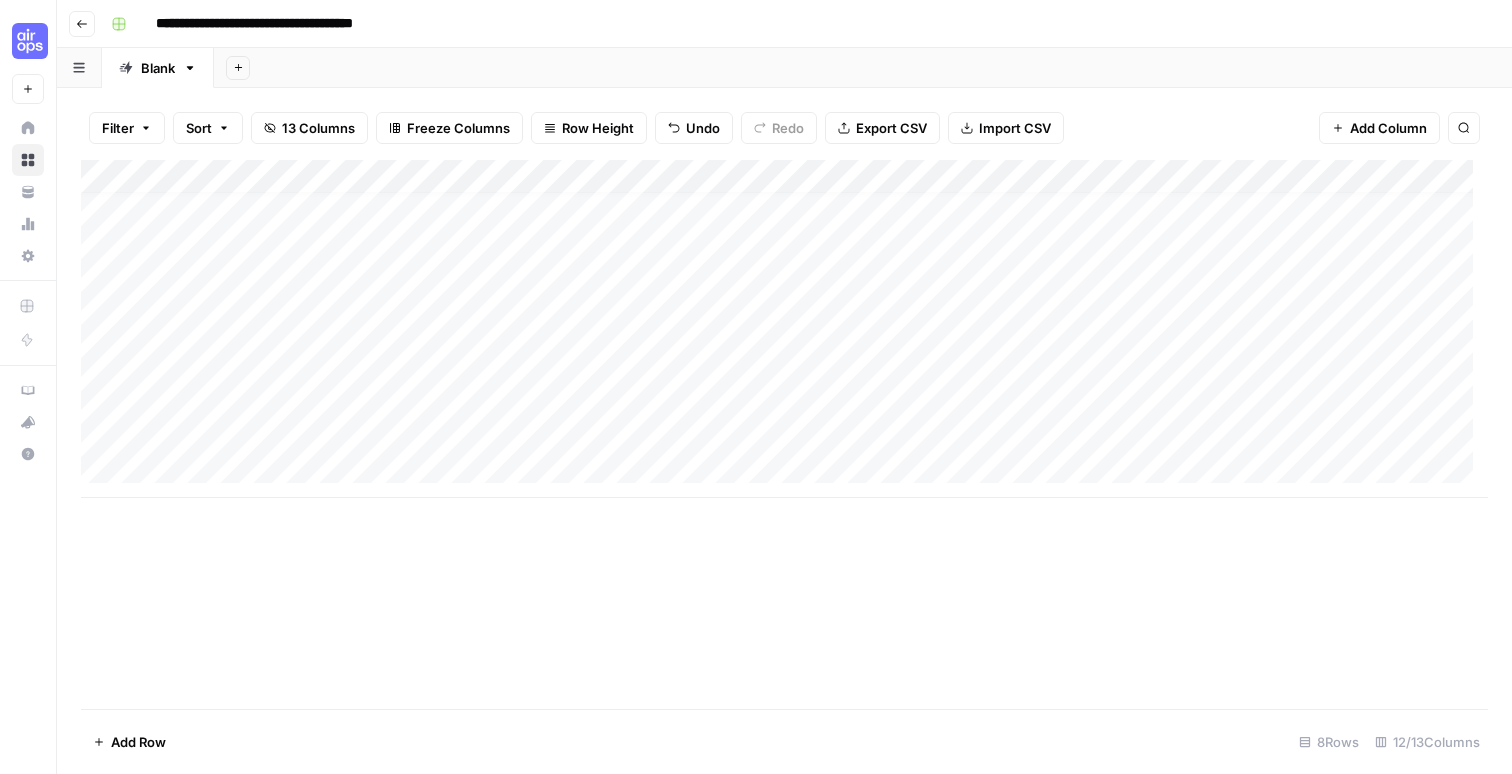click on "Add Column" at bounding box center (784, 329) 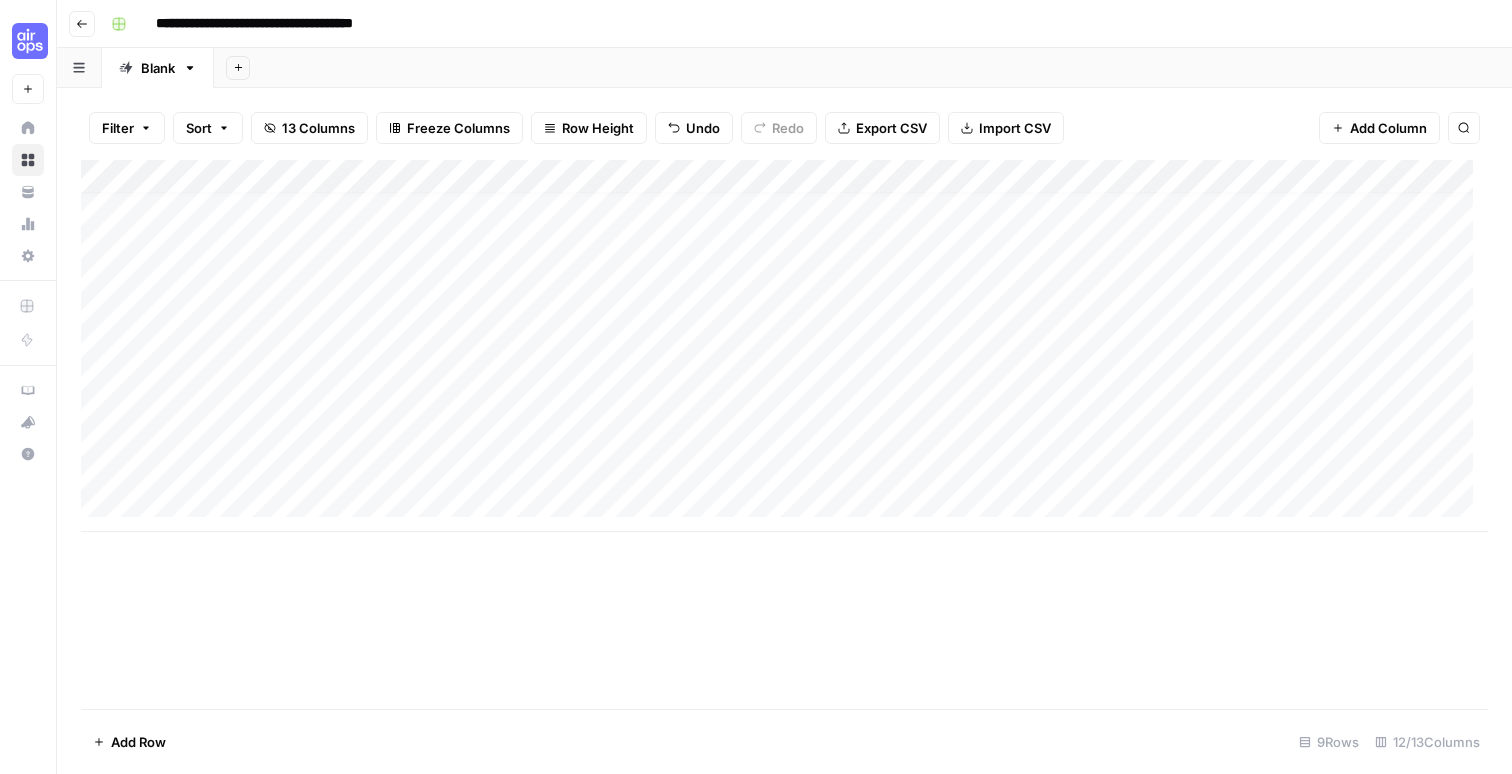 scroll, scrollTop: 15, scrollLeft: 0, axis: vertical 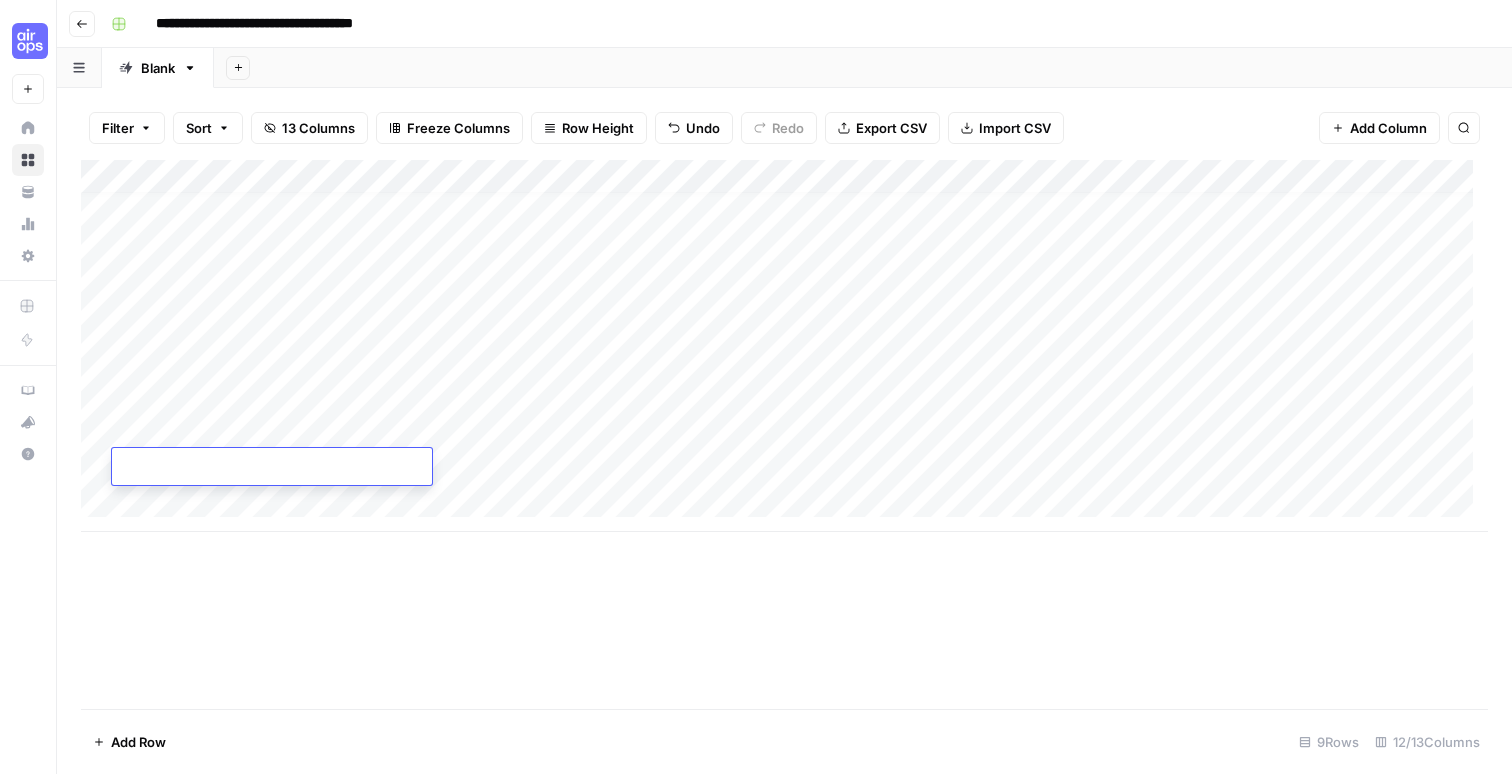 click at bounding box center [272, 468] 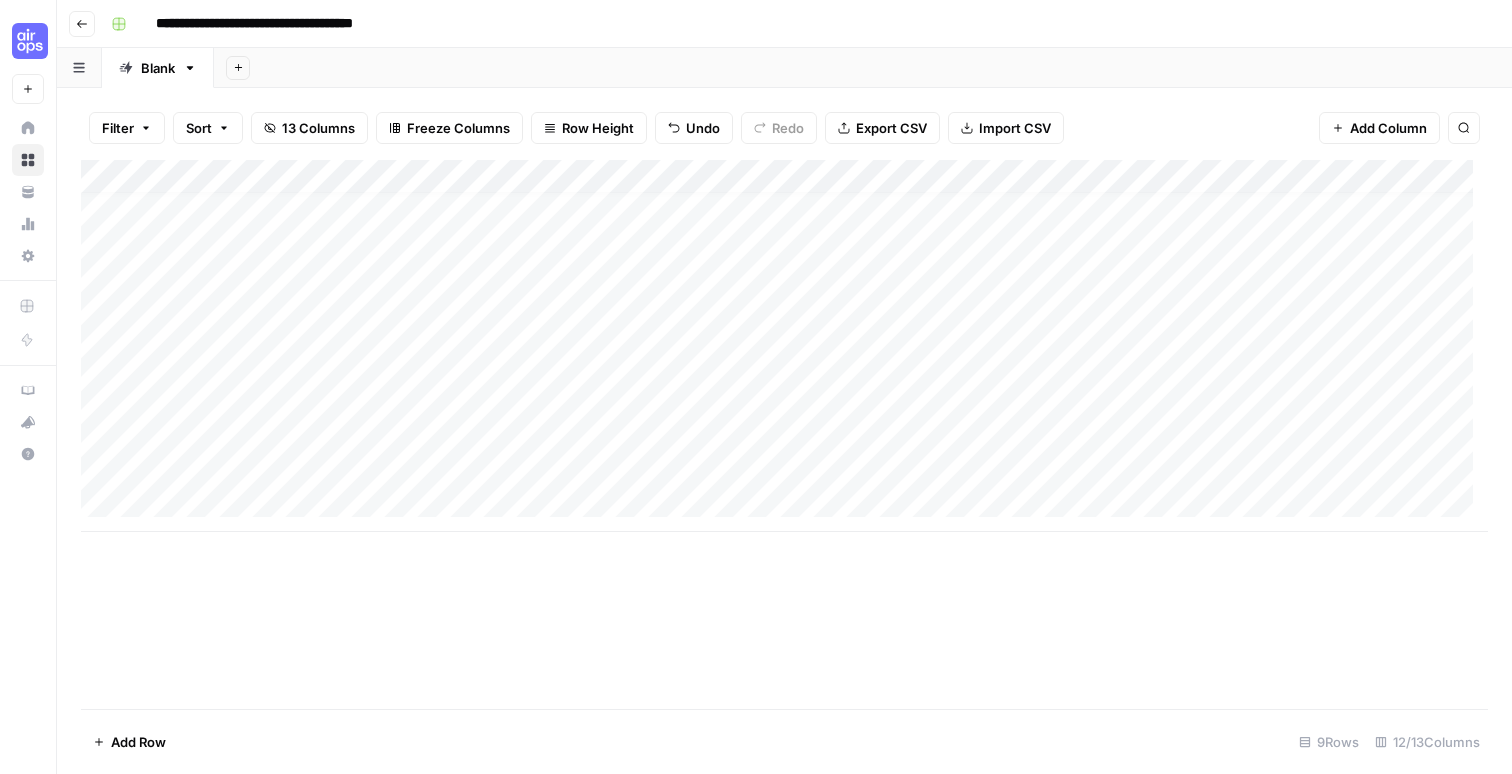 click on "Add Column" at bounding box center [784, 346] 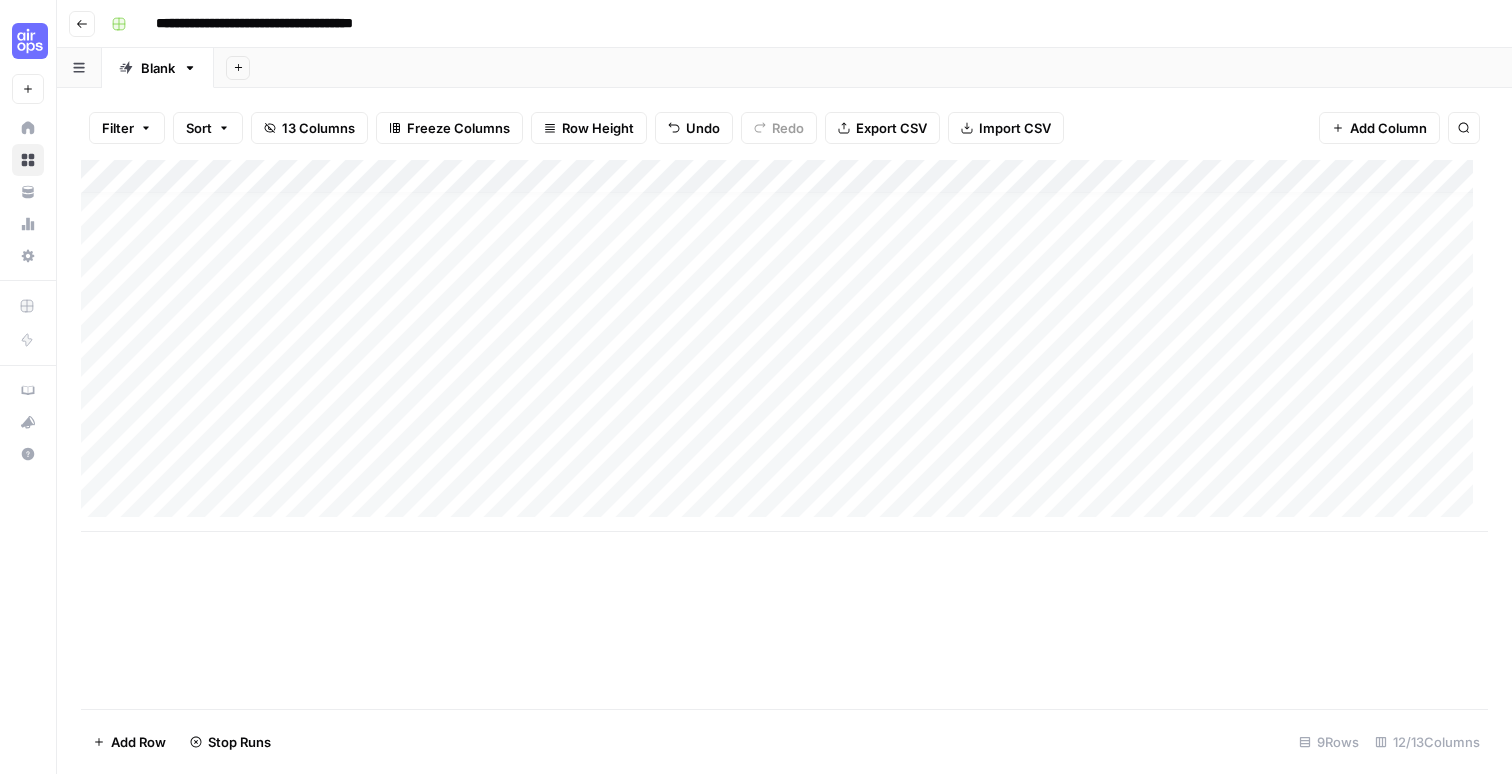 click on "Add Column" at bounding box center [784, 346] 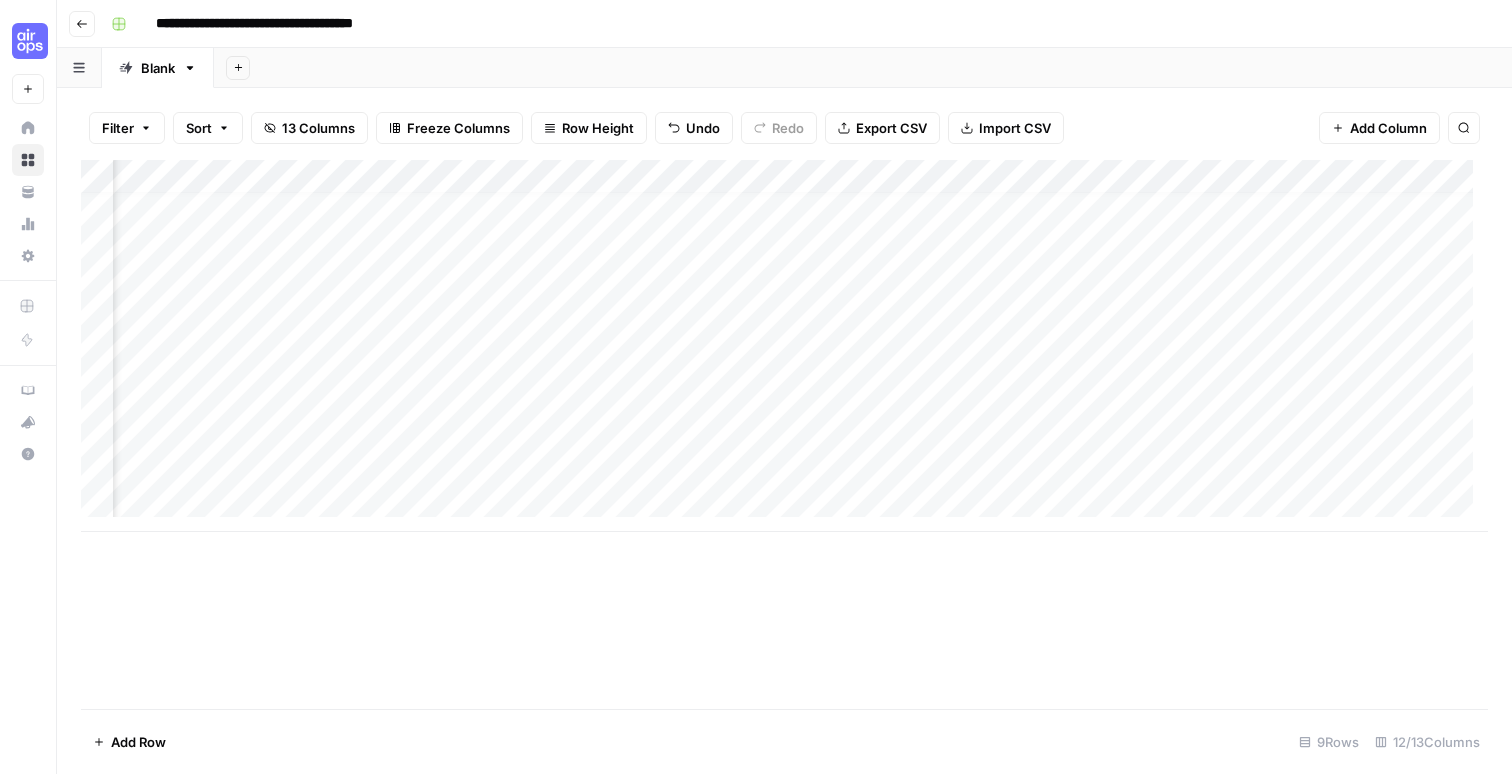 scroll, scrollTop: 15, scrollLeft: 763, axis: both 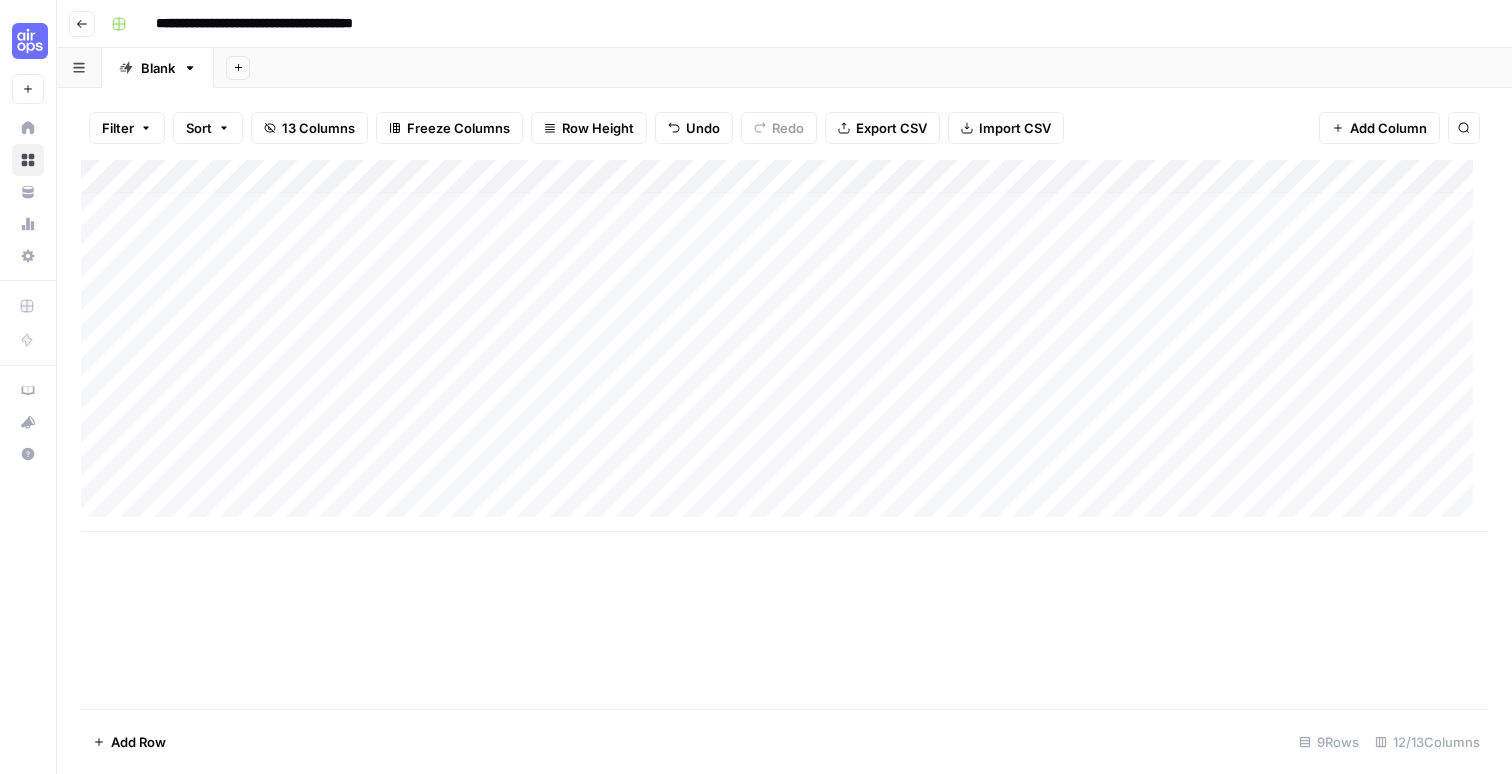 click on "Add Column" at bounding box center [784, 346] 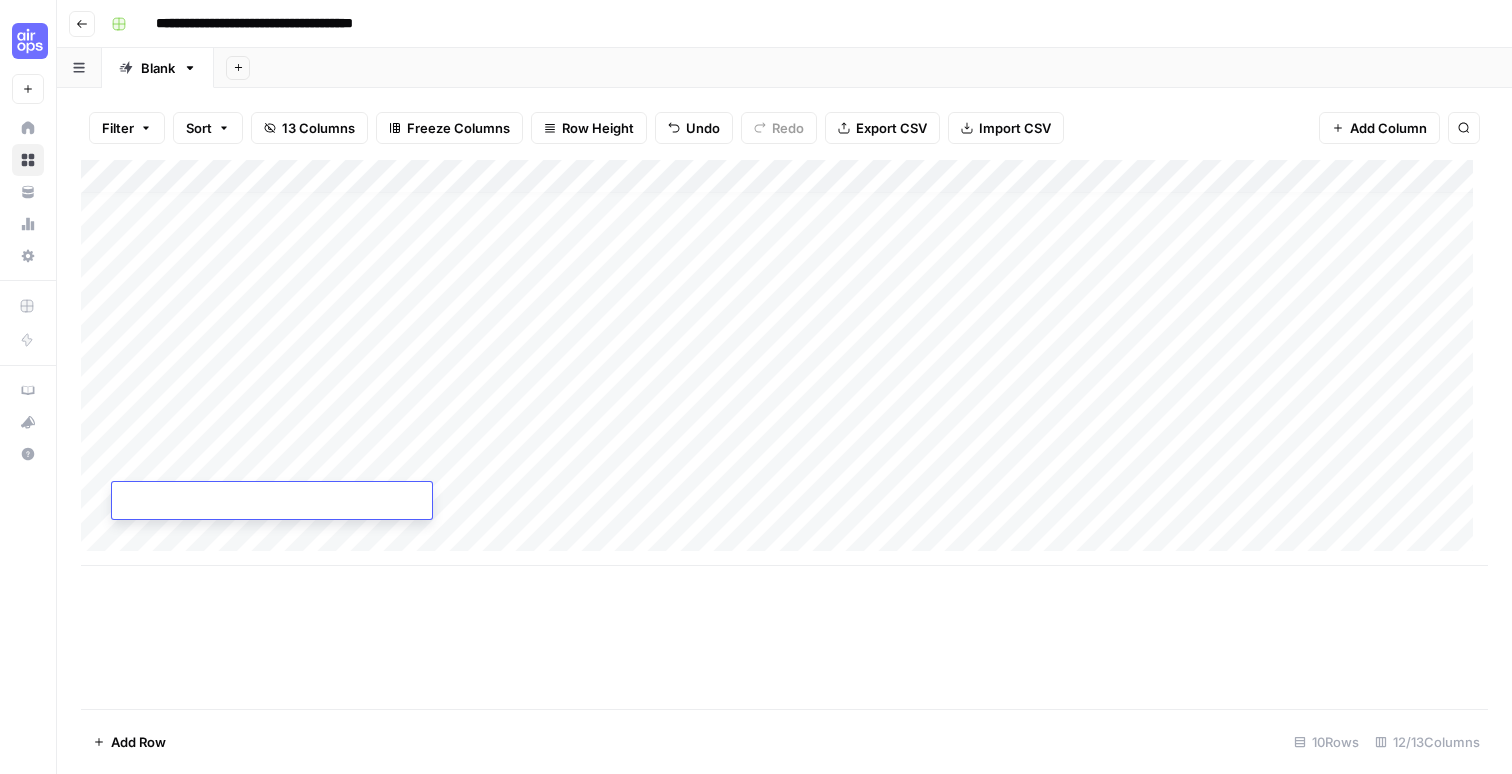 click at bounding box center [272, 502] 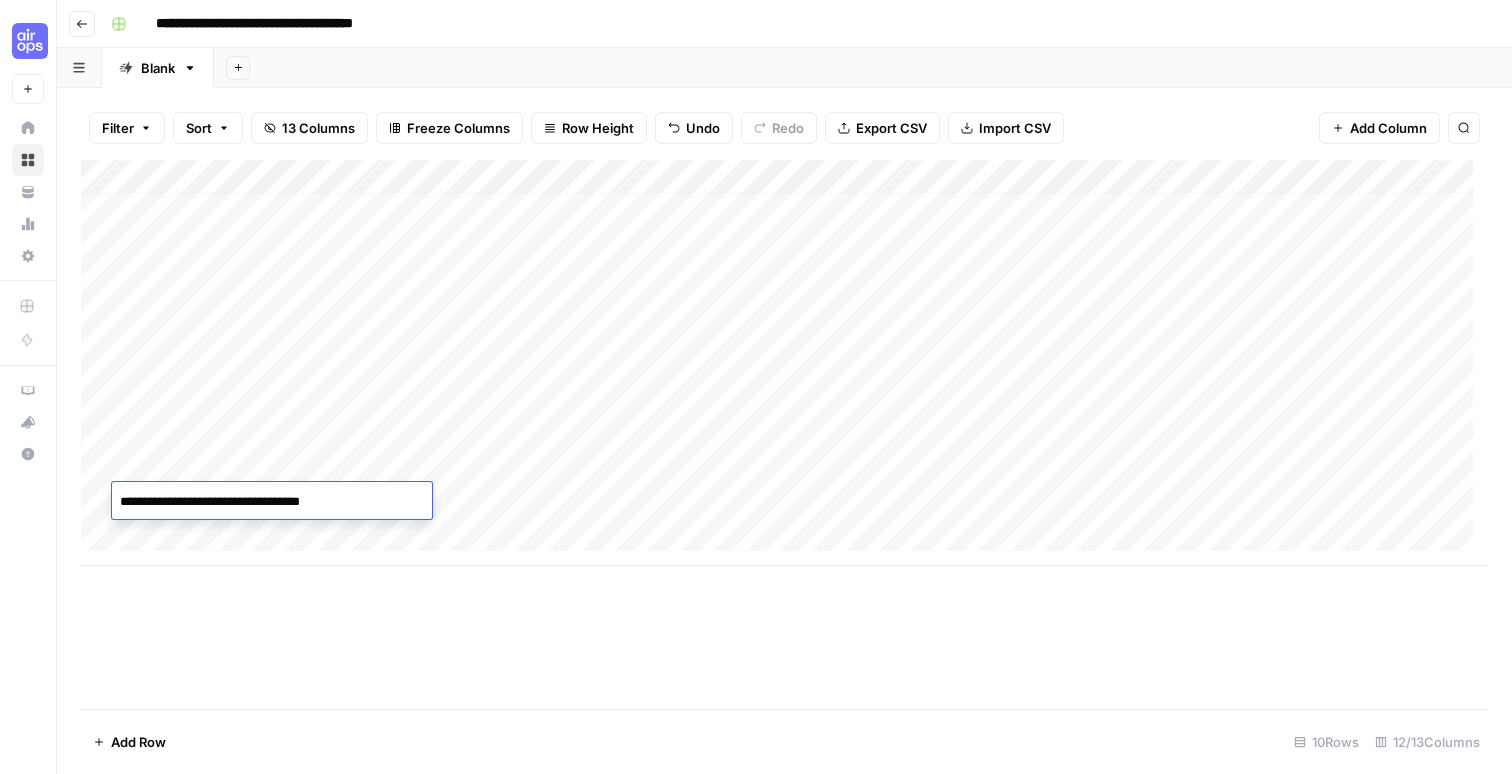 click on "Add Column" at bounding box center [784, 363] 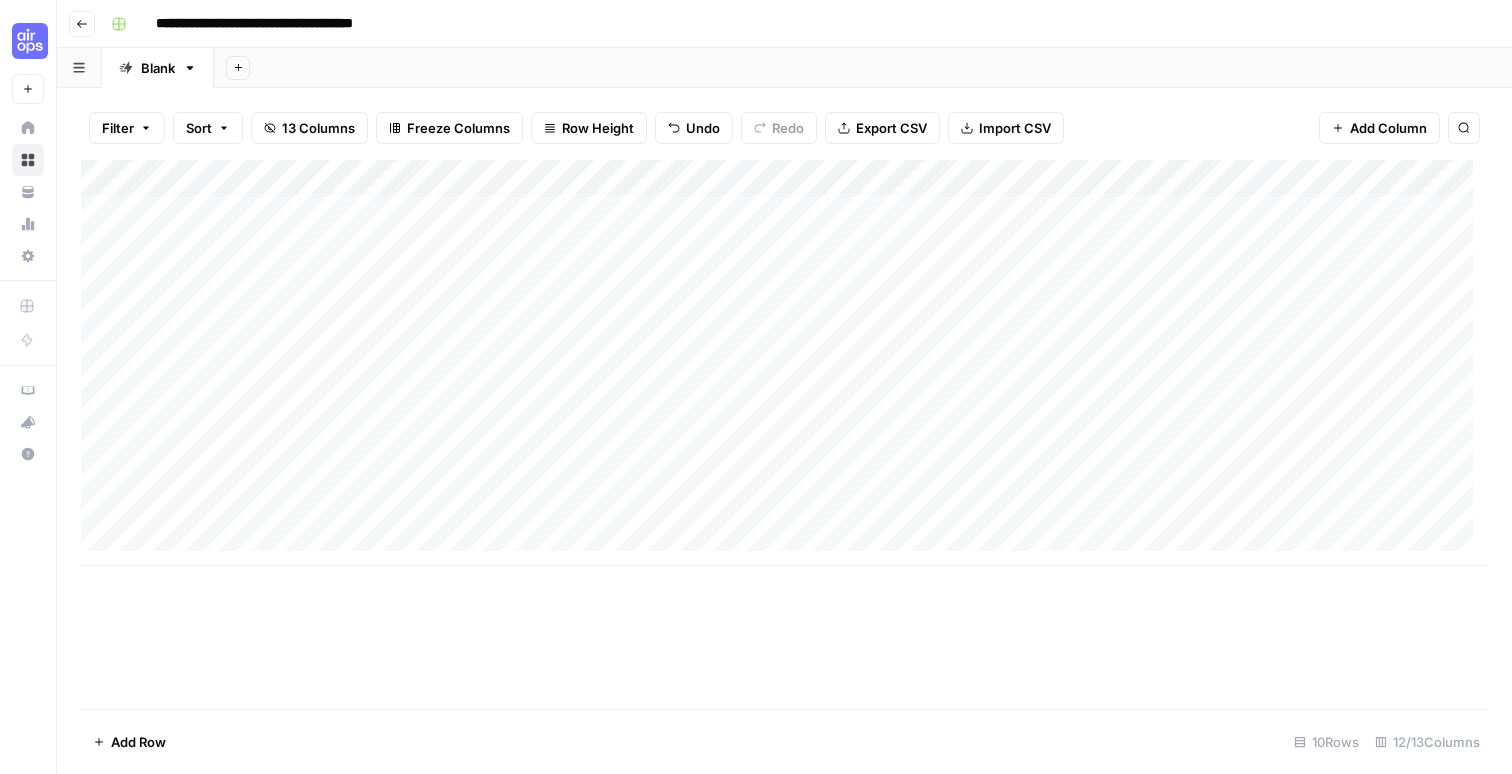 click on "Add Column" at bounding box center [784, 363] 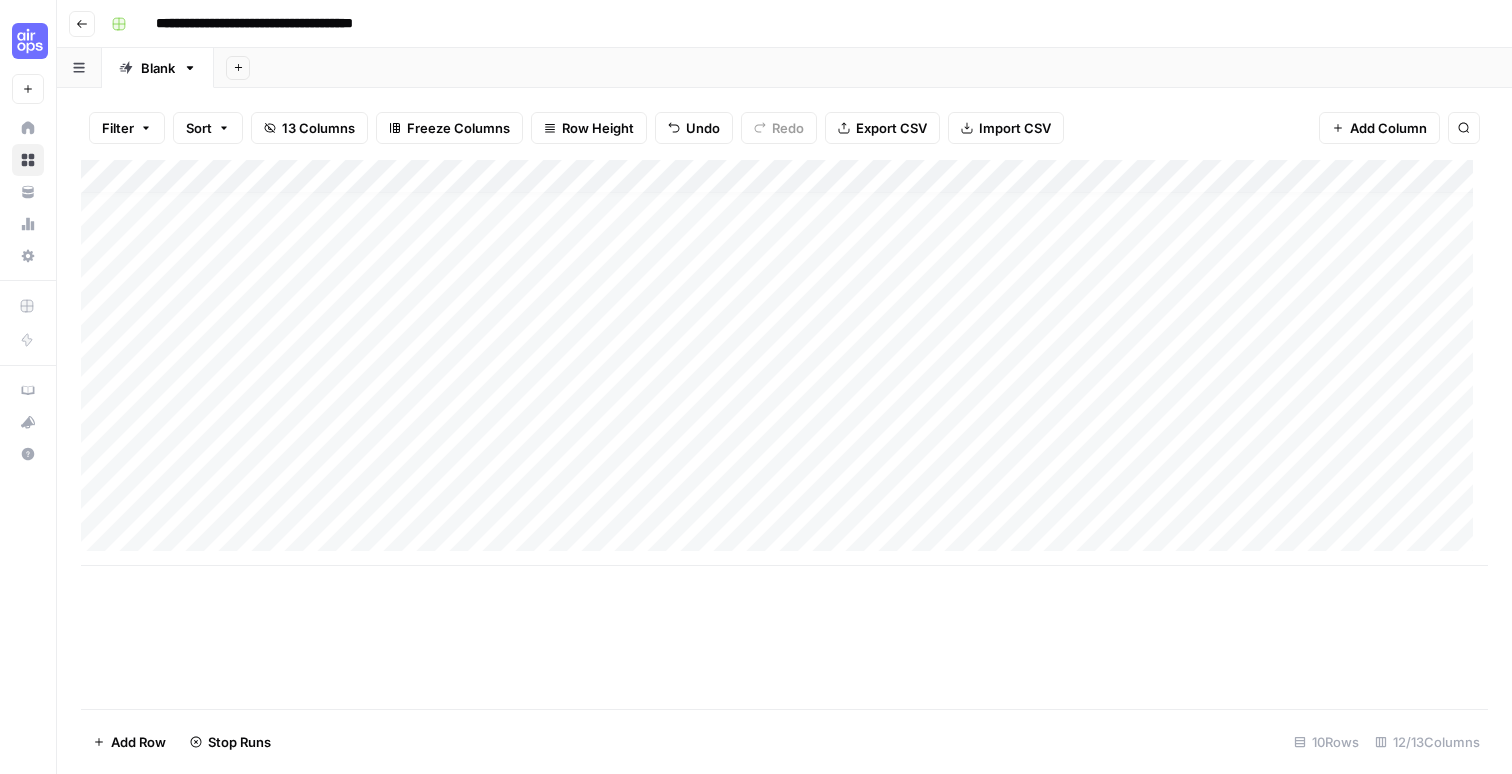 click on "Add Column" at bounding box center [784, 363] 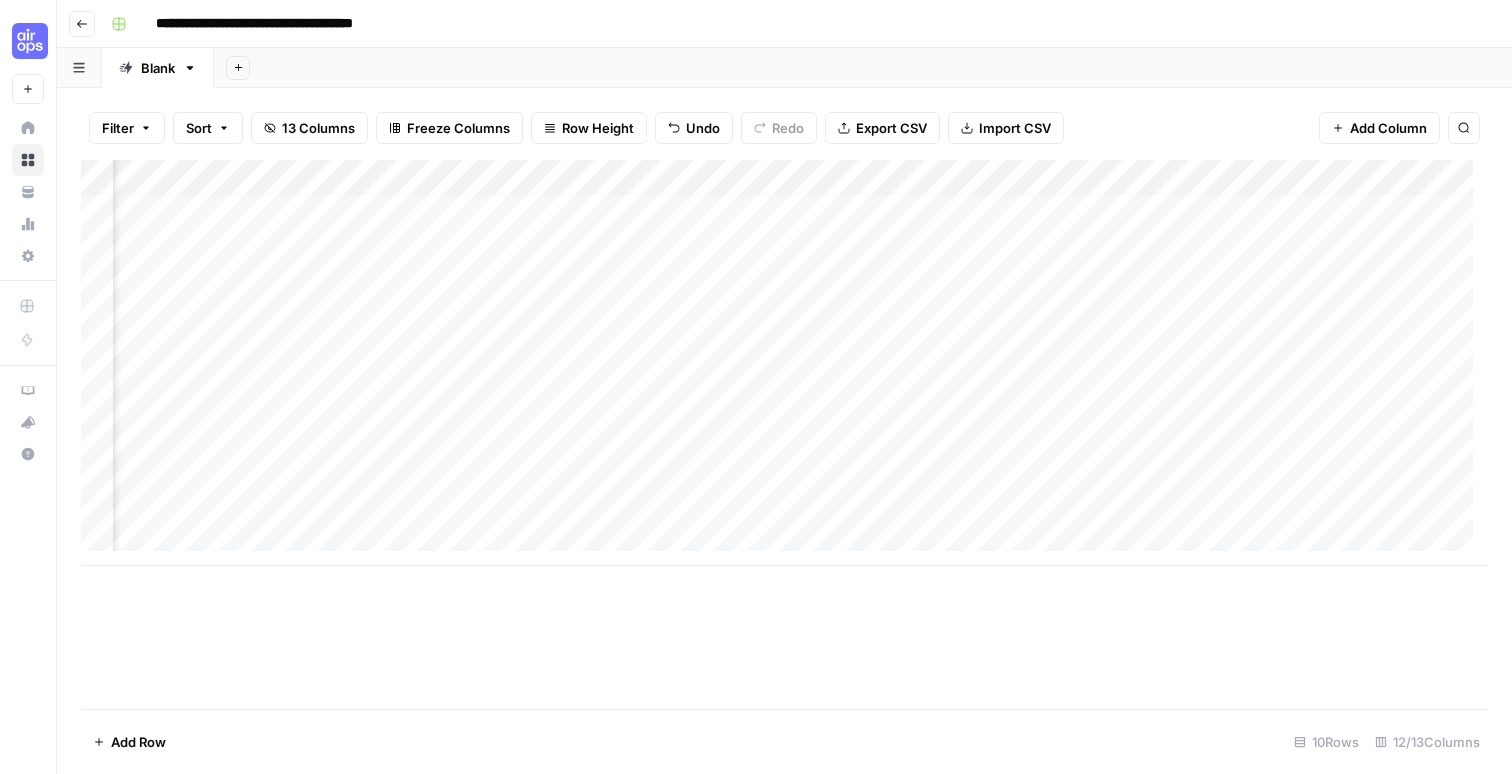 scroll, scrollTop: 15, scrollLeft: 512, axis: both 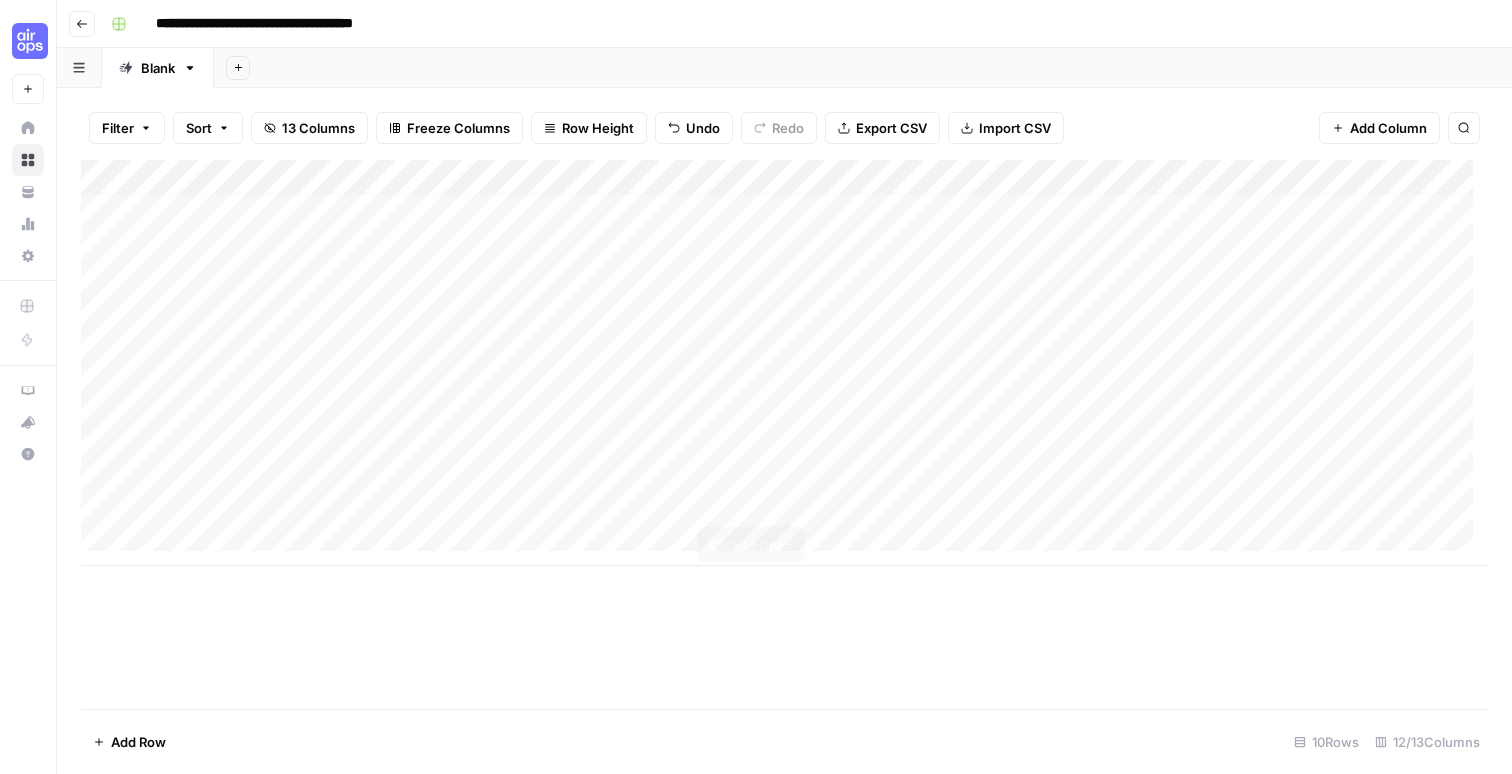 click on "Add Column" at bounding box center (784, 363) 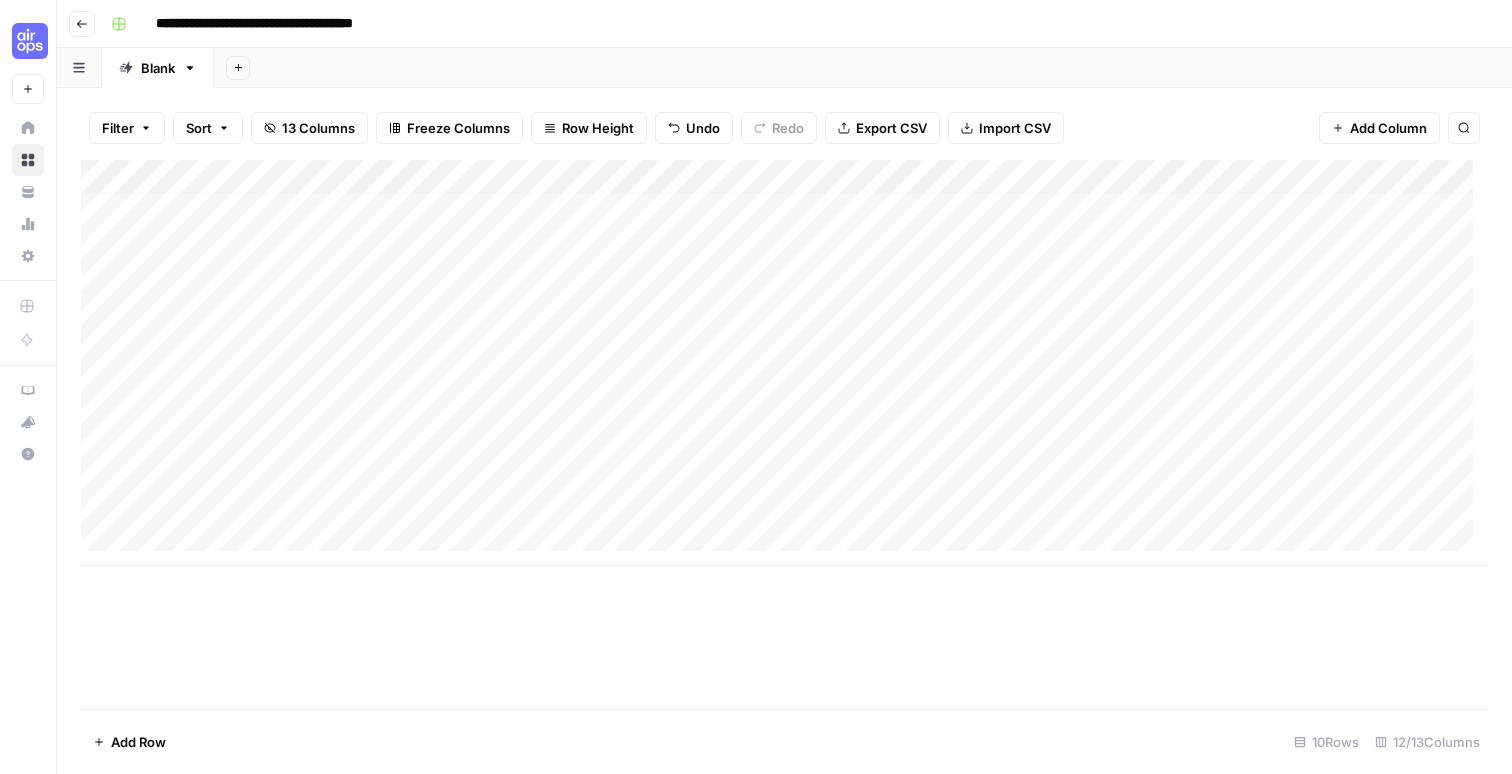 click on "Add Column" at bounding box center (784, 363) 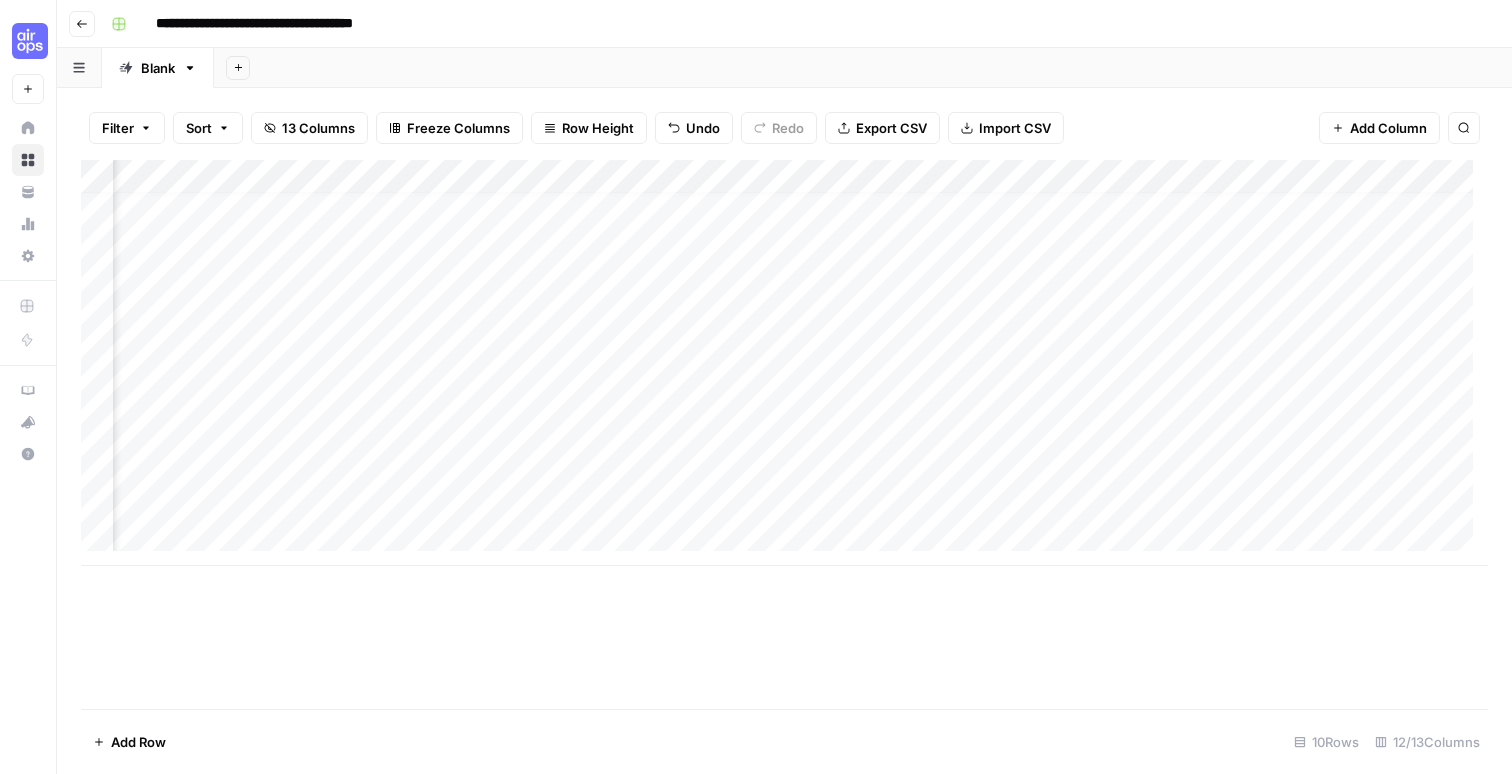 scroll, scrollTop: 15, scrollLeft: 688, axis: both 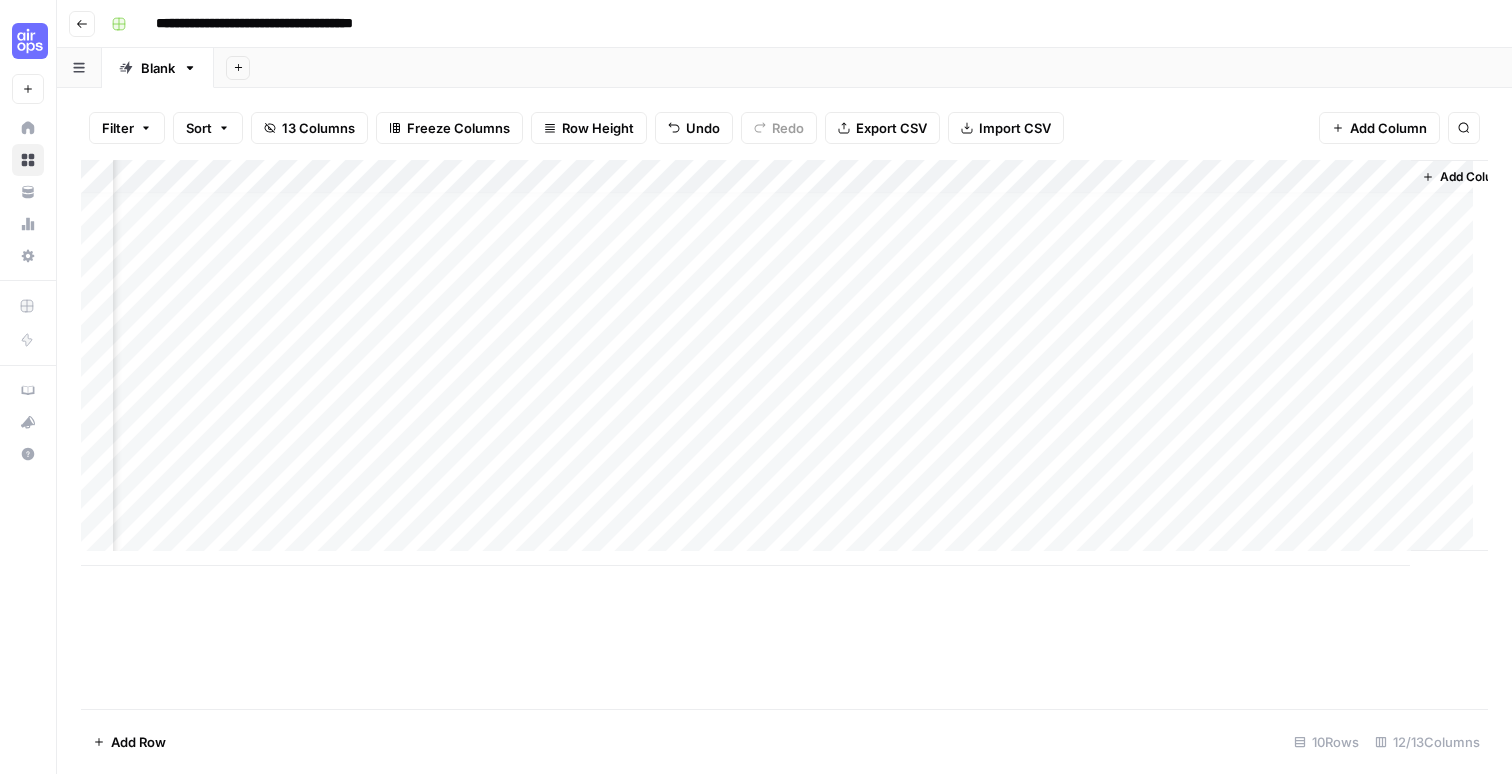 click on "Add Column" at bounding box center [784, 363] 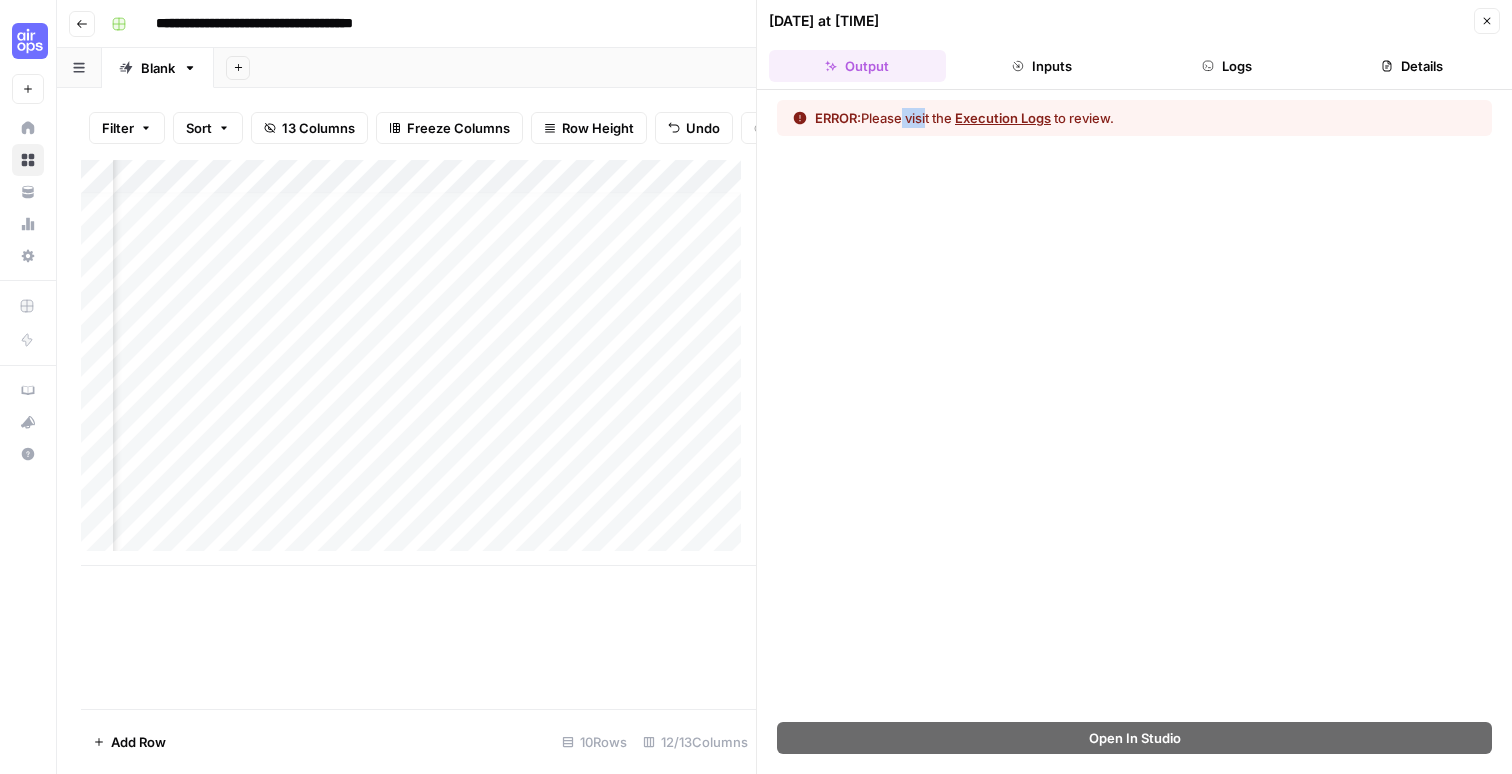 drag, startPoint x: 913, startPoint y: 123, endPoint x: 931, endPoint y: 123, distance: 18 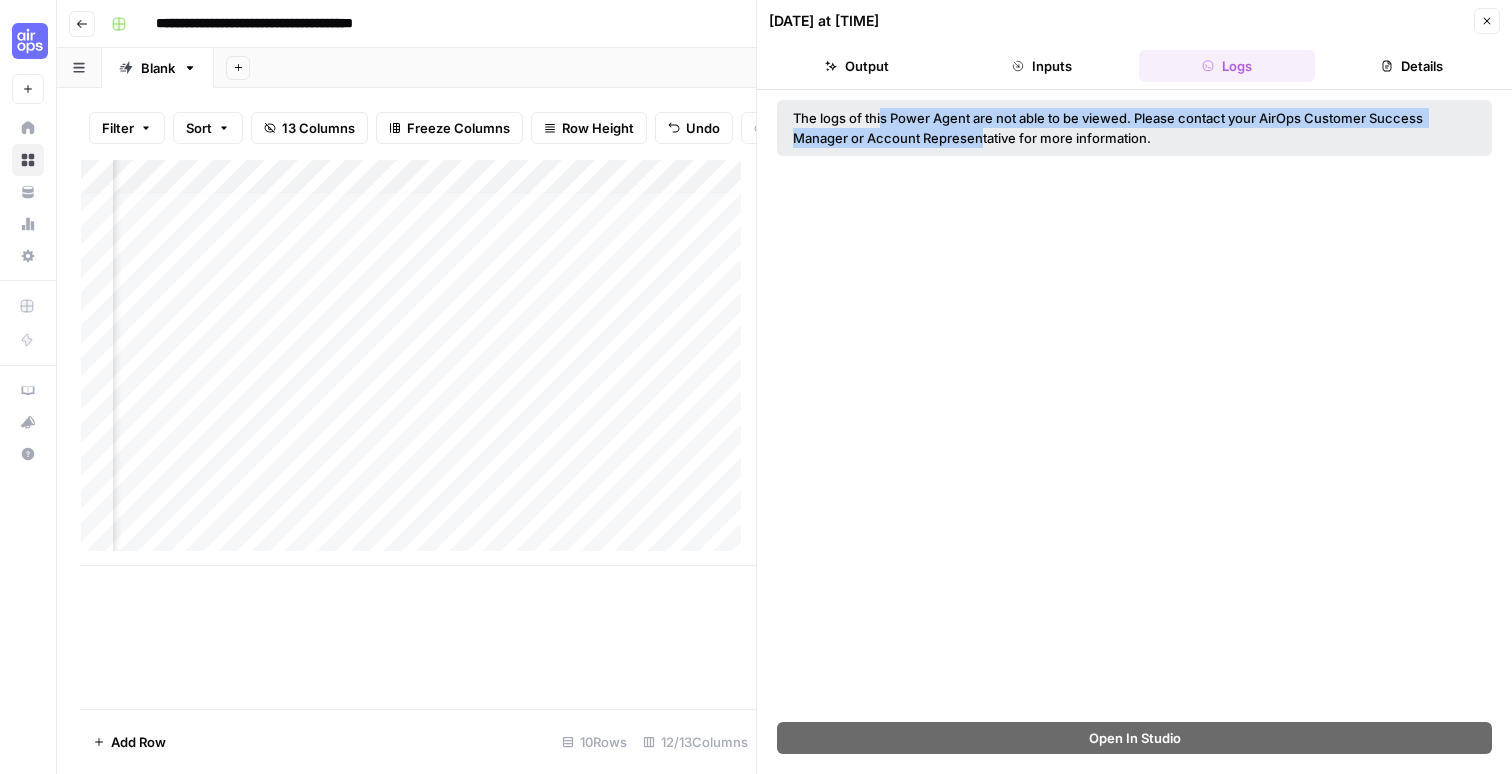 click on "The logs of this Power Agent are not able to be viewed. Please contact your AirOps Customer Success Manager or Account Representative for more information." at bounding box center [1134, 128] 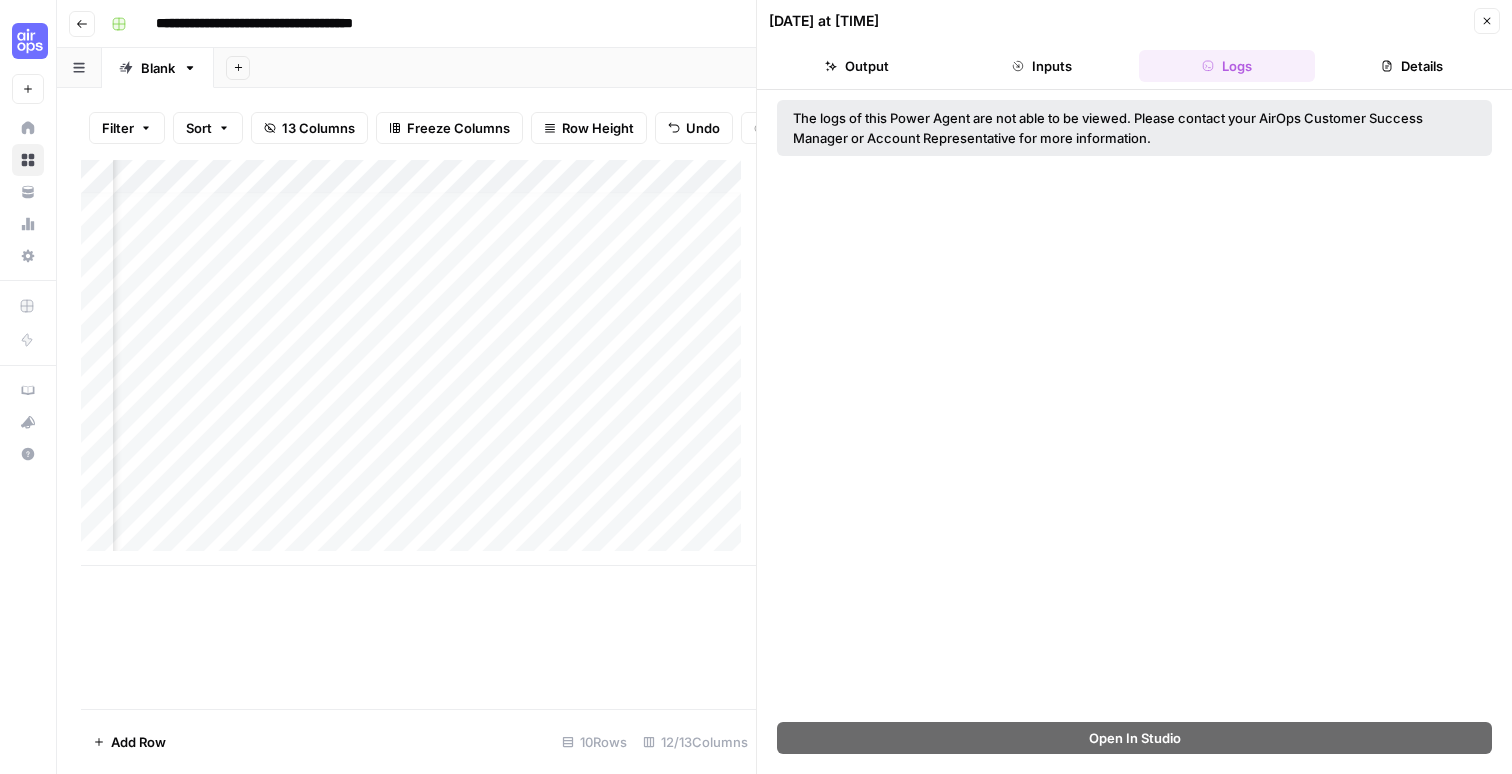 click on "The logs of this Power Agent are not able to be viewed. Please contact your AirOps Customer Success Manager or Account Representative for more information." at bounding box center (1134, 128) 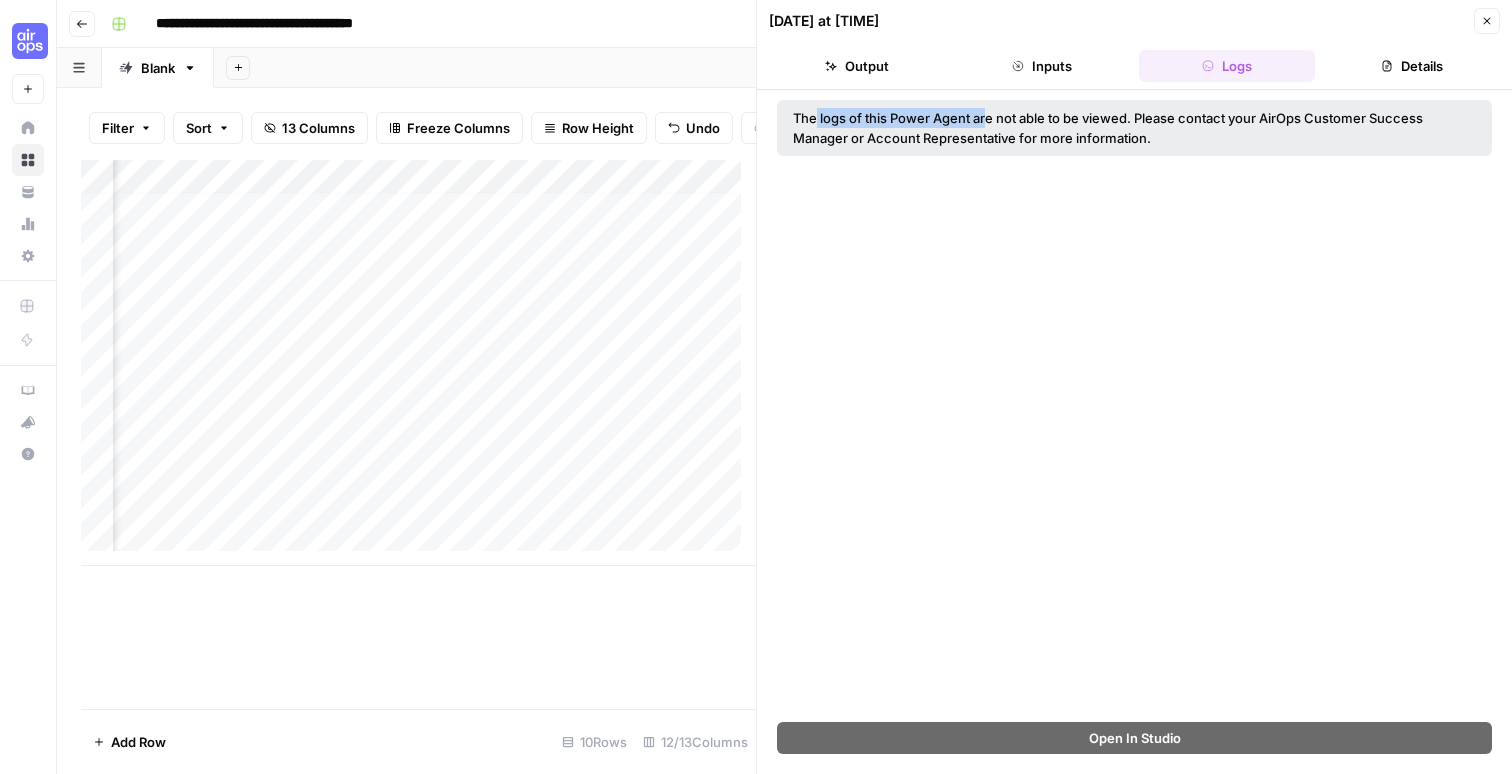 drag, startPoint x: 818, startPoint y: 116, endPoint x: 987, endPoint y: 116, distance: 169 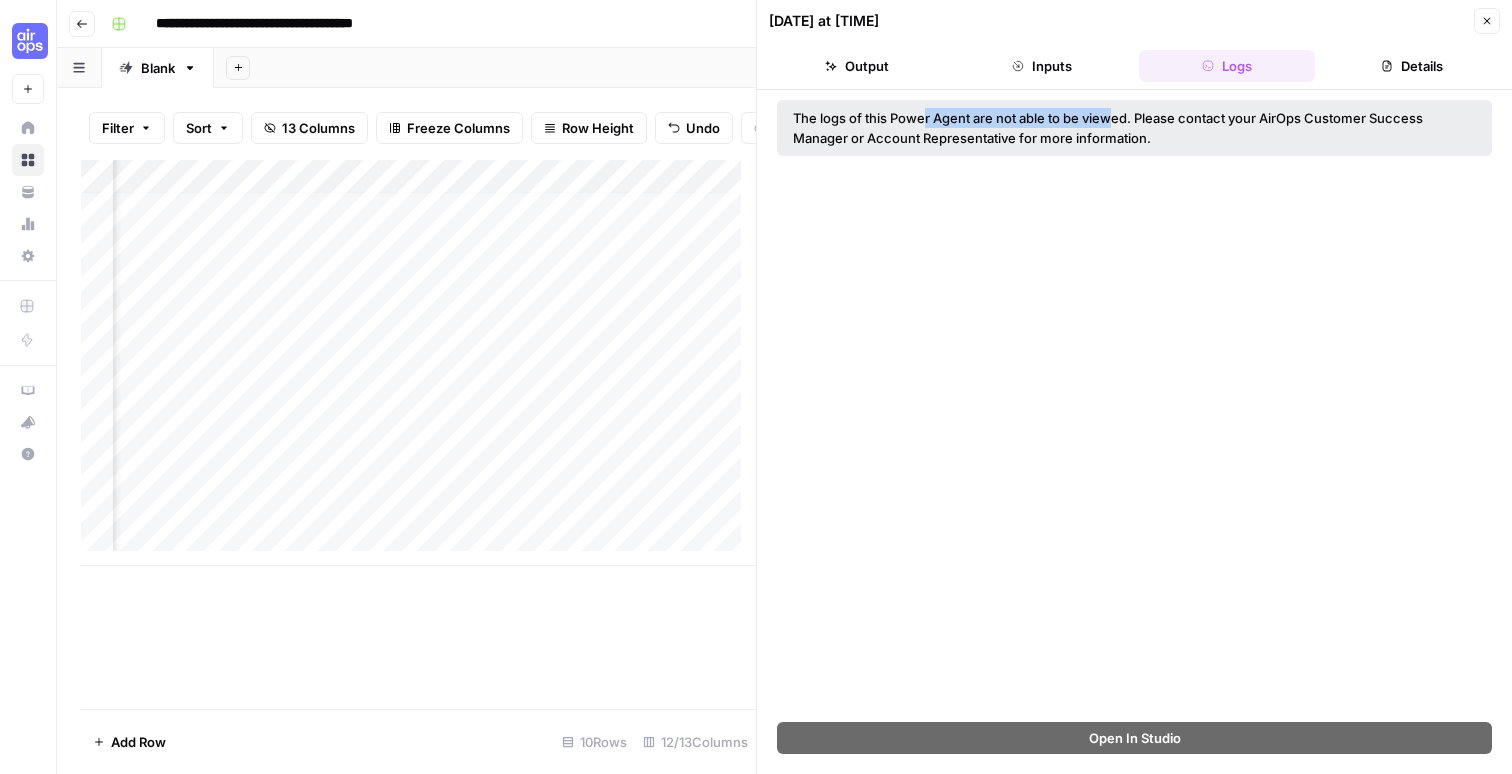 drag, startPoint x: 924, startPoint y: 114, endPoint x: 1135, endPoint y: 114, distance: 211 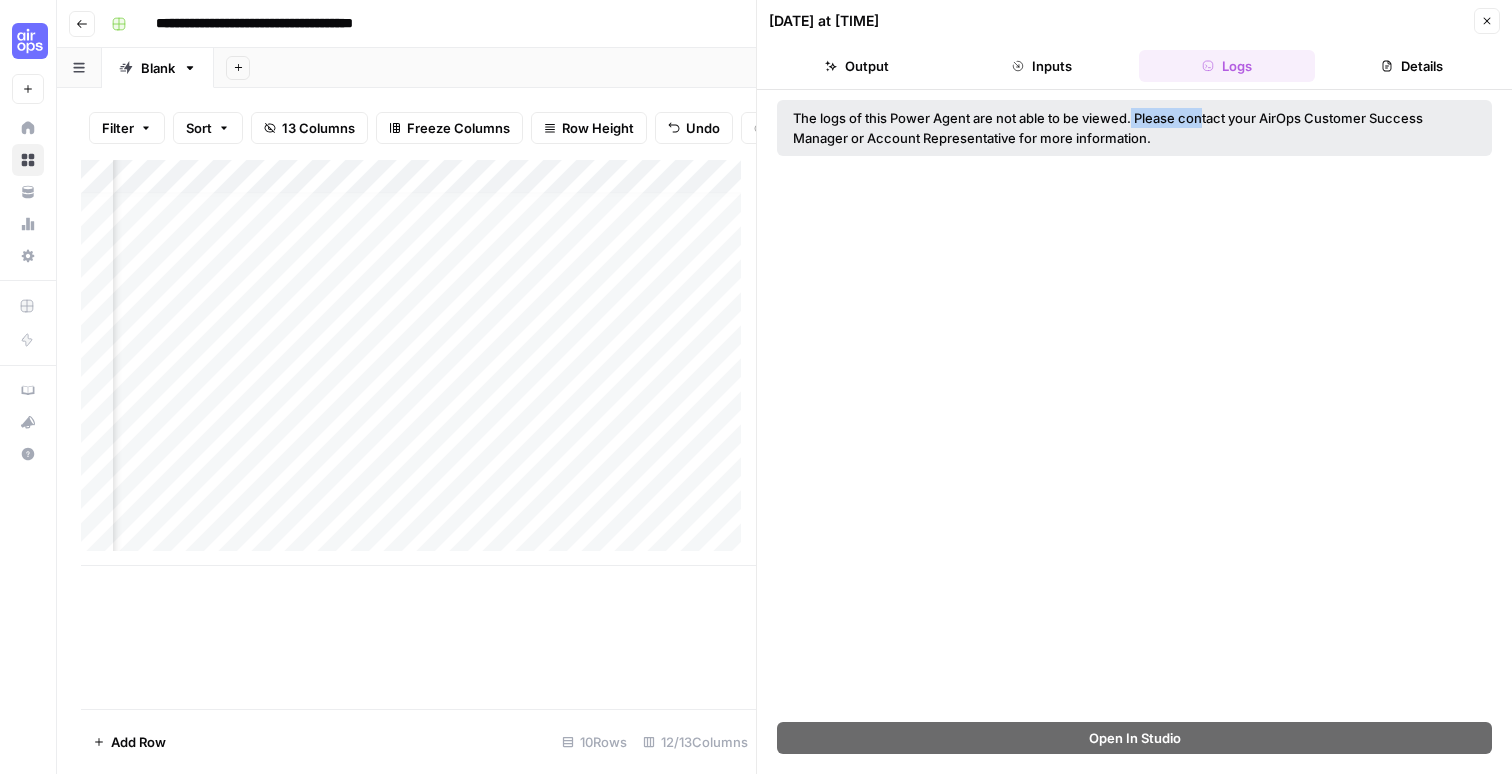 drag, startPoint x: 1135, startPoint y: 114, endPoint x: 1206, endPoint y: 114, distance: 71 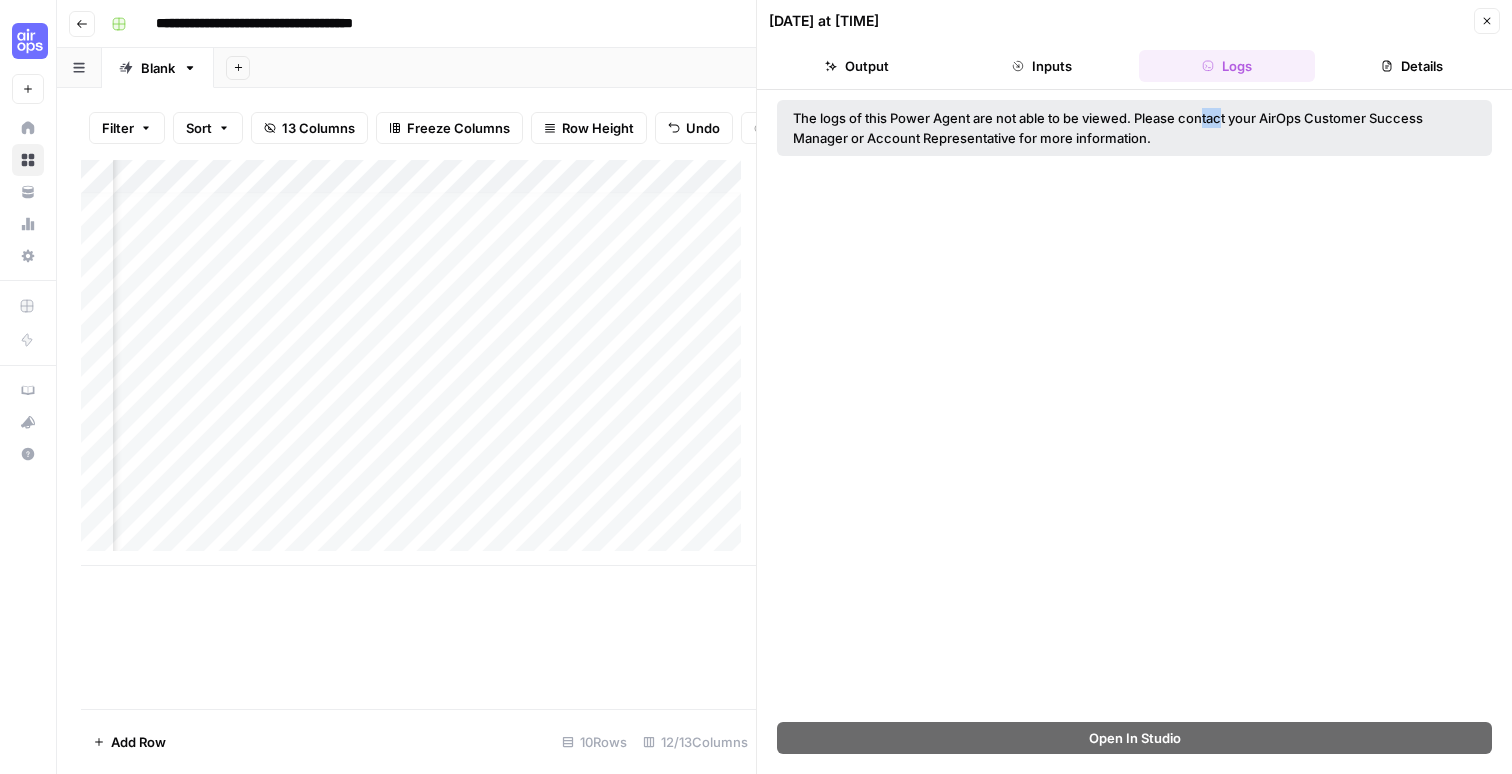 drag, startPoint x: 1206, startPoint y: 114, endPoint x: 1279, endPoint y: 115, distance: 73.00685 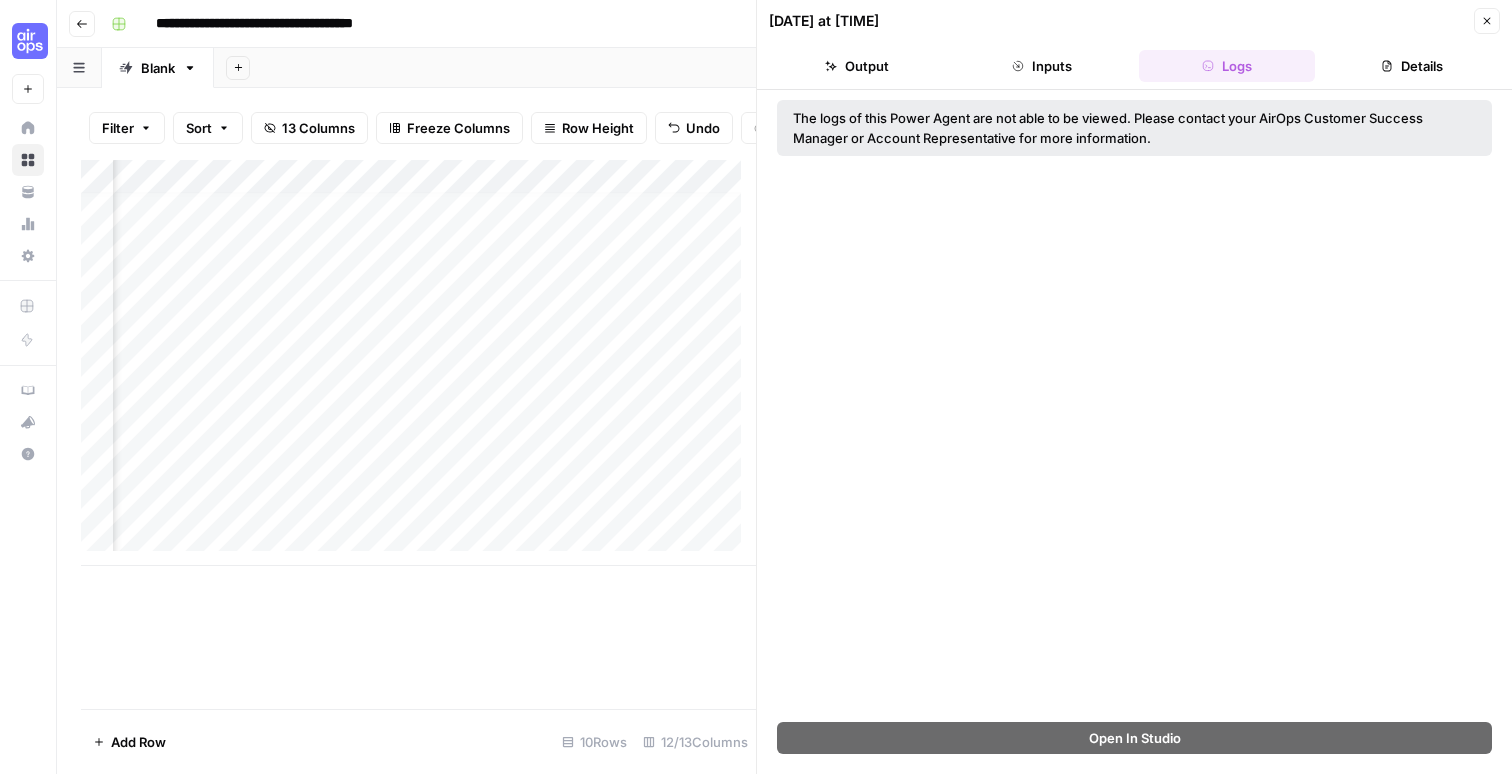 drag, startPoint x: 1279, startPoint y: 115, endPoint x: 1292, endPoint y: 115, distance: 13 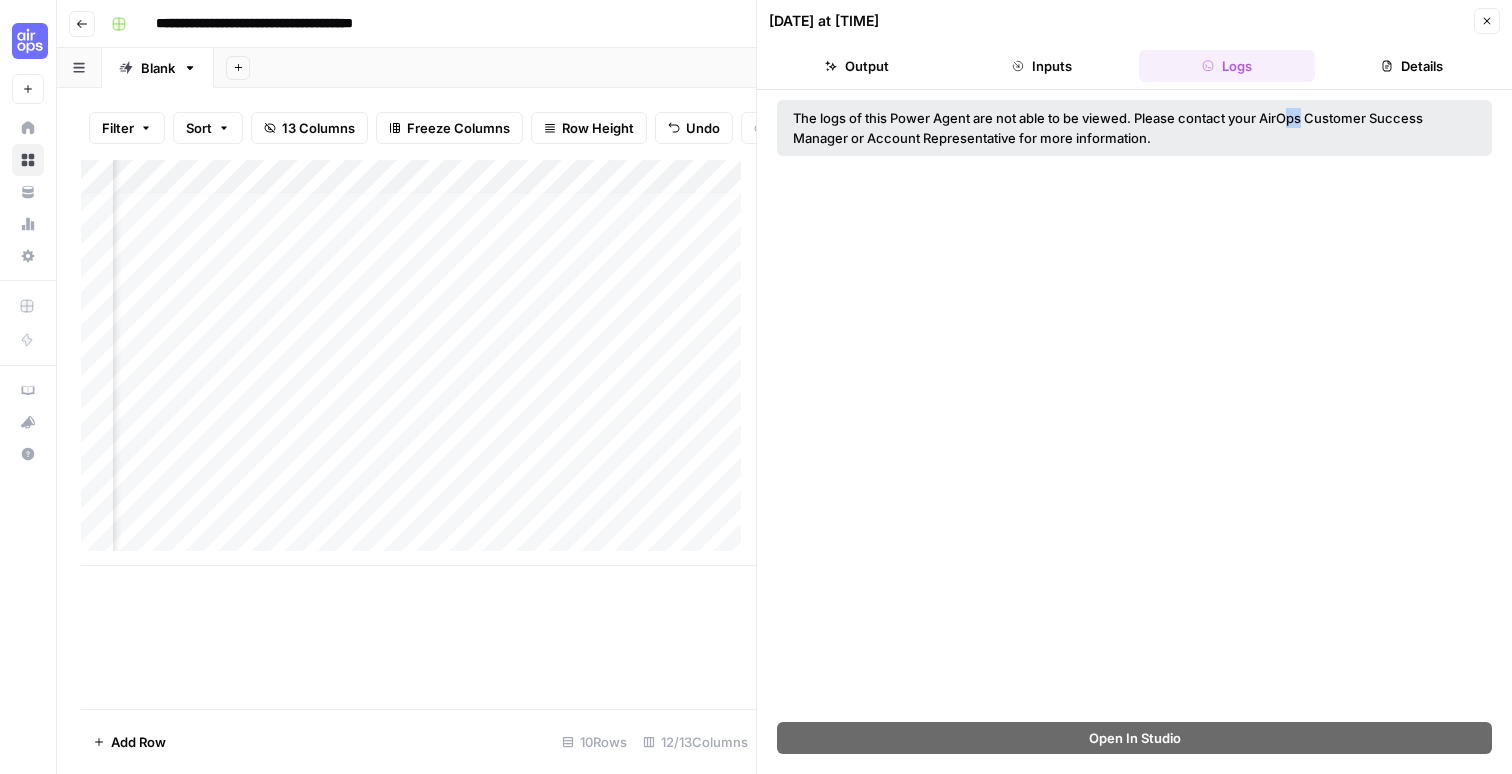 drag, startPoint x: 1292, startPoint y: 115, endPoint x: 1325, endPoint y: 118, distance: 33.13608 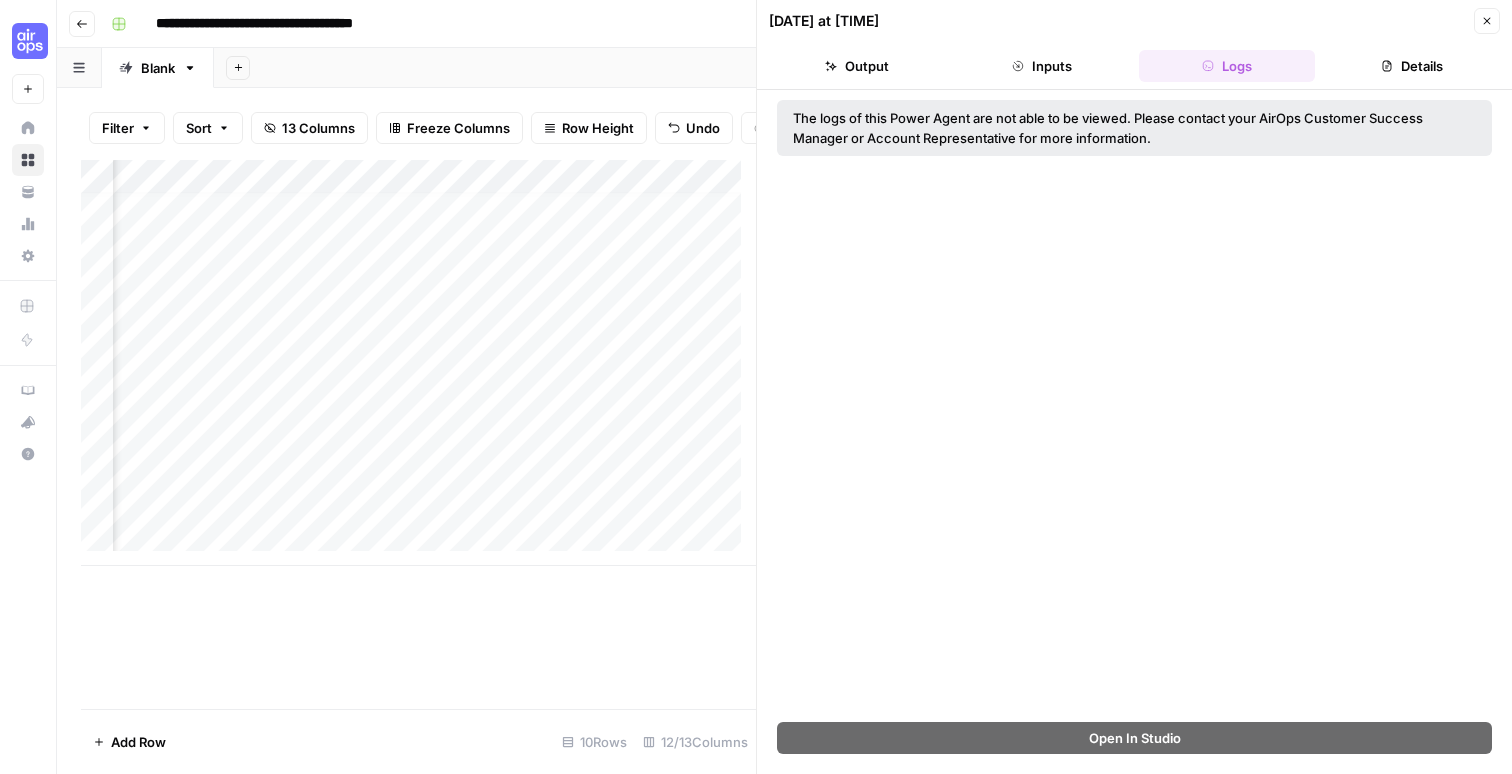 click on "The logs of this Power Agent are not able to be viewed. Please contact your AirOps Customer Success Manager or Account Representative for more information." at bounding box center [1134, 128] 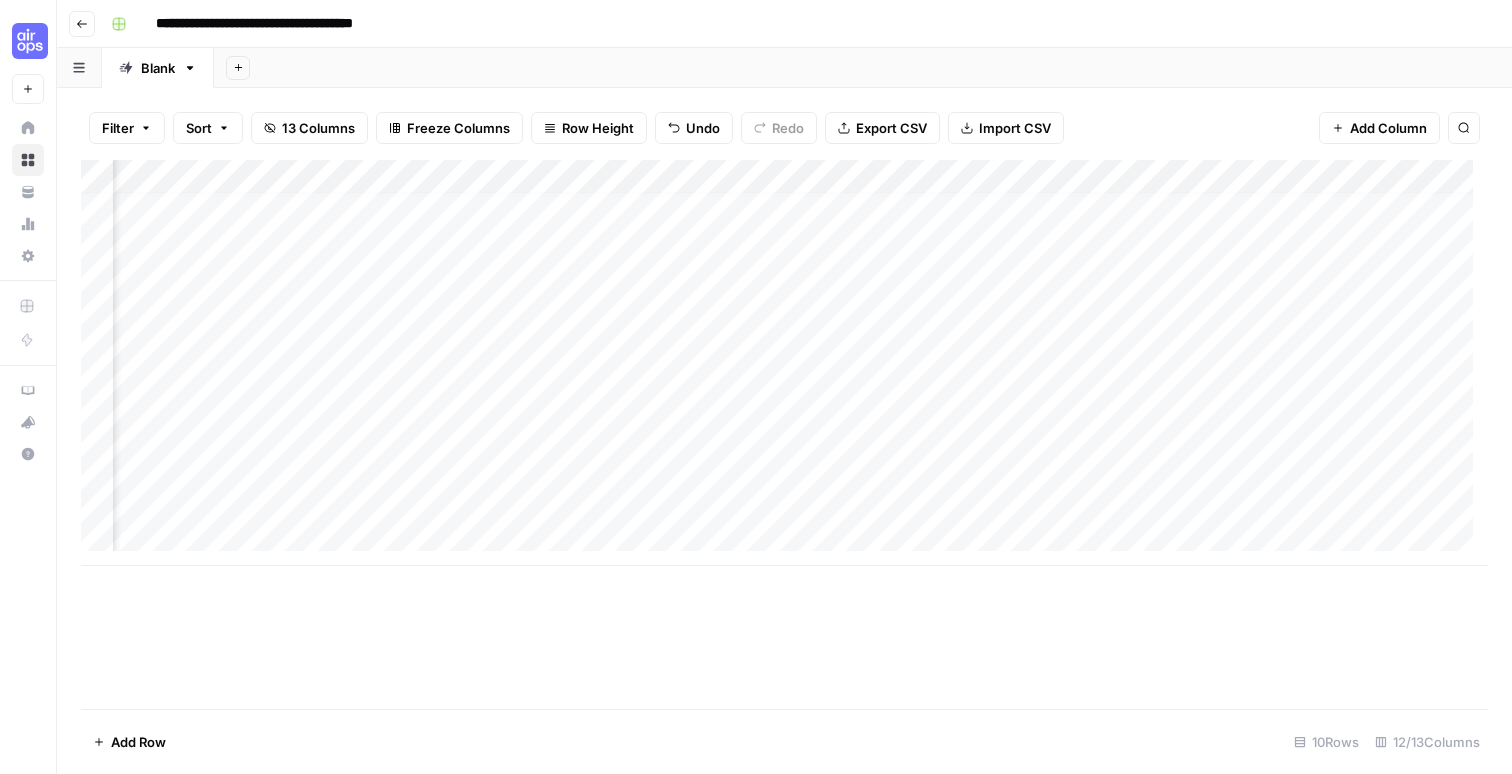 scroll, scrollTop: 12, scrollLeft: 0, axis: vertical 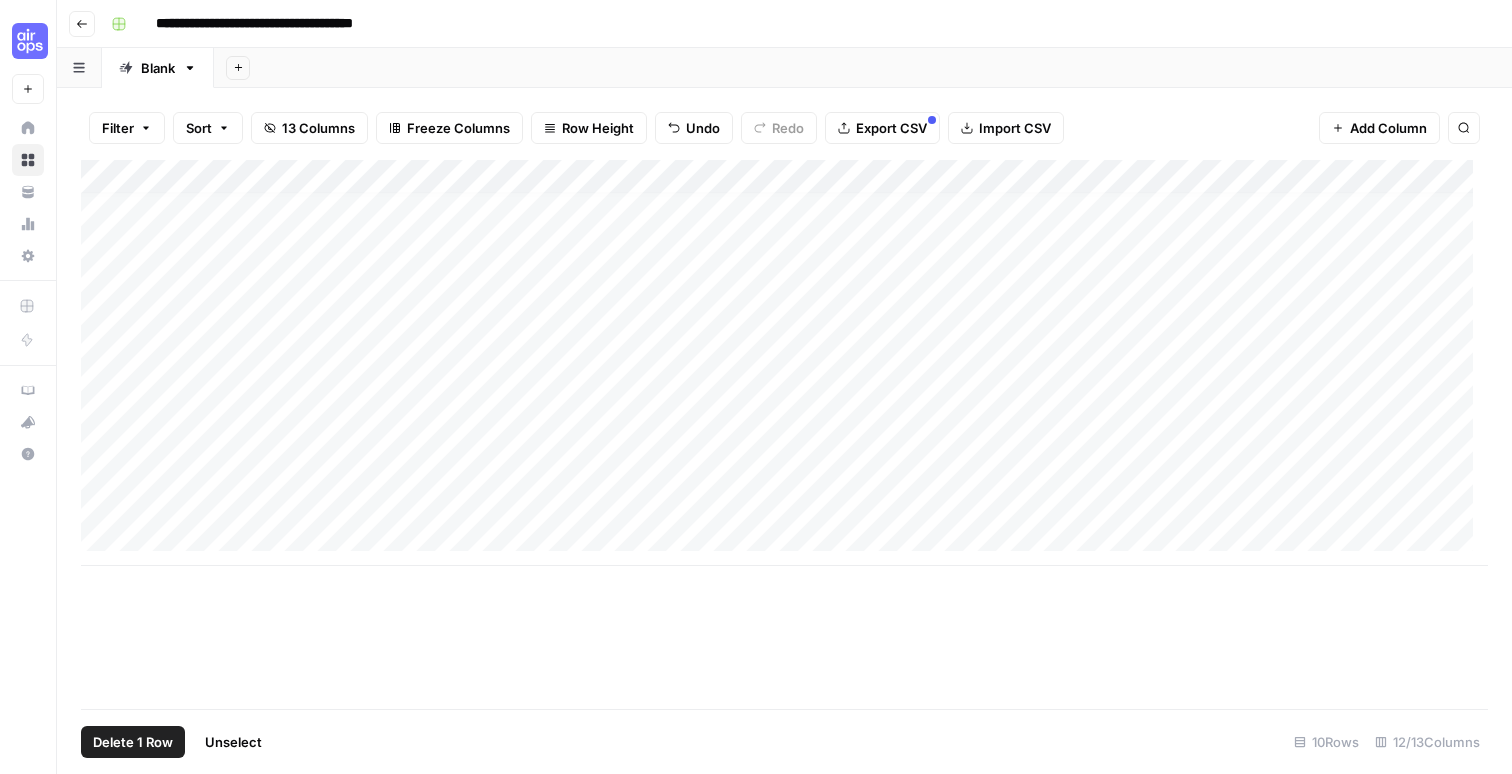 click on "Add Column" at bounding box center (784, 363) 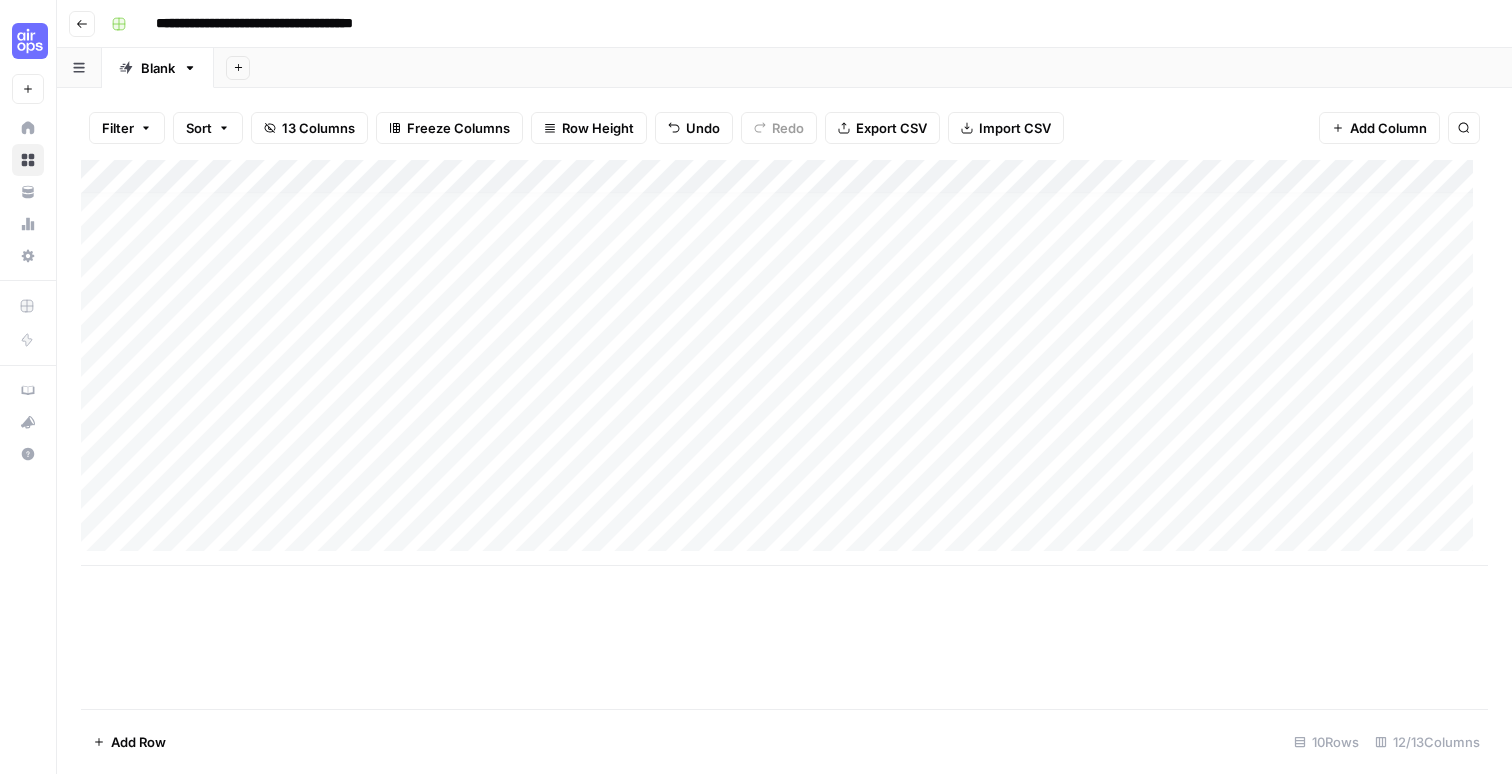 click on "Add Column" at bounding box center (784, 363) 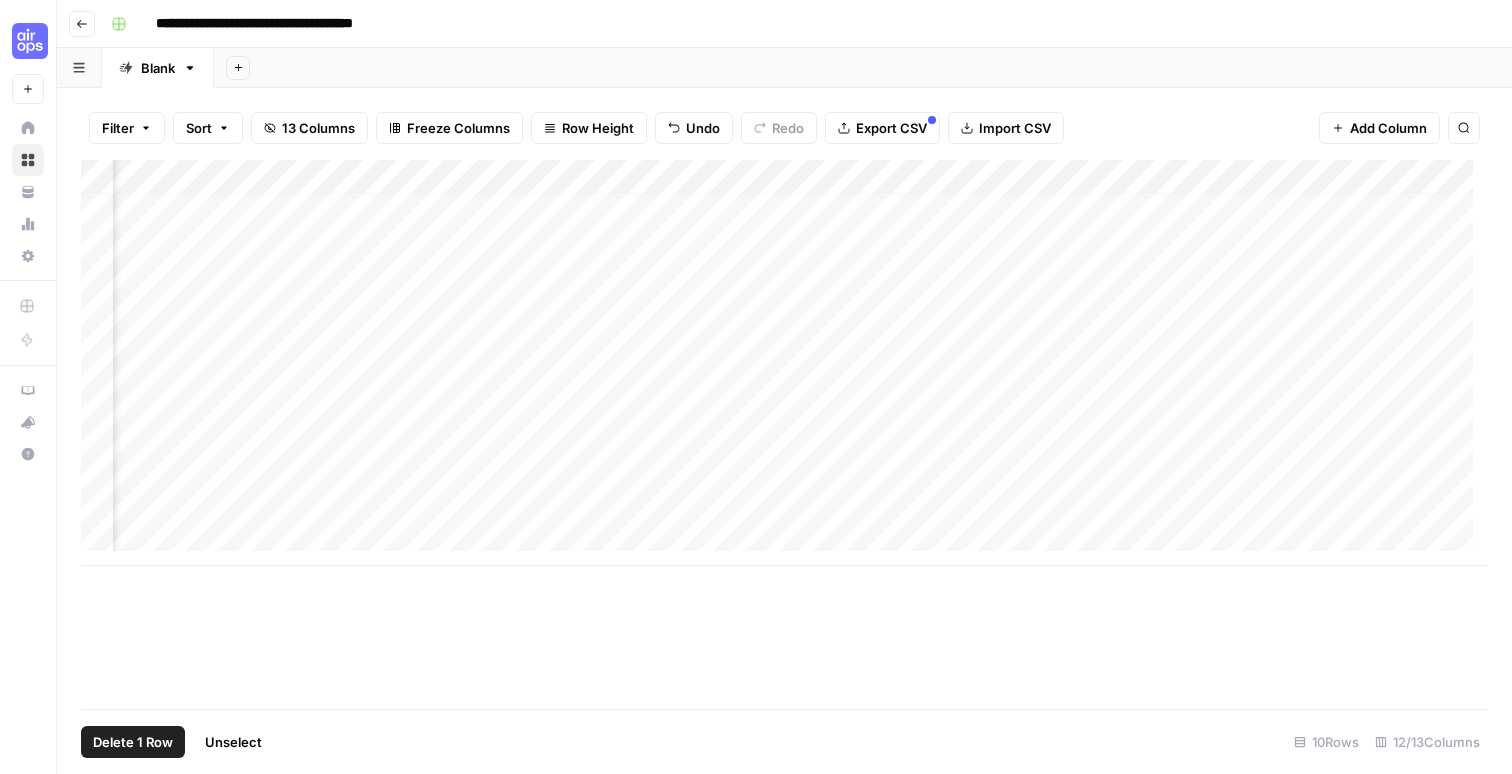 scroll, scrollTop: 12, scrollLeft: 725, axis: both 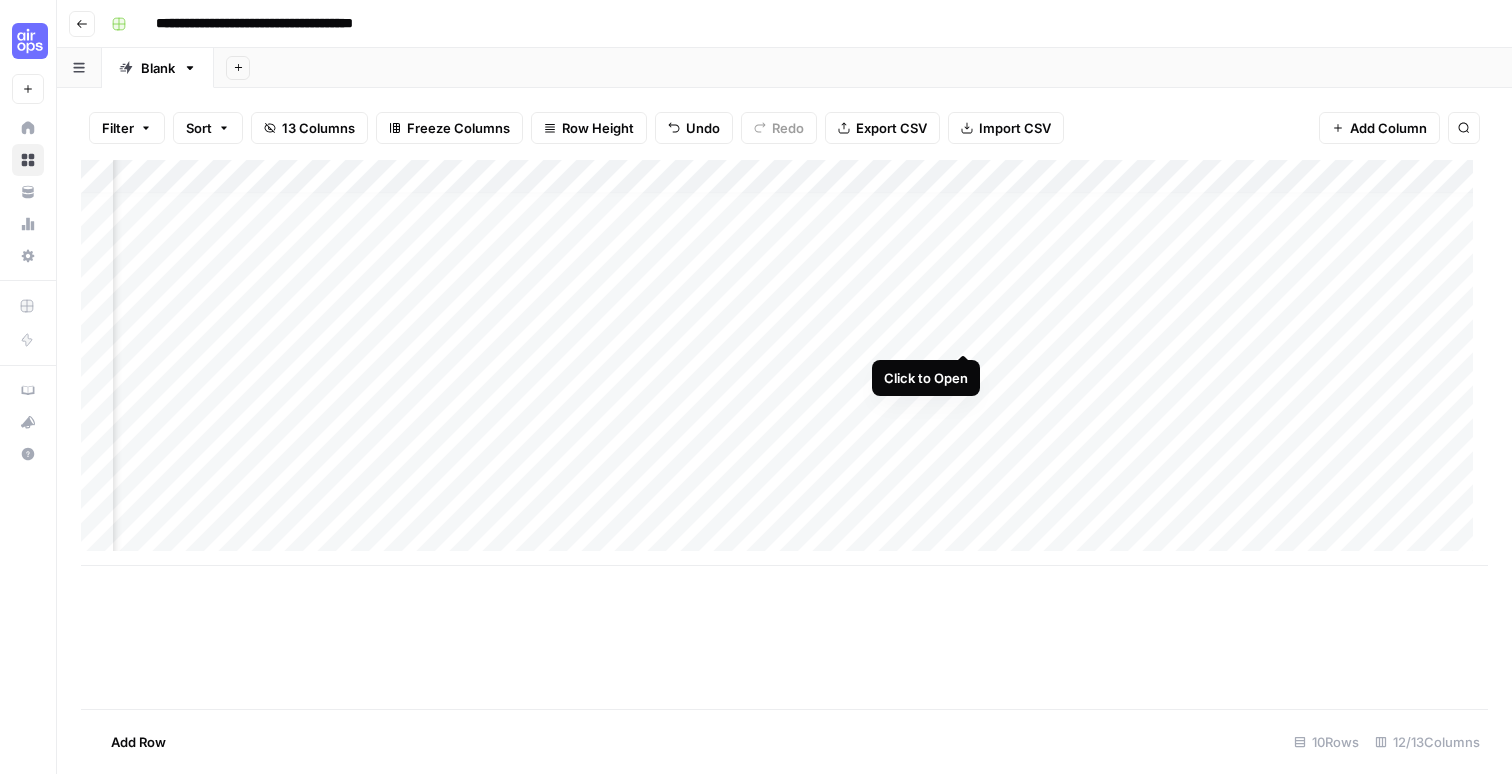 click on "Add Column" at bounding box center (784, 363) 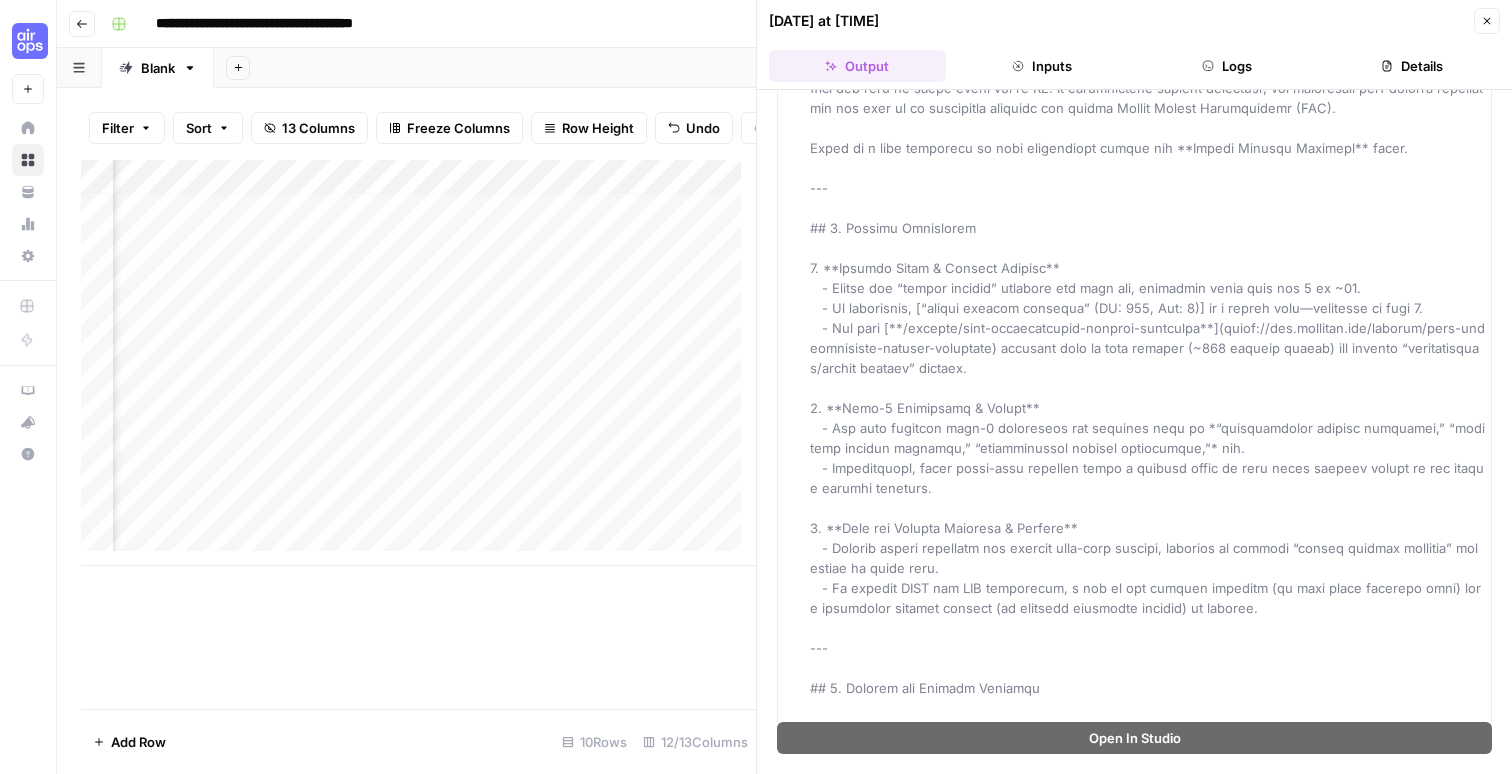 scroll, scrollTop: 0, scrollLeft: 0, axis: both 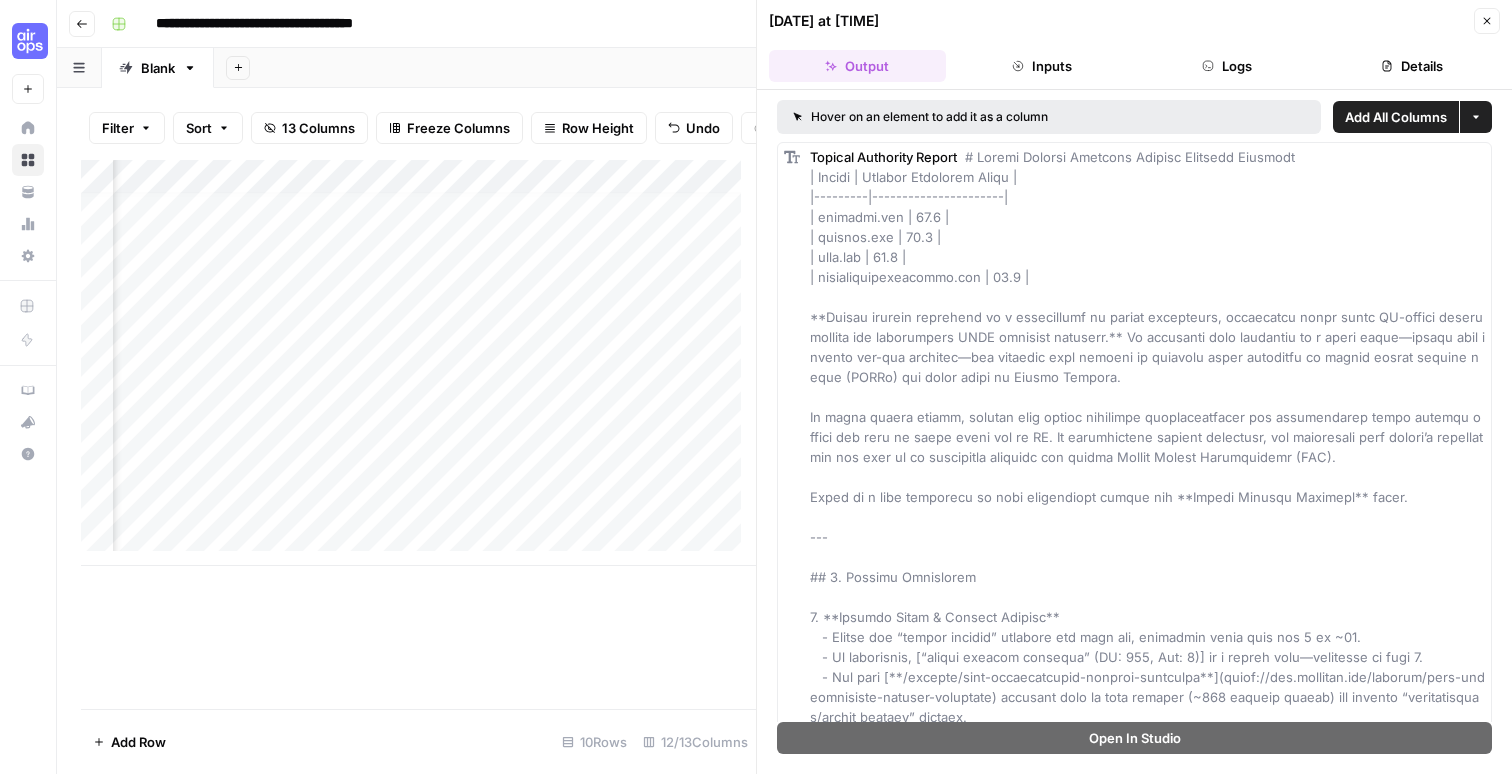 click 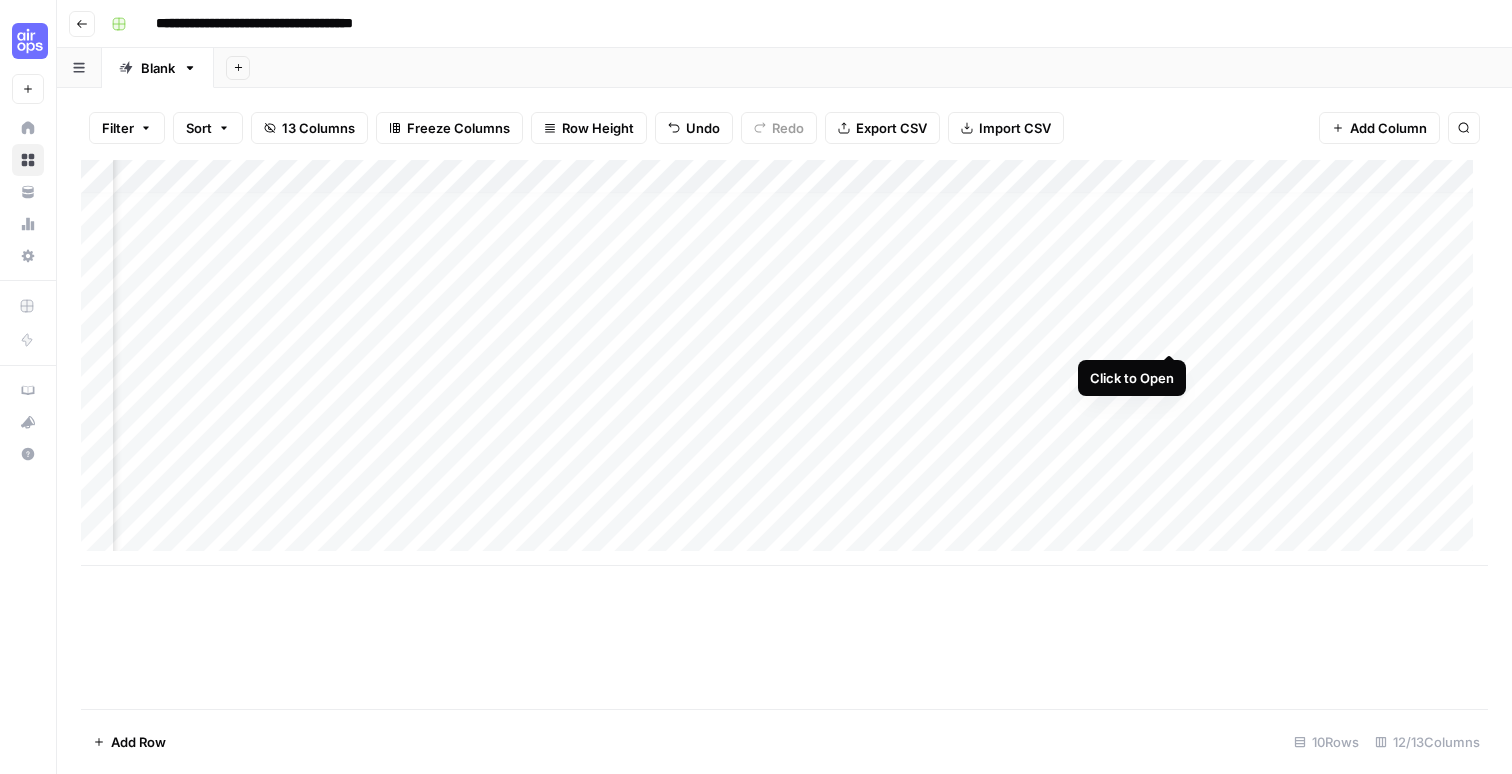 click on "Add Column" at bounding box center [784, 363] 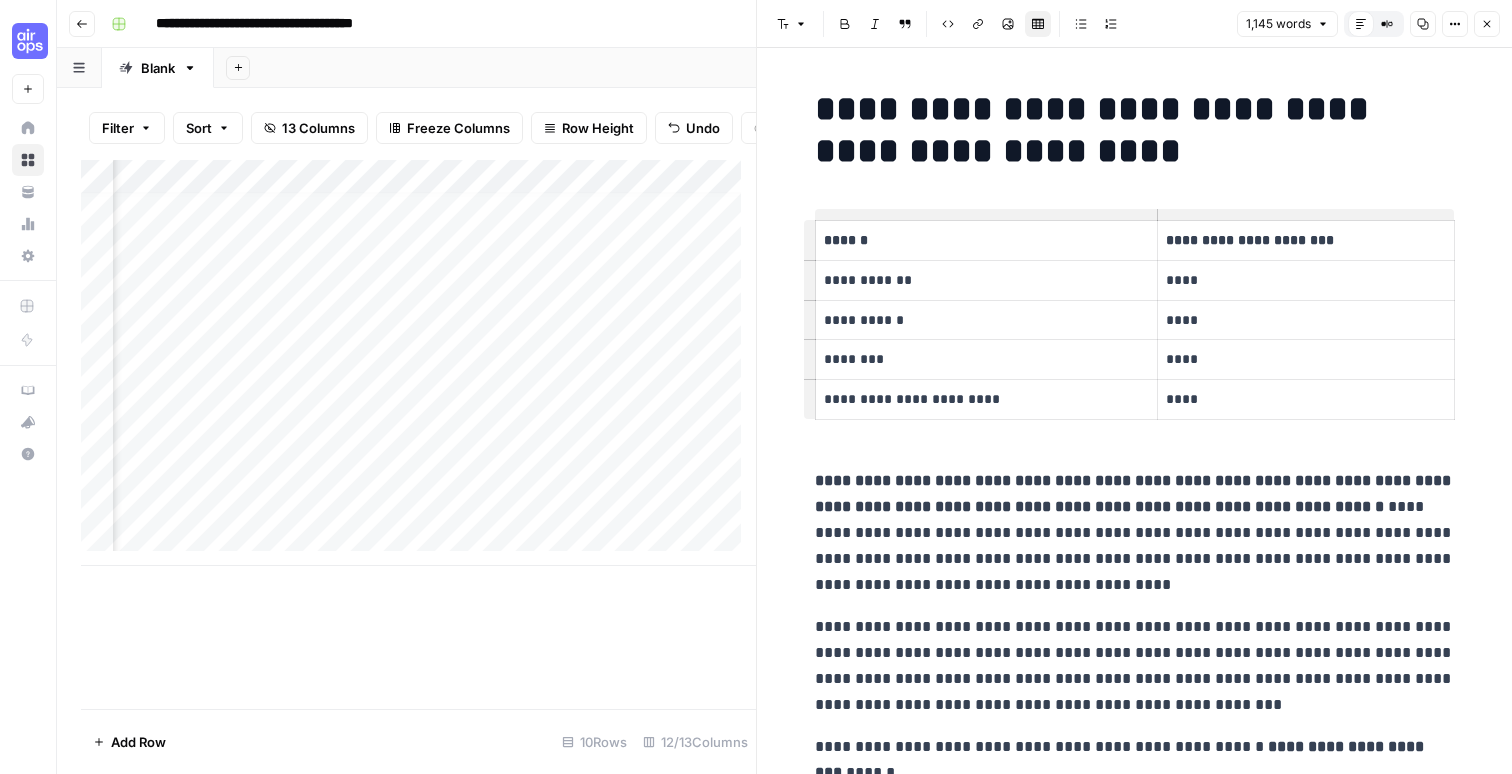 drag, startPoint x: 1192, startPoint y: 253, endPoint x: 1265, endPoint y: 253, distance: 73 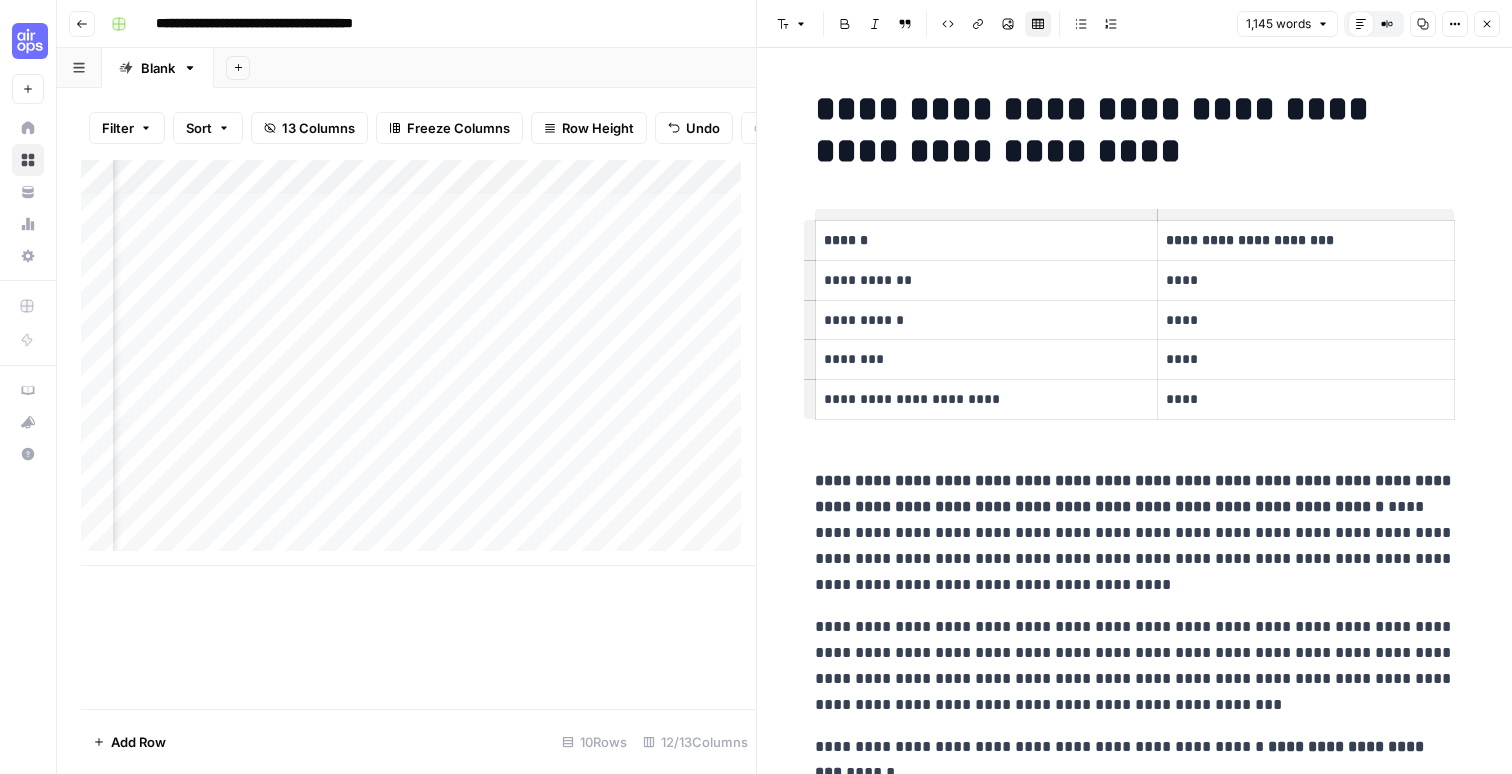 click on "**********" at bounding box center (1306, 241) 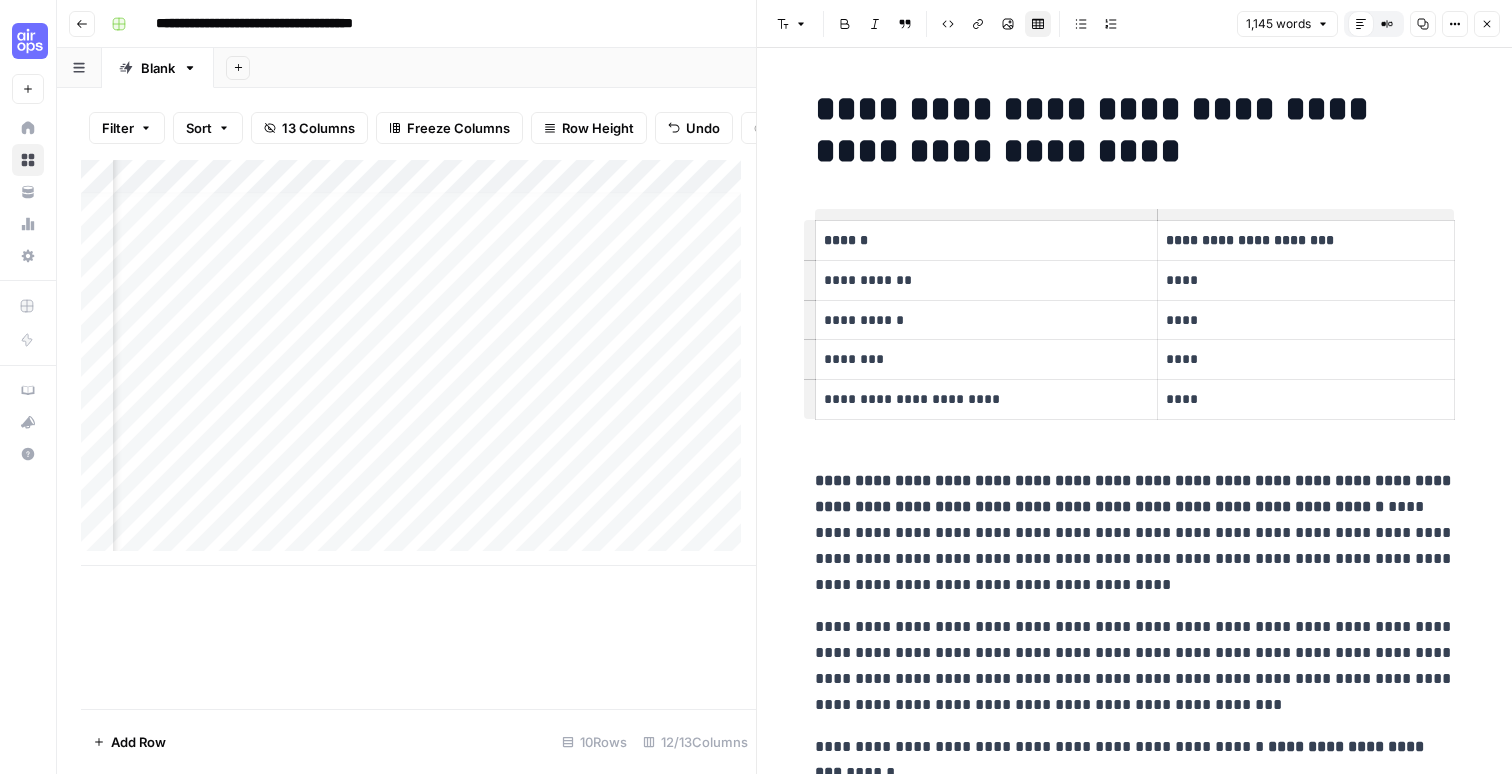 drag, startPoint x: 1246, startPoint y: 247, endPoint x: 1266, endPoint y: 247, distance: 20 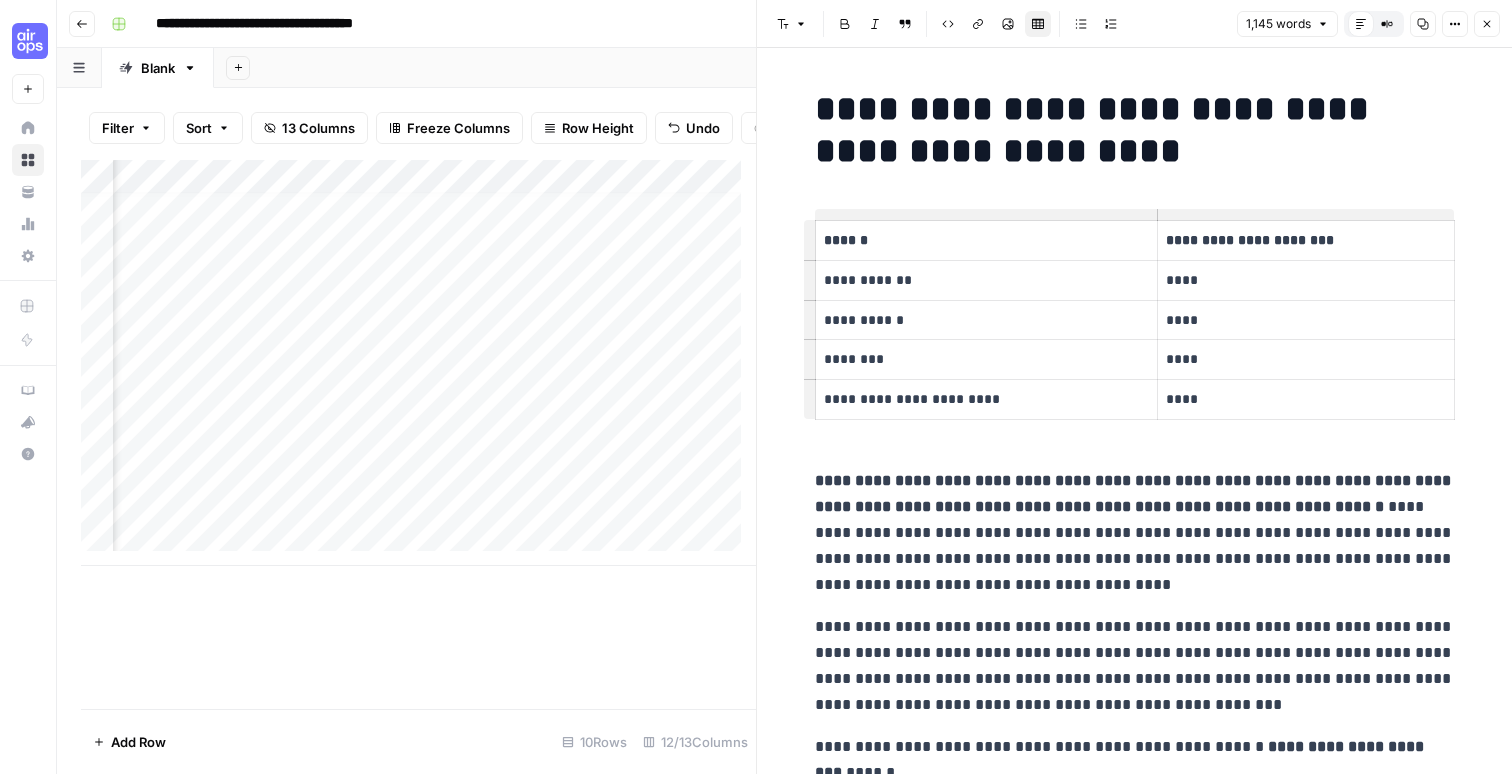 click on "**********" at bounding box center (1305, 240) 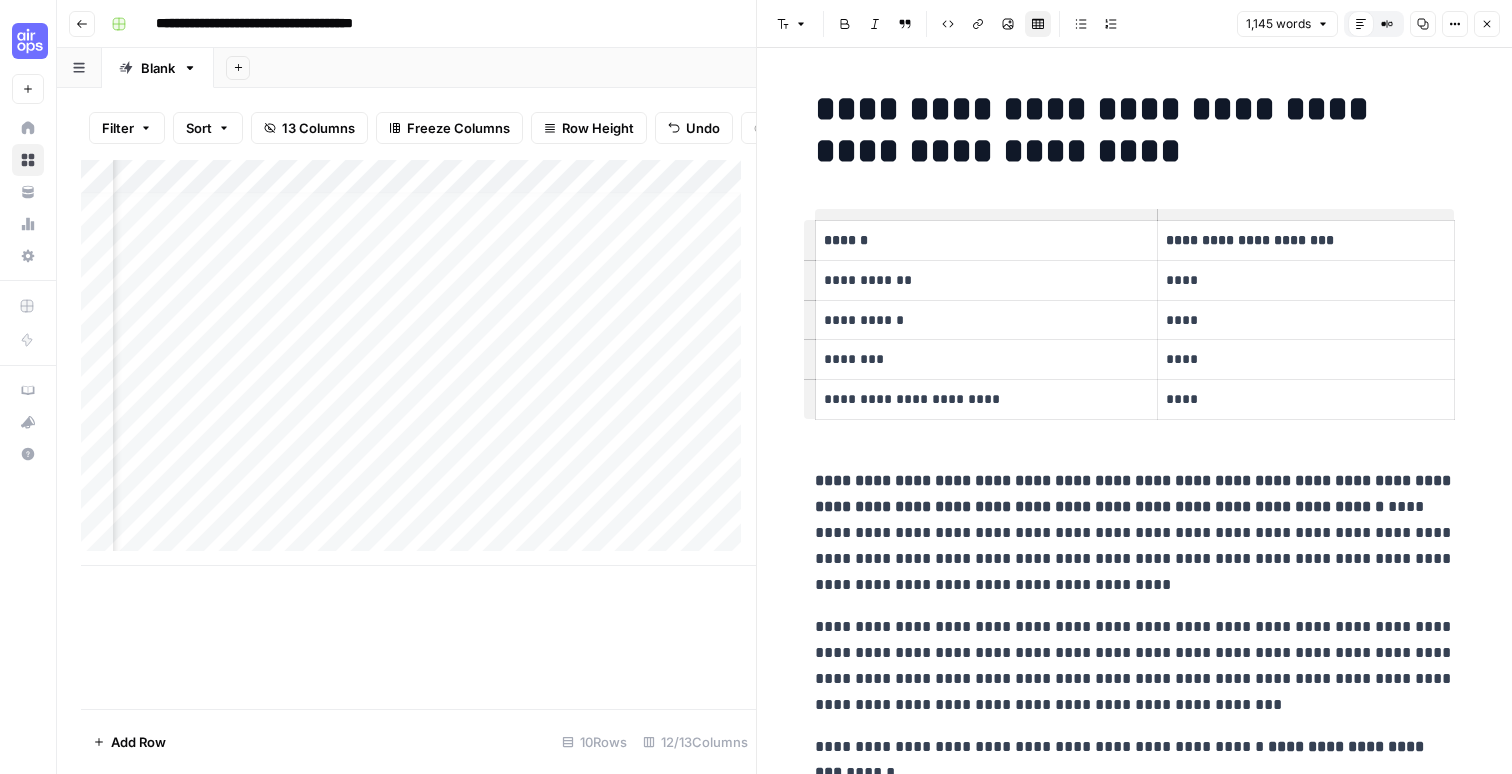 click on "**********" at bounding box center (987, 320) 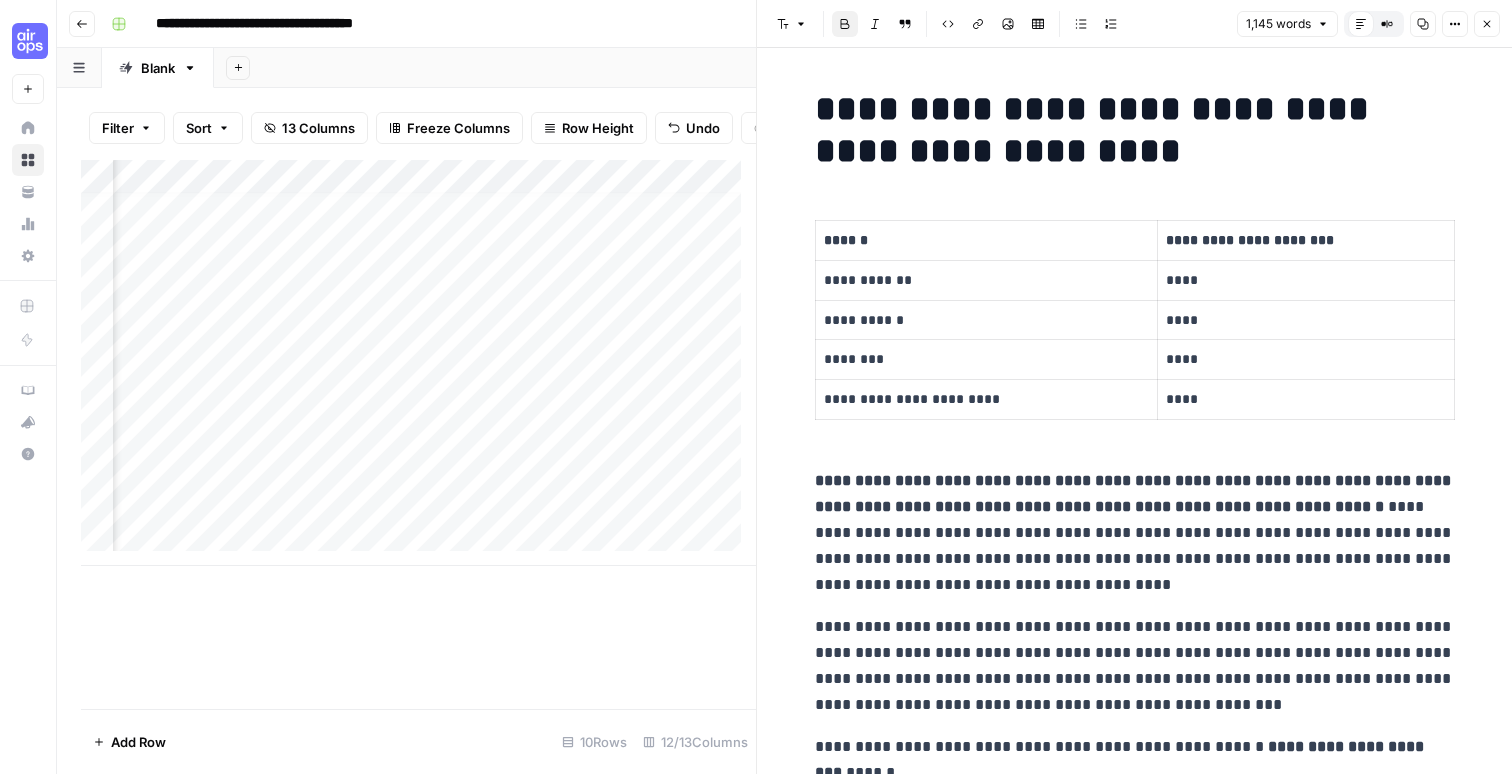 click on "**********" at bounding box center [1135, 493] 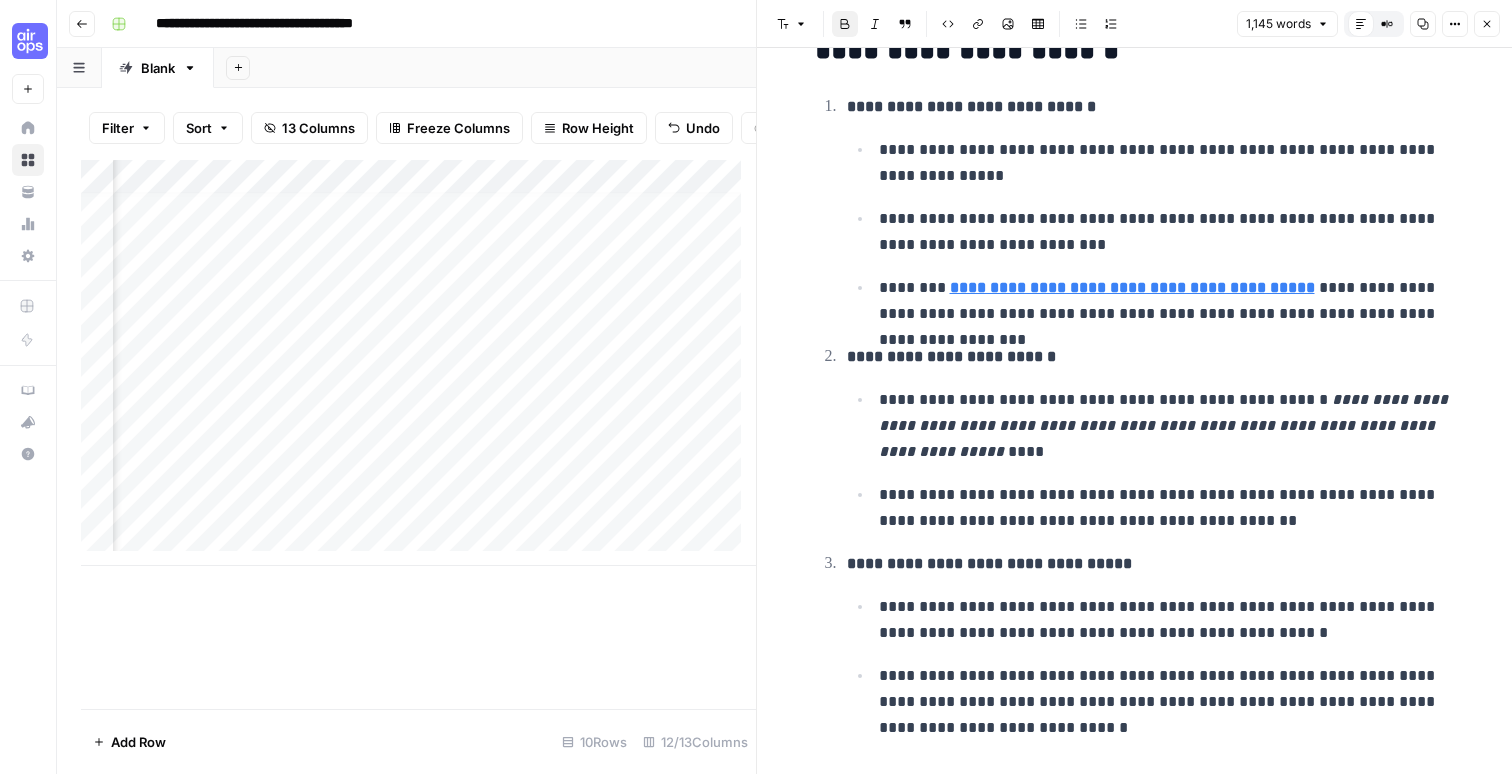 scroll, scrollTop: 812, scrollLeft: 0, axis: vertical 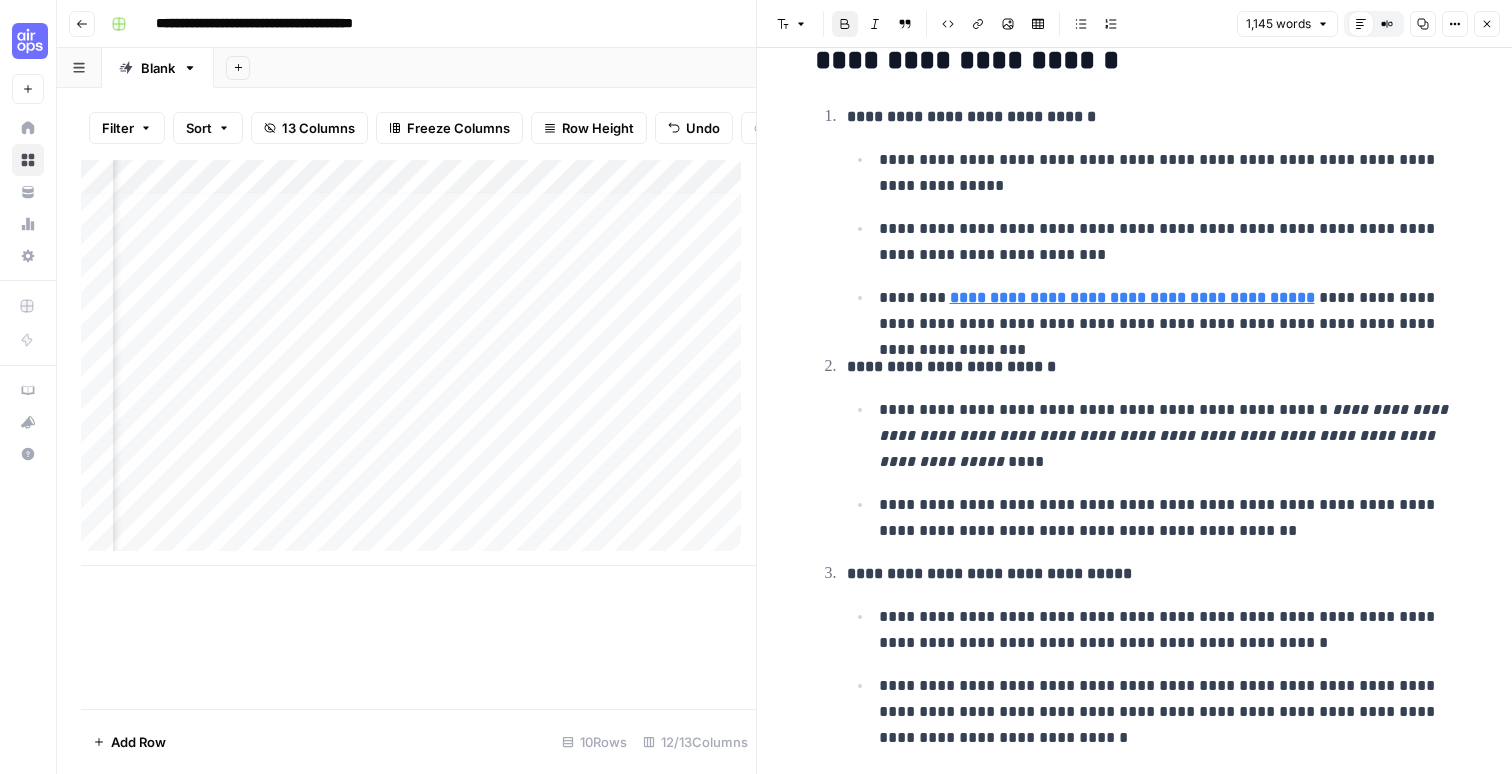 drag, startPoint x: 1052, startPoint y: 154, endPoint x: 1224, endPoint y: 164, distance: 172.29045 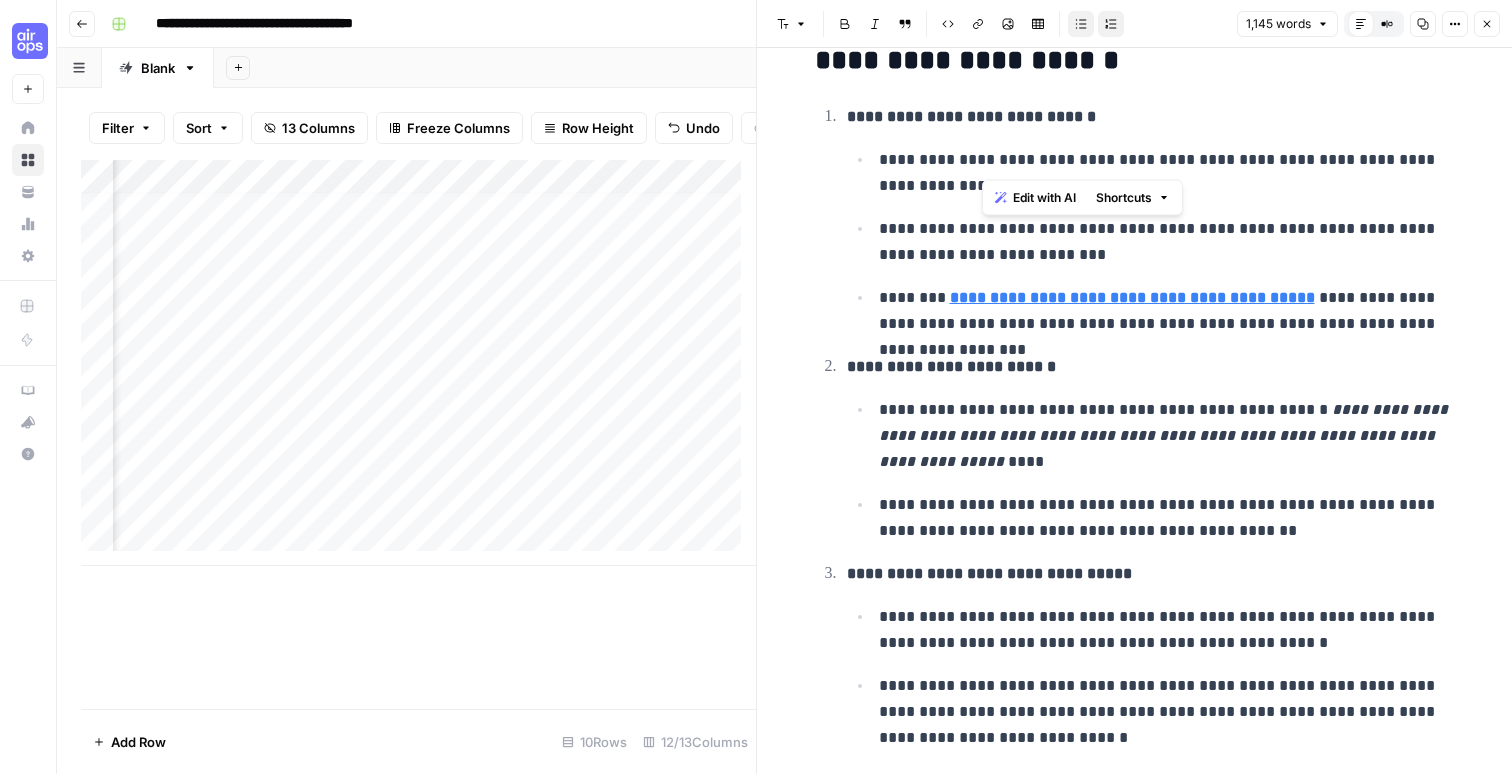 click on "**********" at bounding box center [1167, 173] 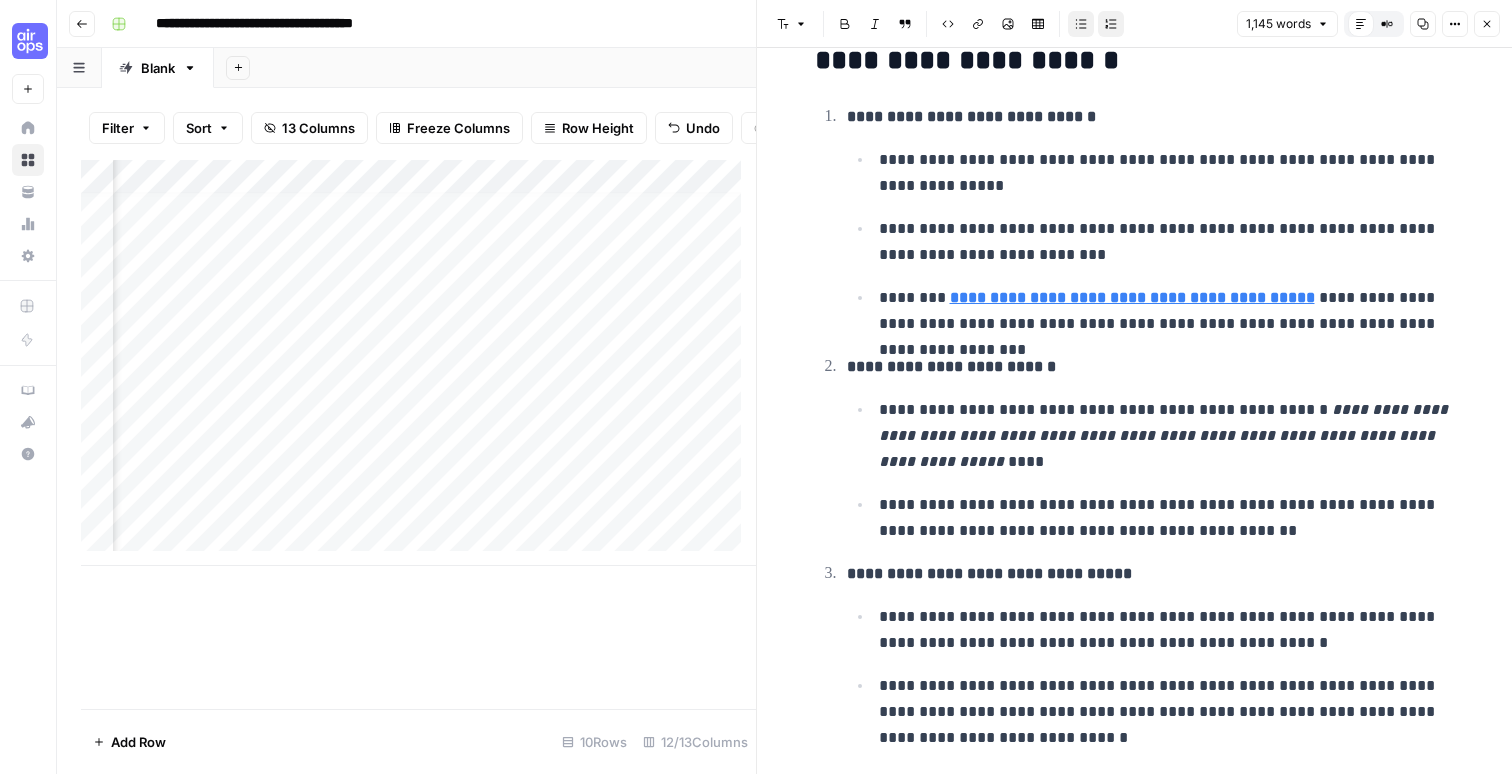 drag, startPoint x: 1163, startPoint y: 166, endPoint x: 1263, endPoint y: 161, distance: 100.12492 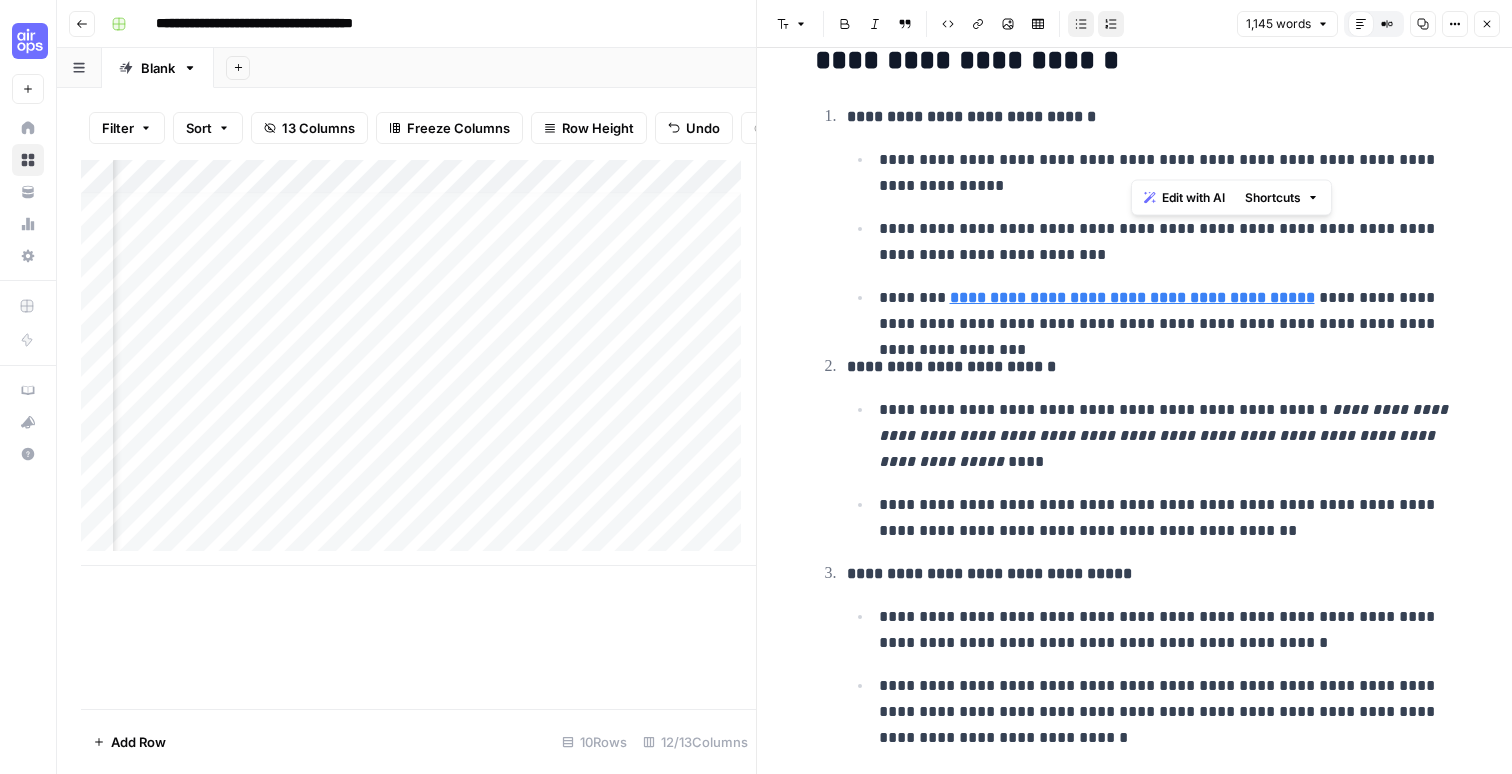 drag, startPoint x: 1131, startPoint y: 161, endPoint x: 1222, endPoint y: 159, distance: 91.02197 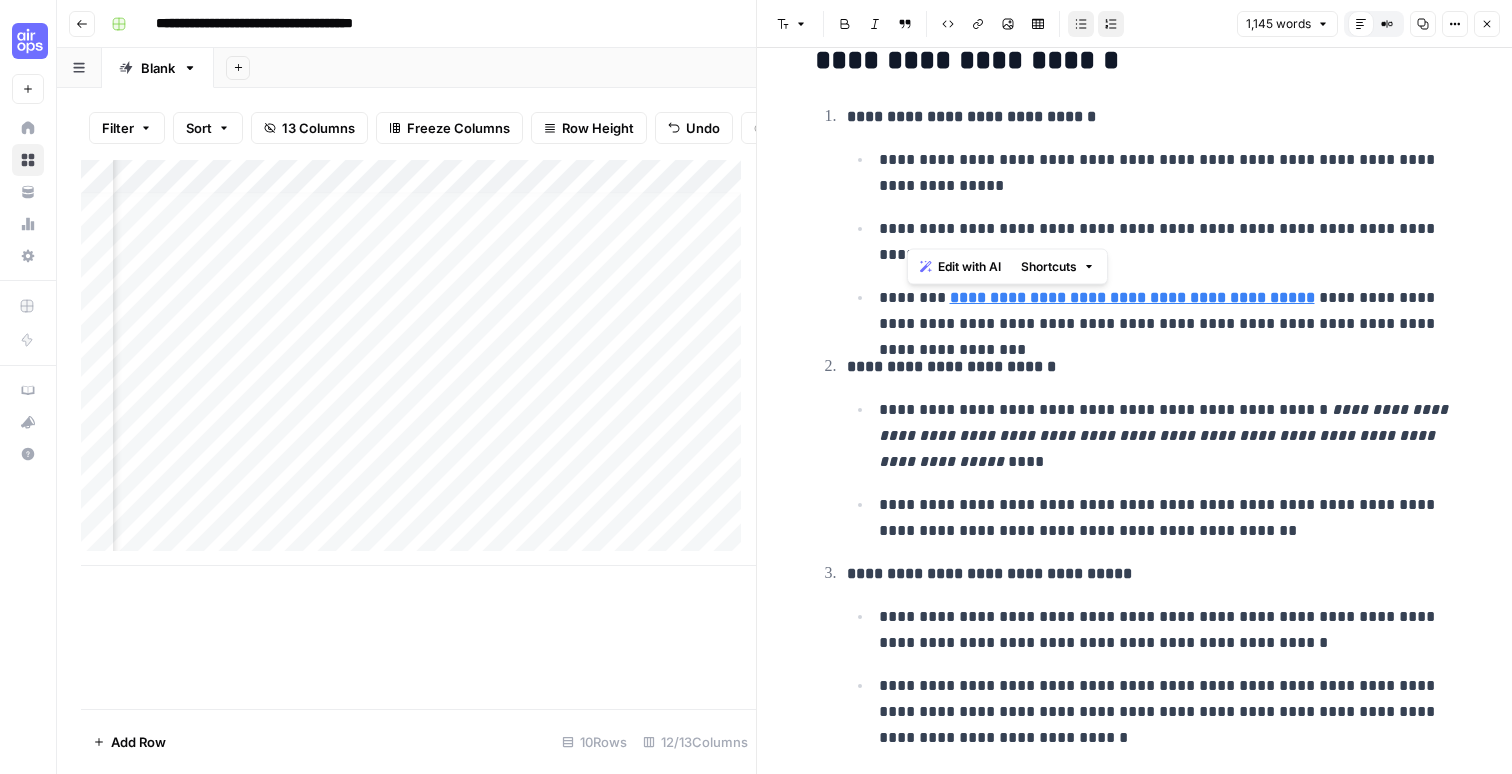 drag, startPoint x: 908, startPoint y: 232, endPoint x: 1196, endPoint y: 227, distance: 288.0434 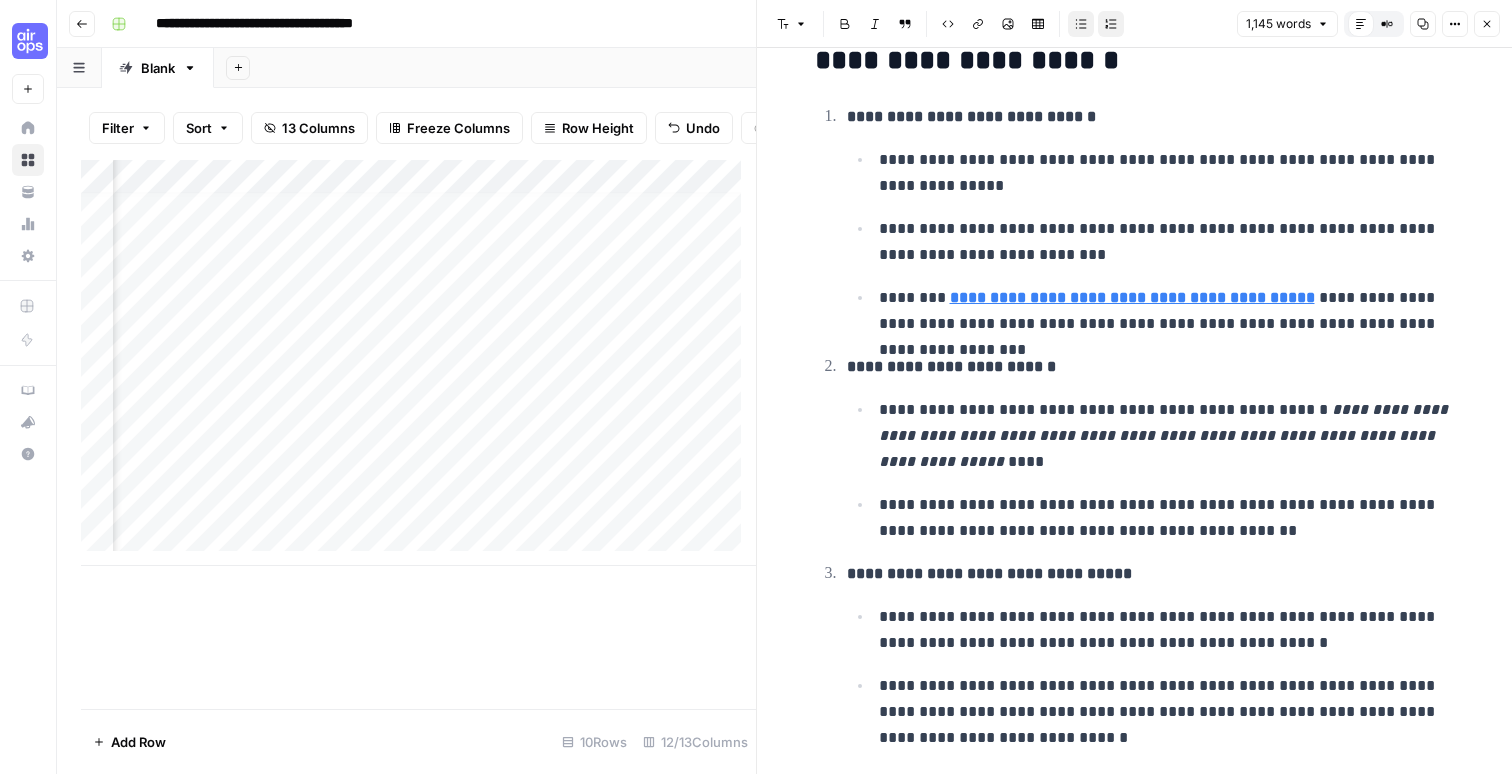 click on "**********" at bounding box center (1167, 242) 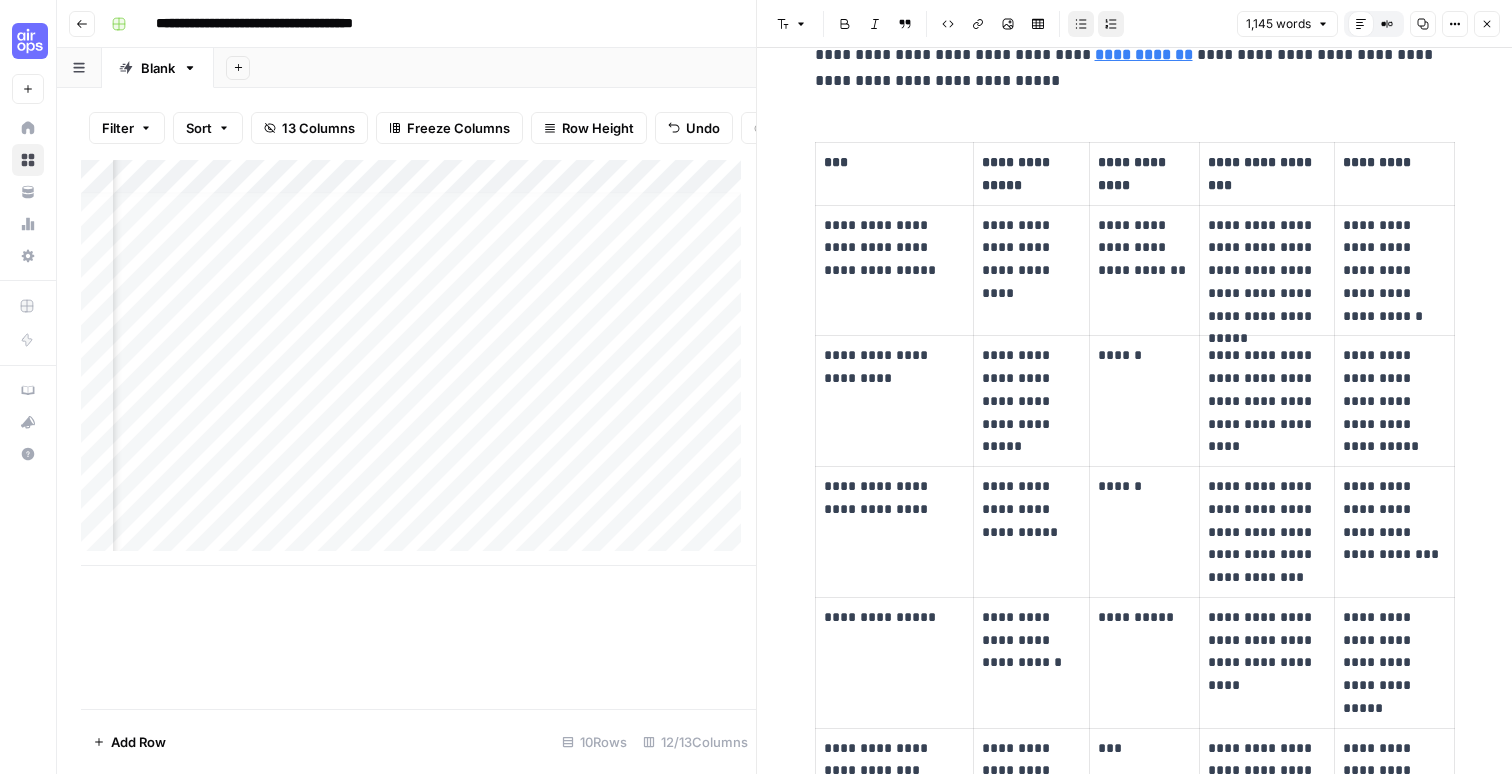 scroll, scrollTop: 1653, scrollLeft: 0, axis: vertical 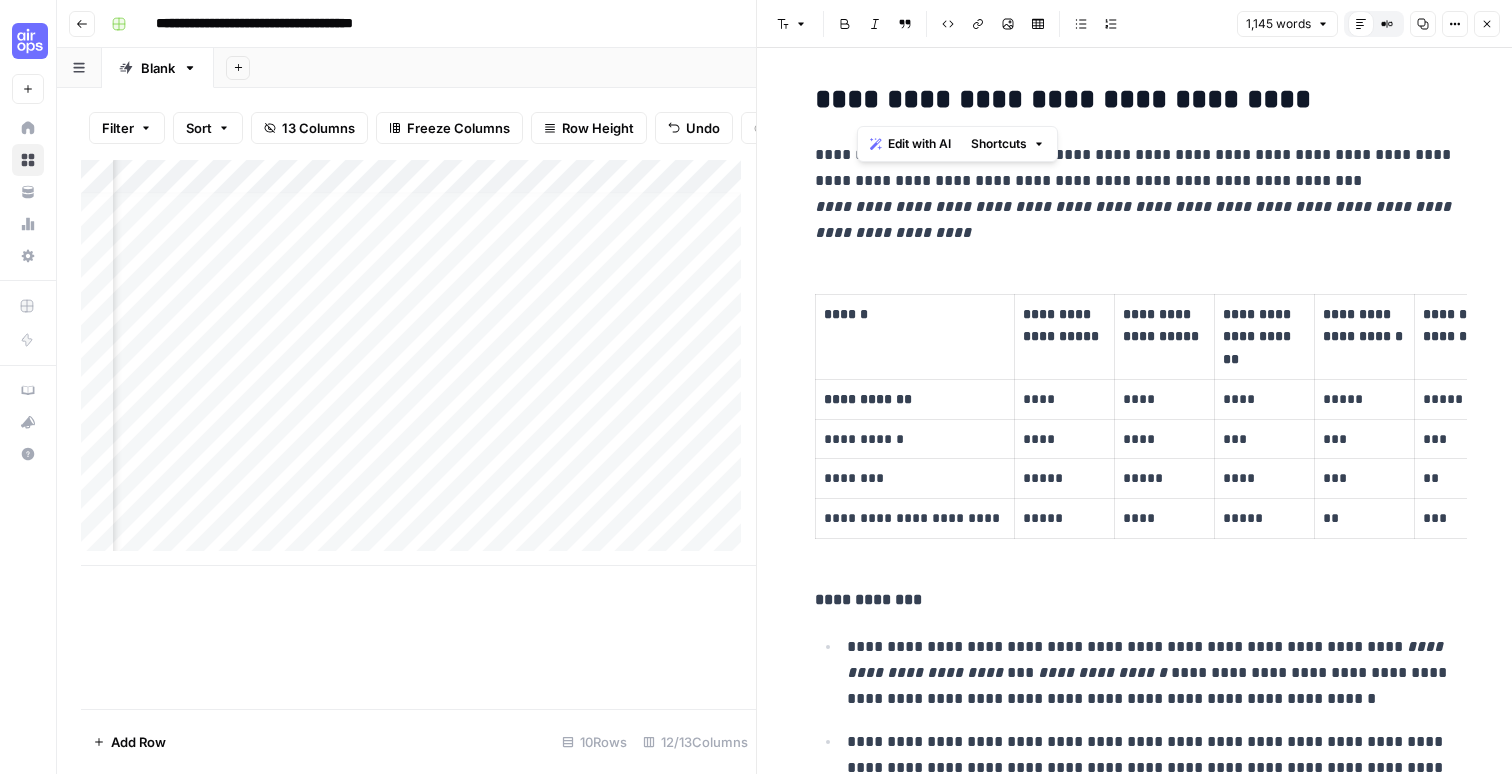 click on "**********" at bounding box center (1135, 100) 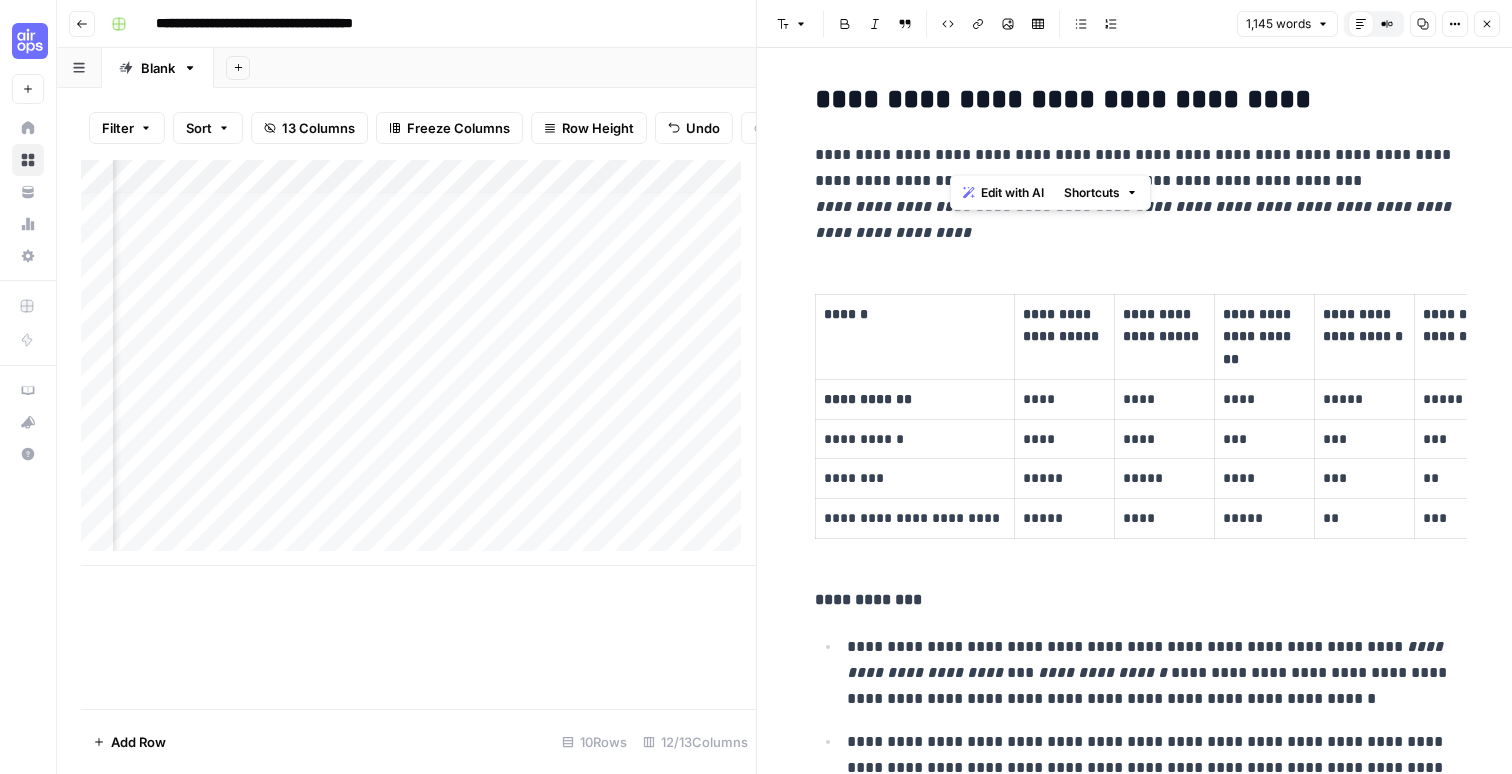 click on "**********" at bounding box center [1135, 194] 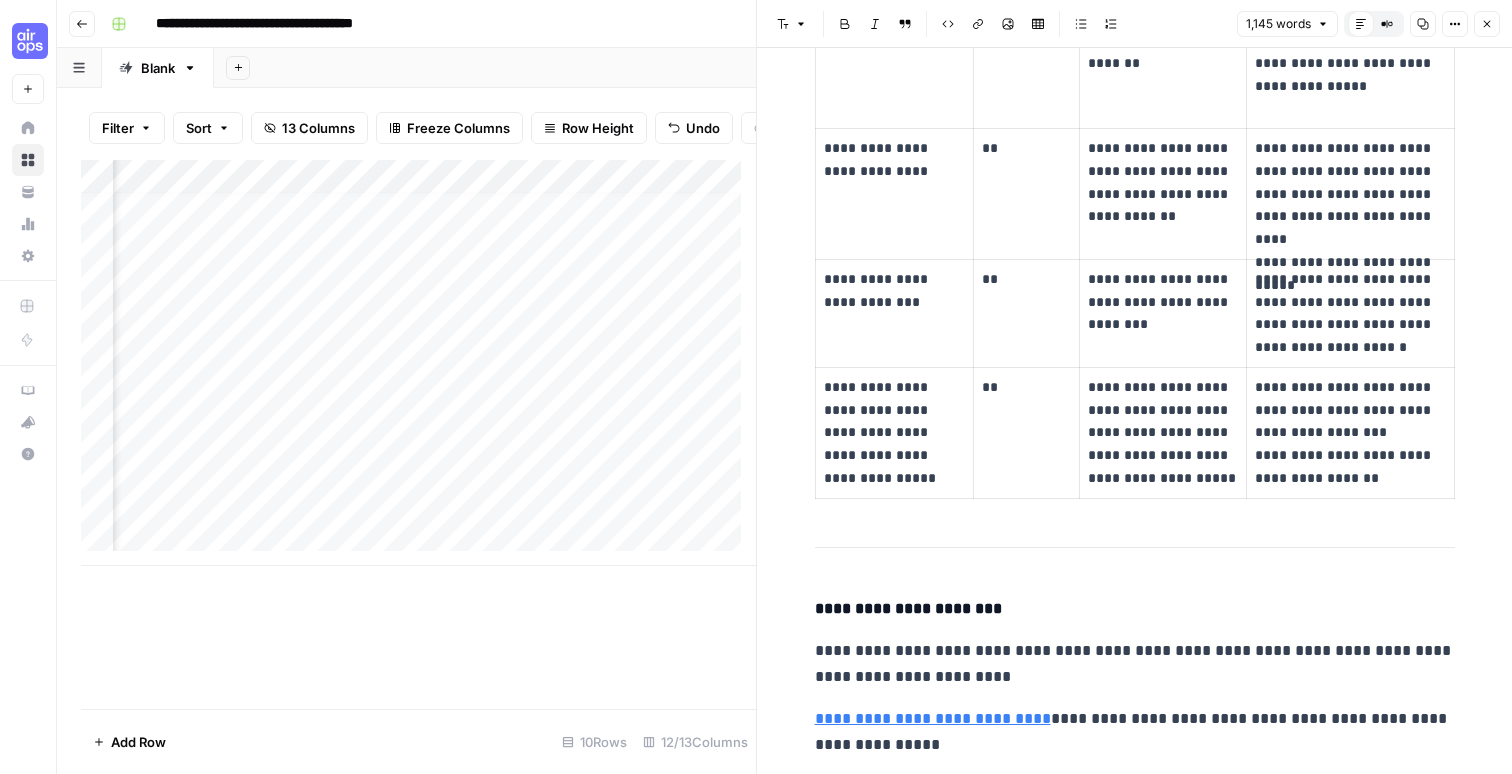 scroll, scrollTop: 5677, scrollLeft: 0, axis: vertical 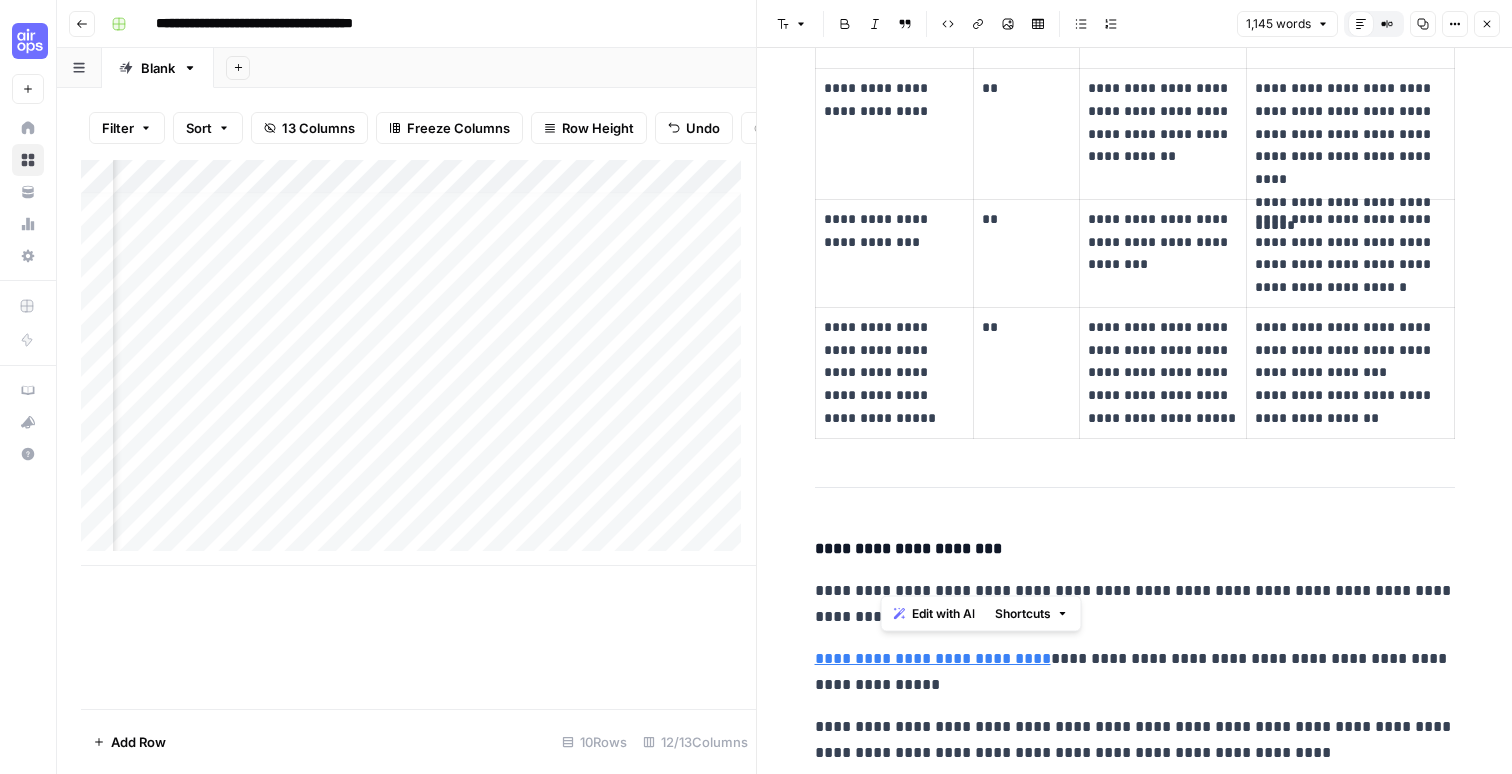 drag, startPoint x: 1089, startPoint y: 572, endPoint x: 1205, endPoint y: 576, distance: 116.06895 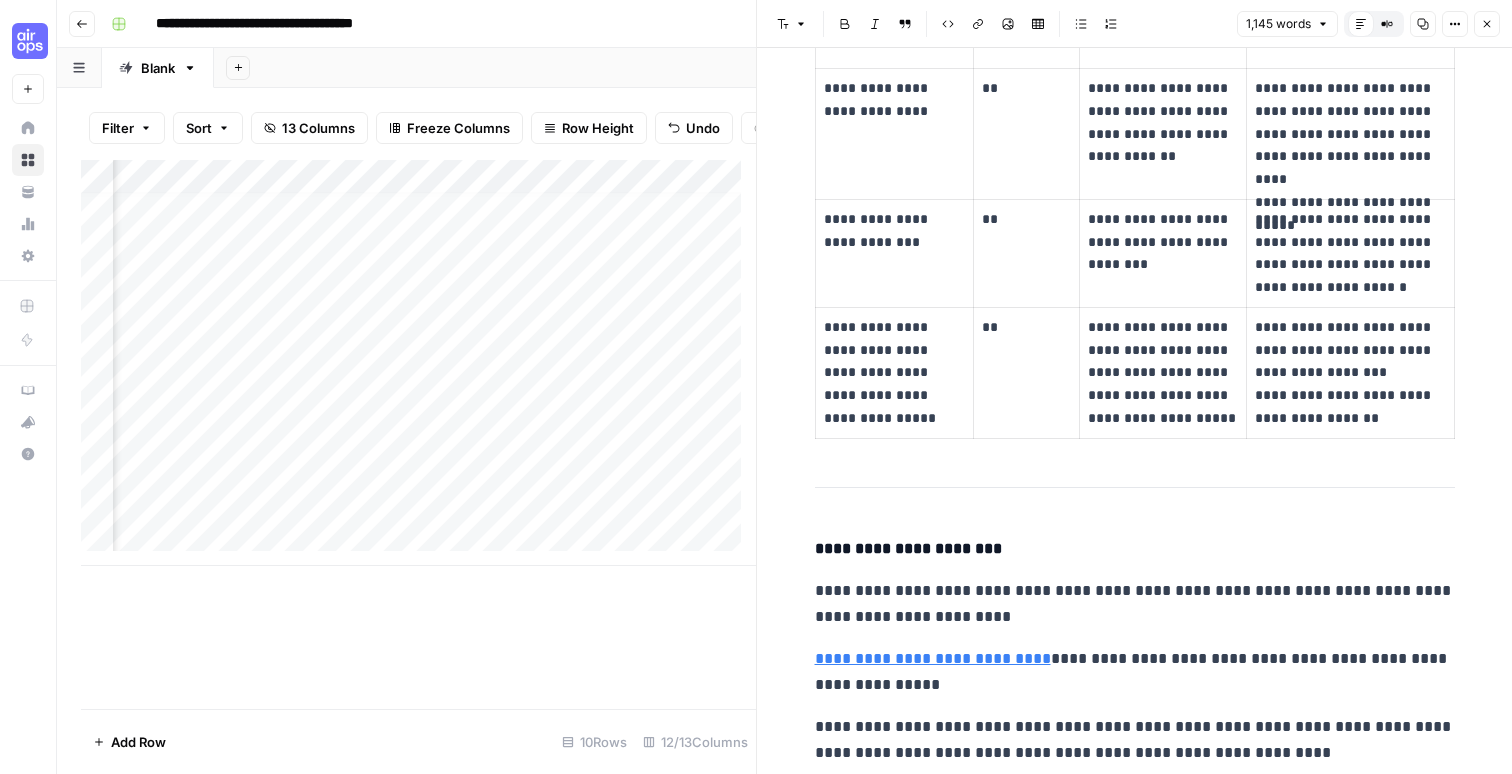 drag, startPoint x: 1225, startPoint y: 571, endPoint x: 1333, endPoint y: 572, distance: 108.00463 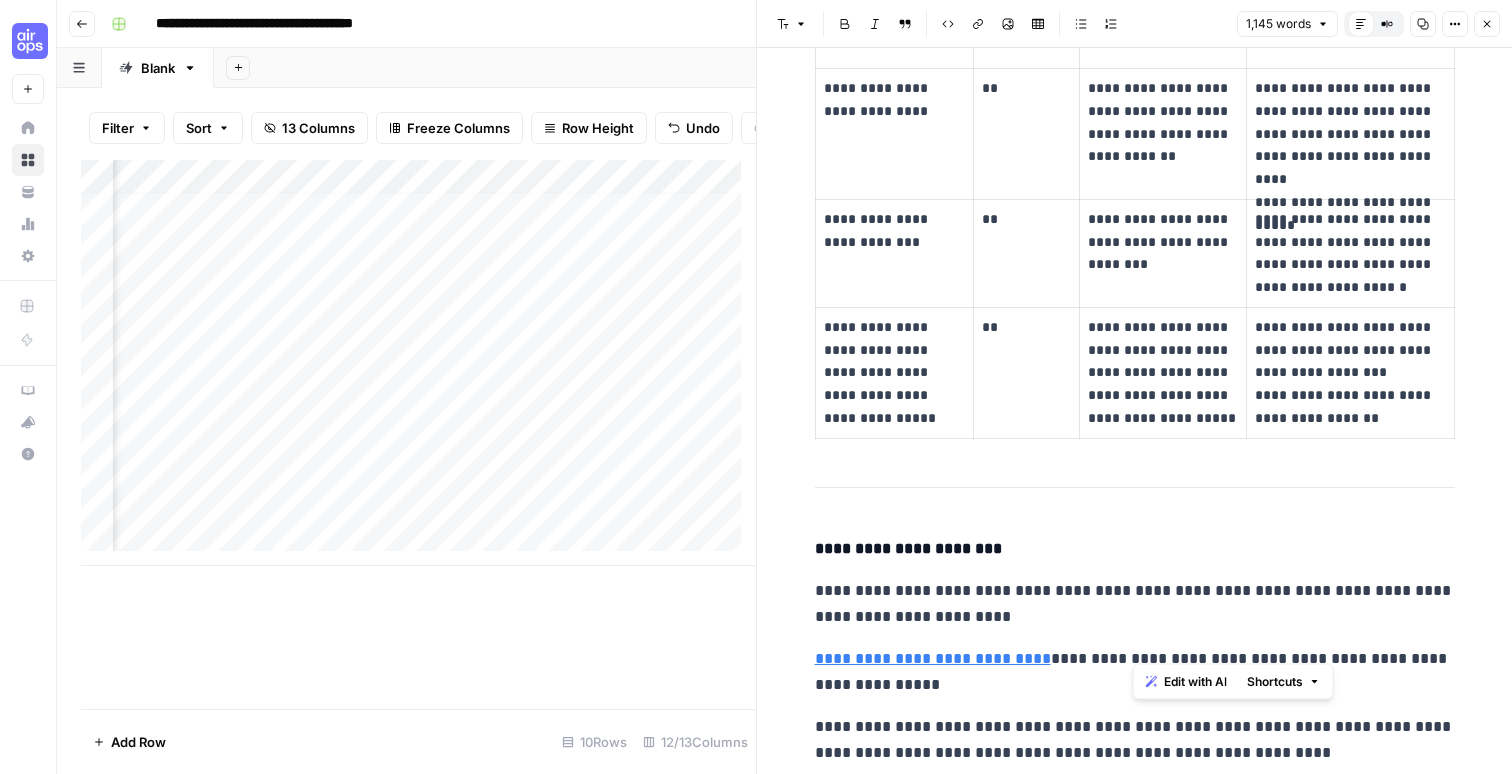 drag, startPoint x: 1141, startPoint y: 642, endPoint x: 1232, endPoint y: 642, distance: 91 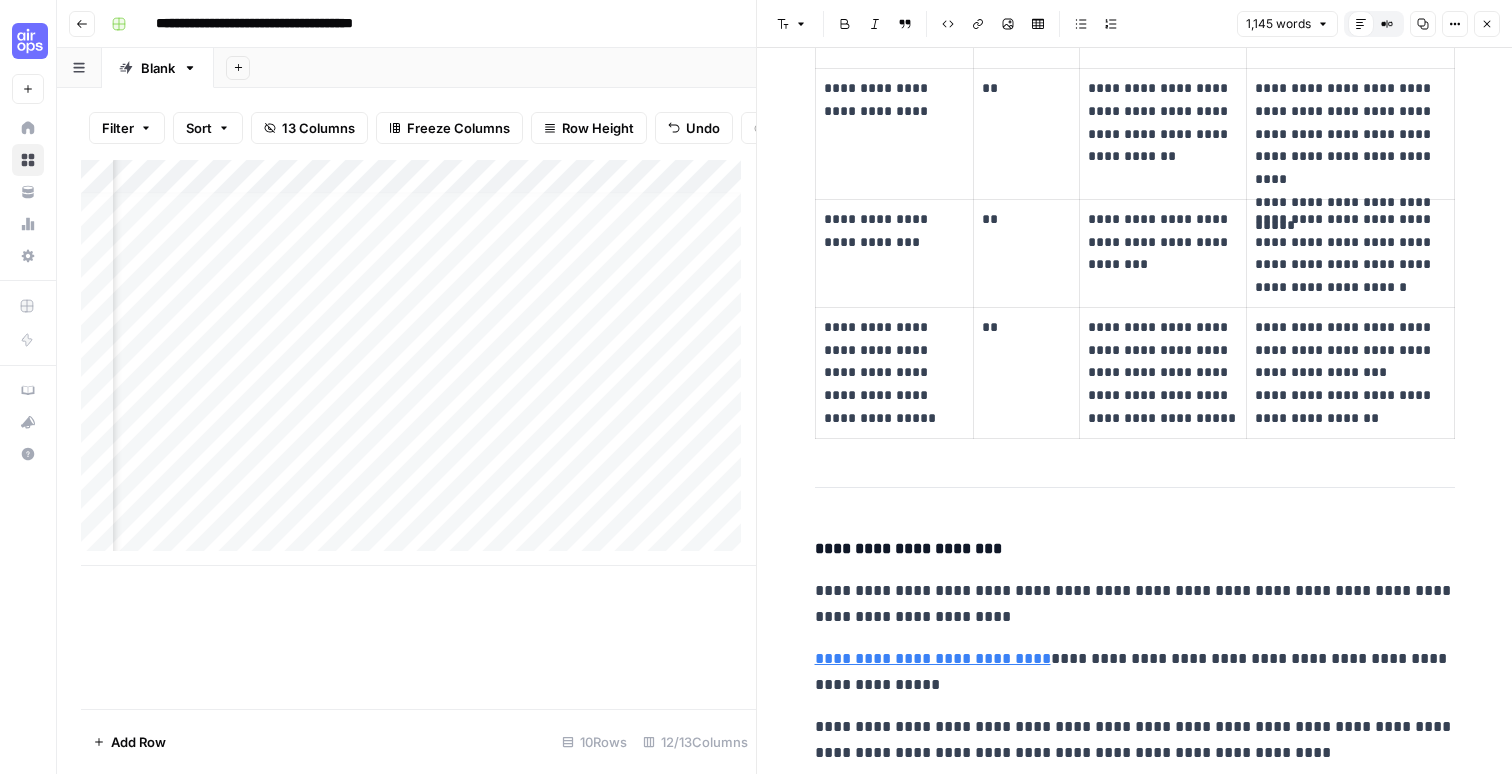 click on "**********" at bounding box center (1135, 672) 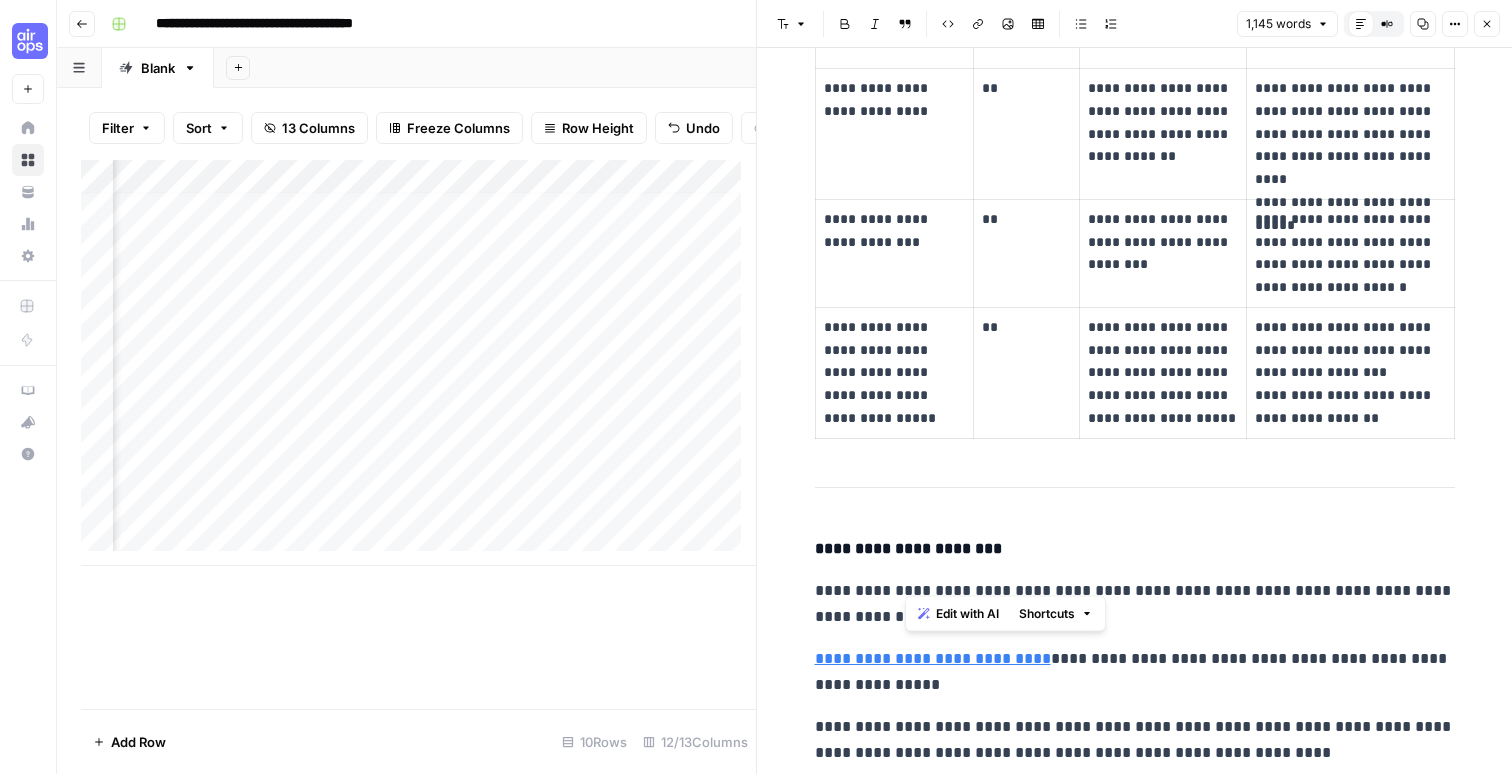 click on "**********" at bounding box center [1135, 604] 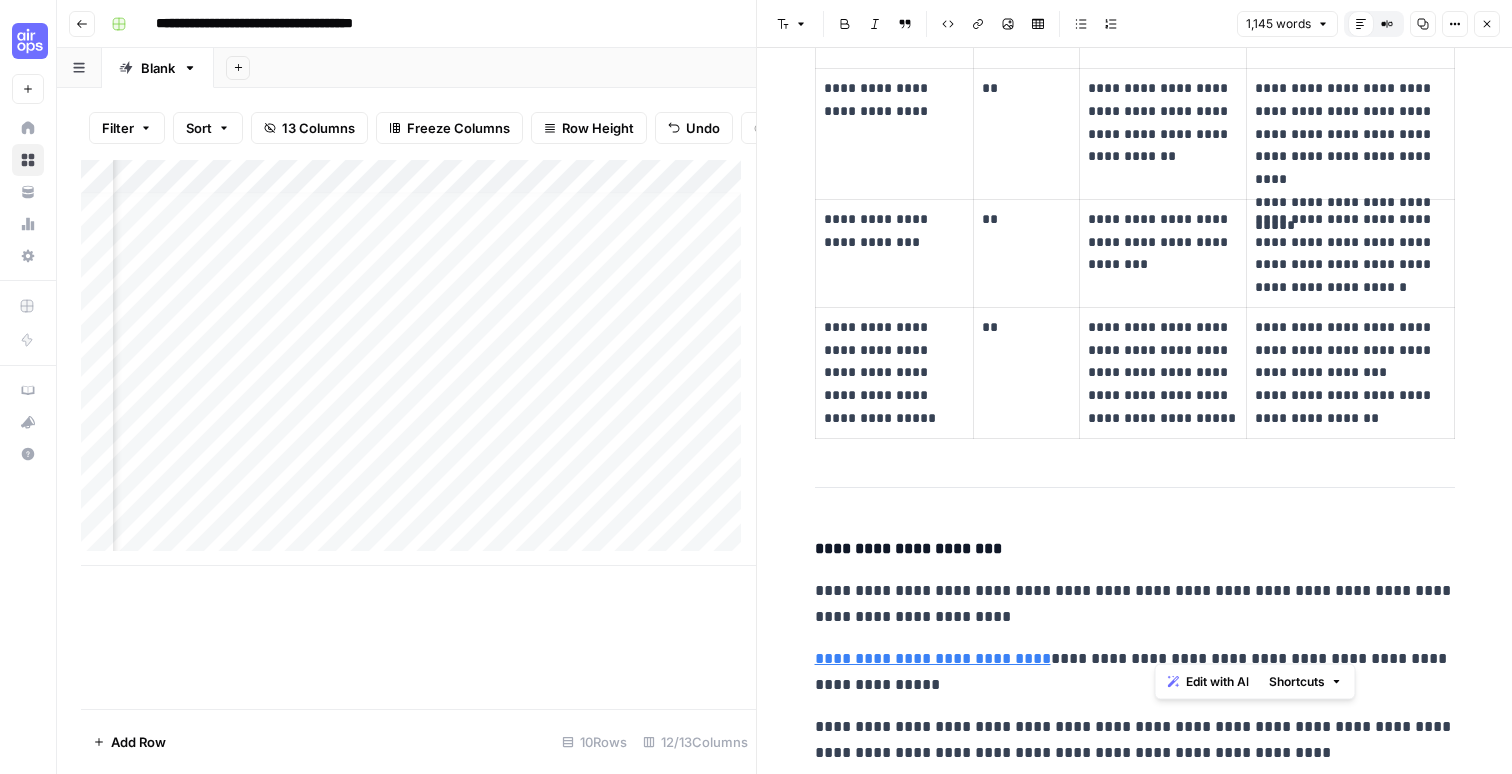 drag, startPoint x: 1255, startPoint y: 640, endPoint x: 1371, endPoint y: 644, distance: 116.06895 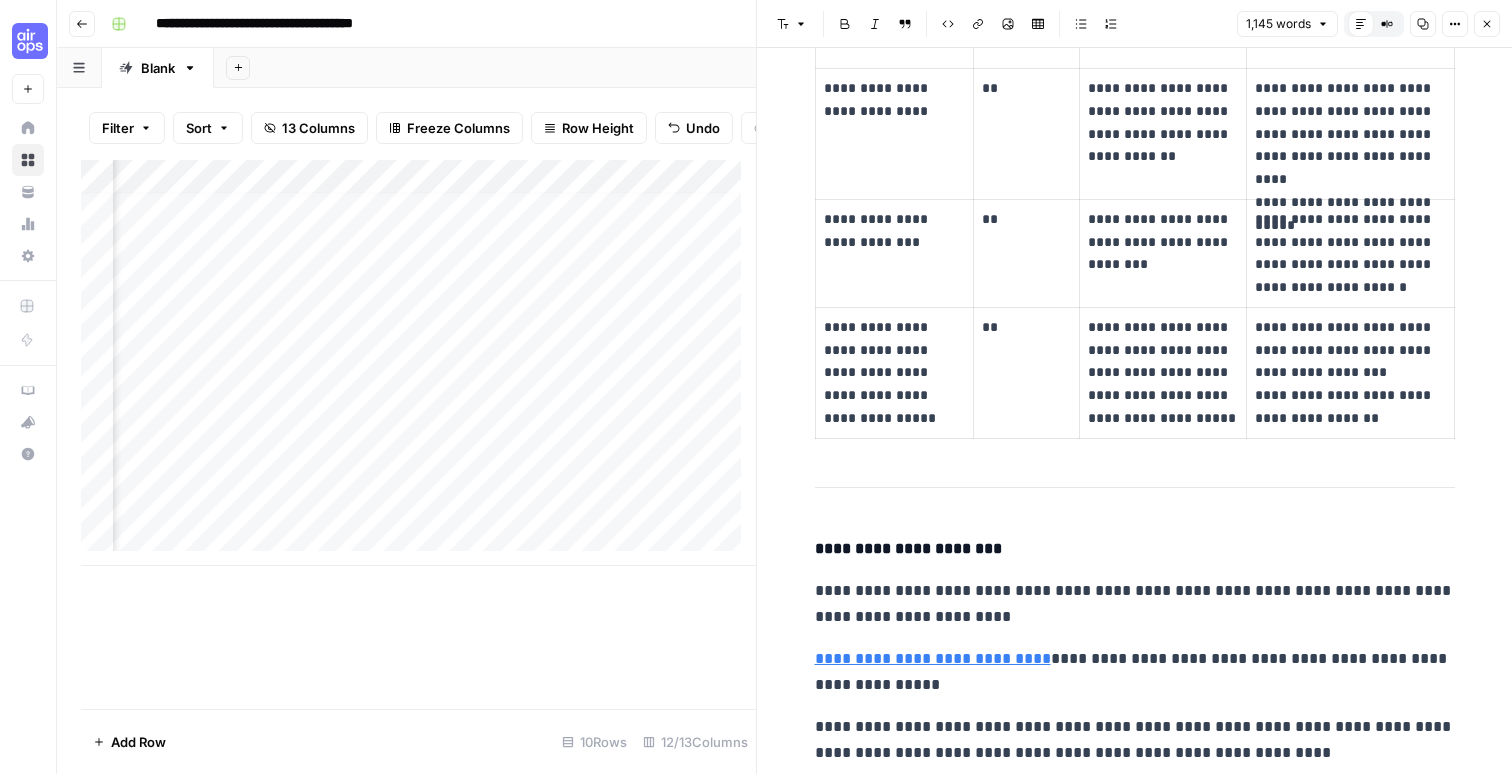 click on "**********" at bounding box center (1135, 672) 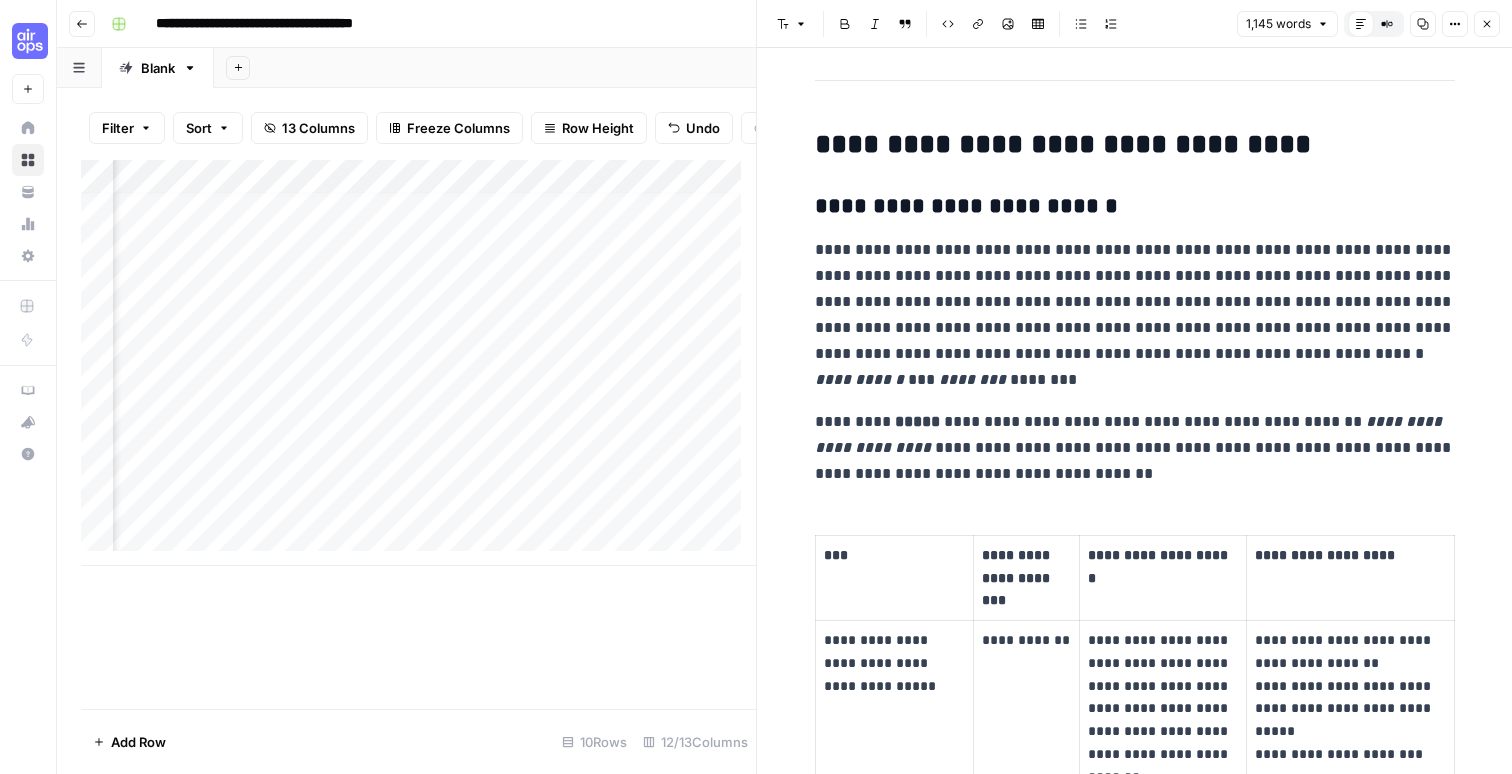 scroll, scrollTop: 4494, scrollLeft: 0, axis: vertical 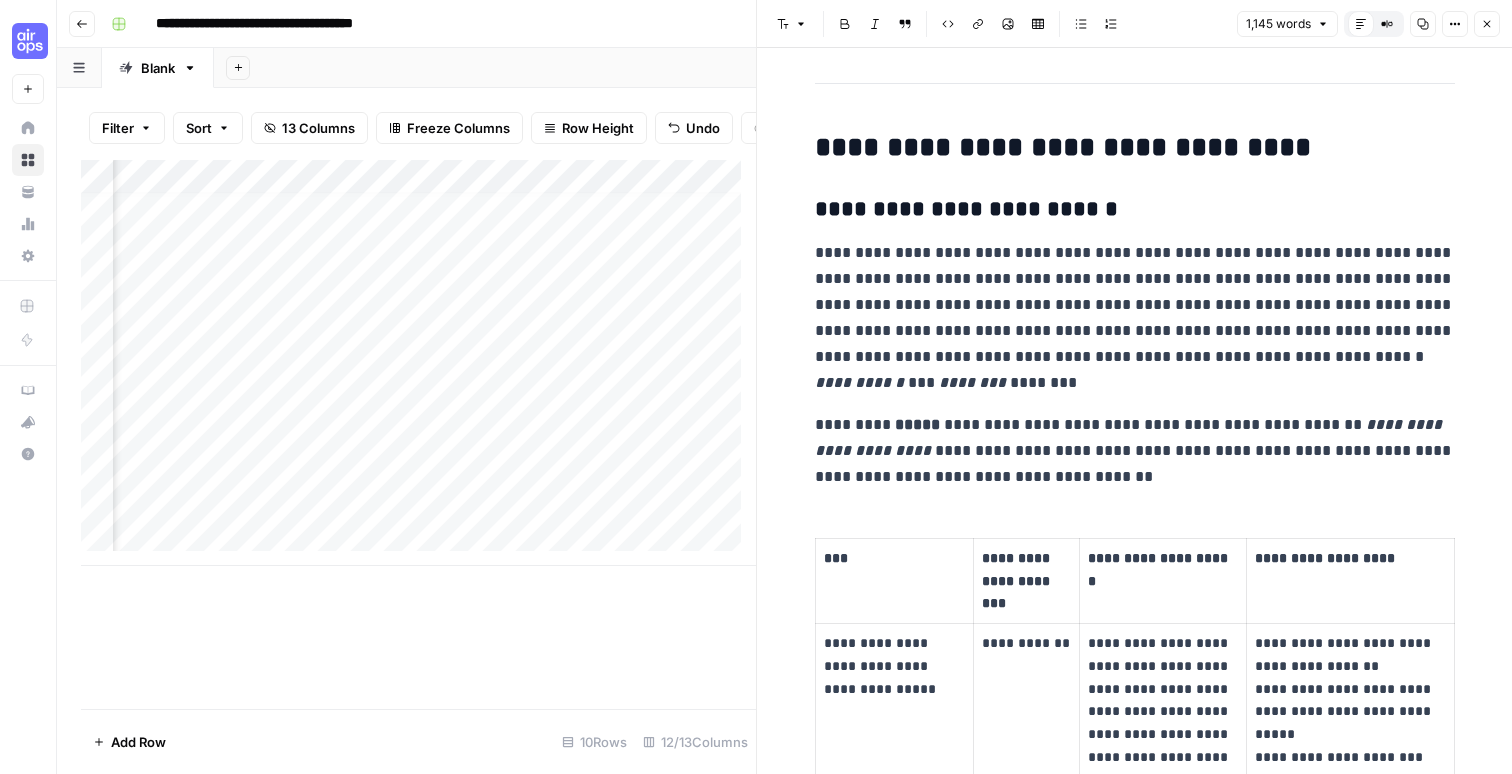 drag, startPoint x: 1203, startPoint y: 118, endPoint x: 1227, endPoint y: 118, distance: 24 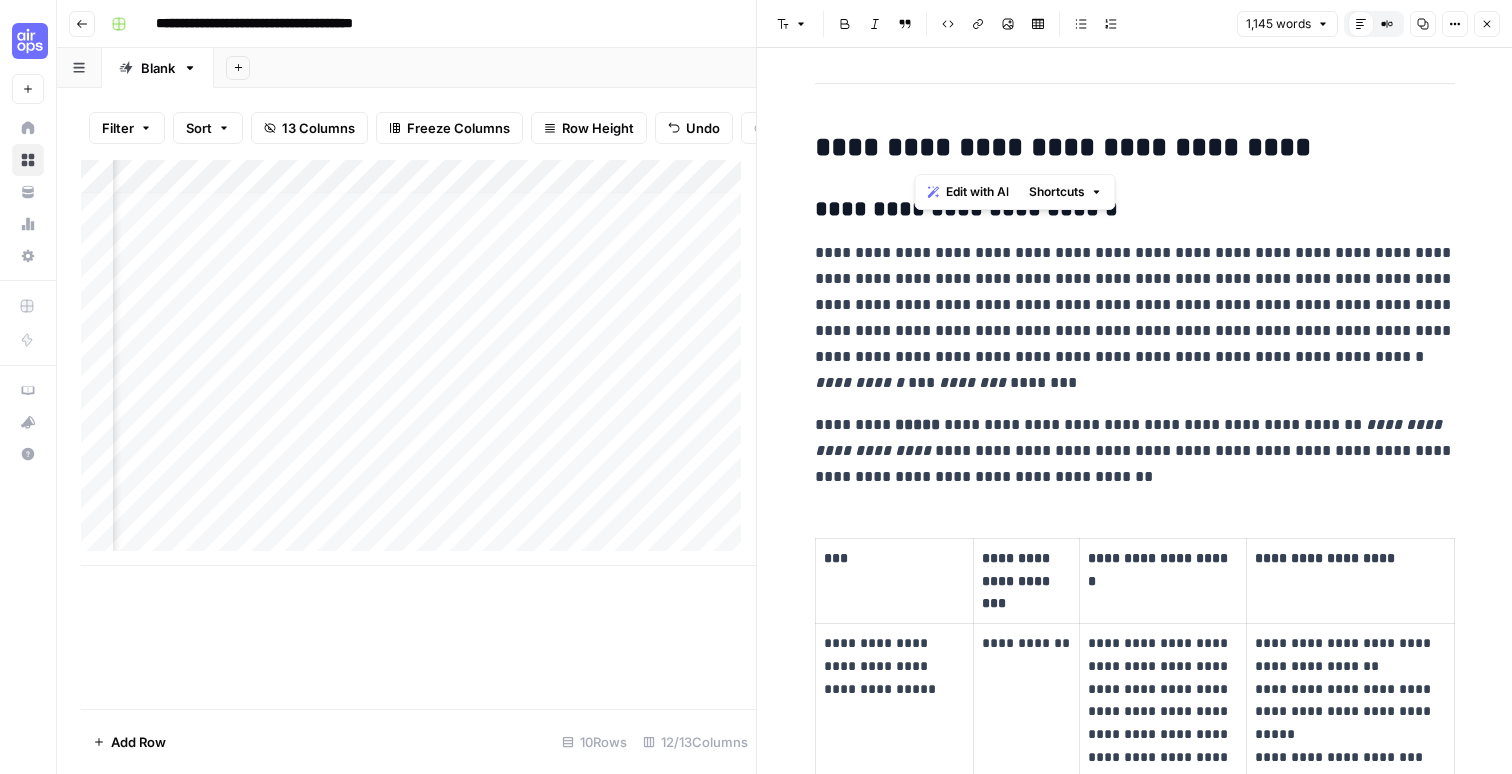 click on "**********" at bounding box center [1135, 148] 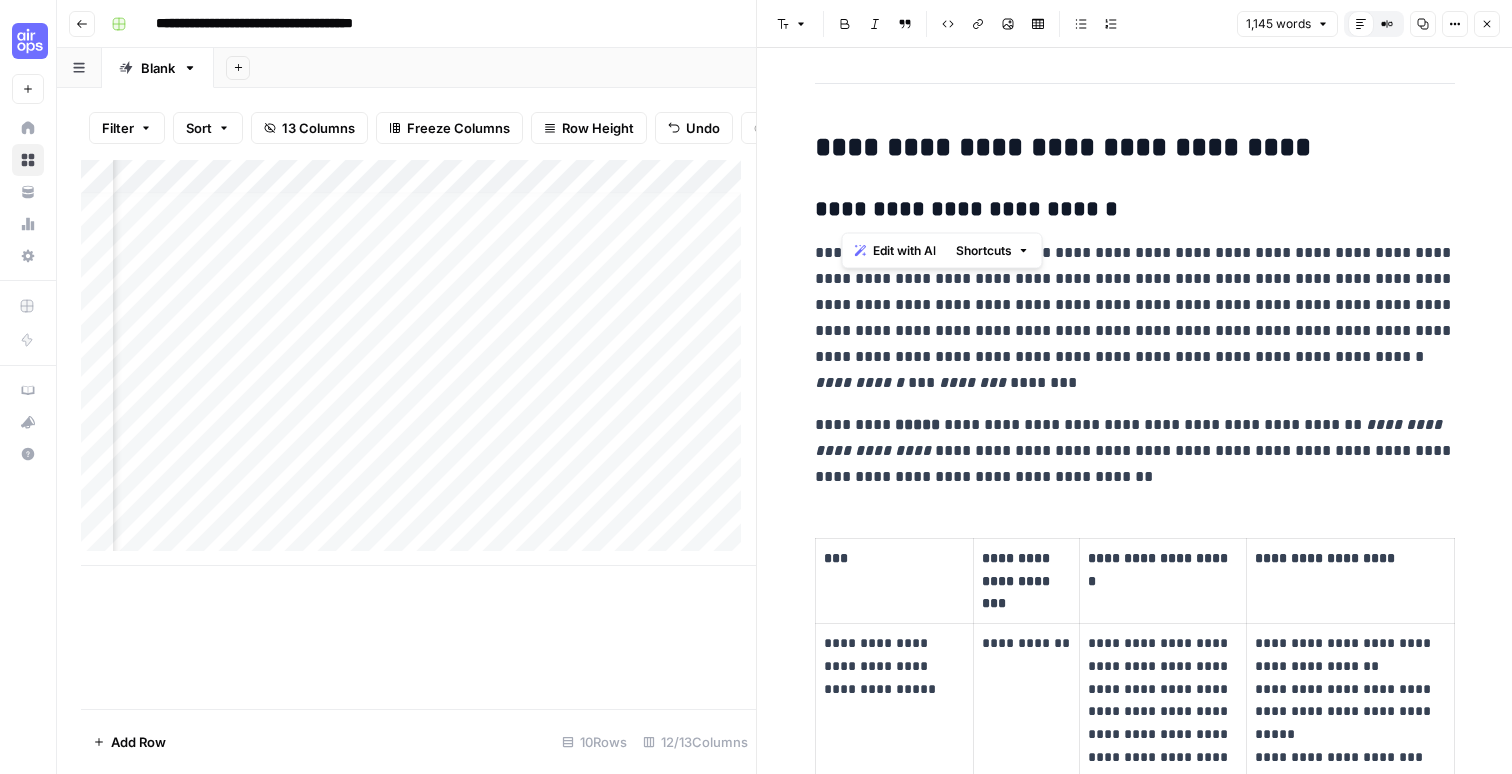 drag, startPoint x: 954, startPoint y: 204, endPoint x: 1054, endPoint y: 204, distance: 100 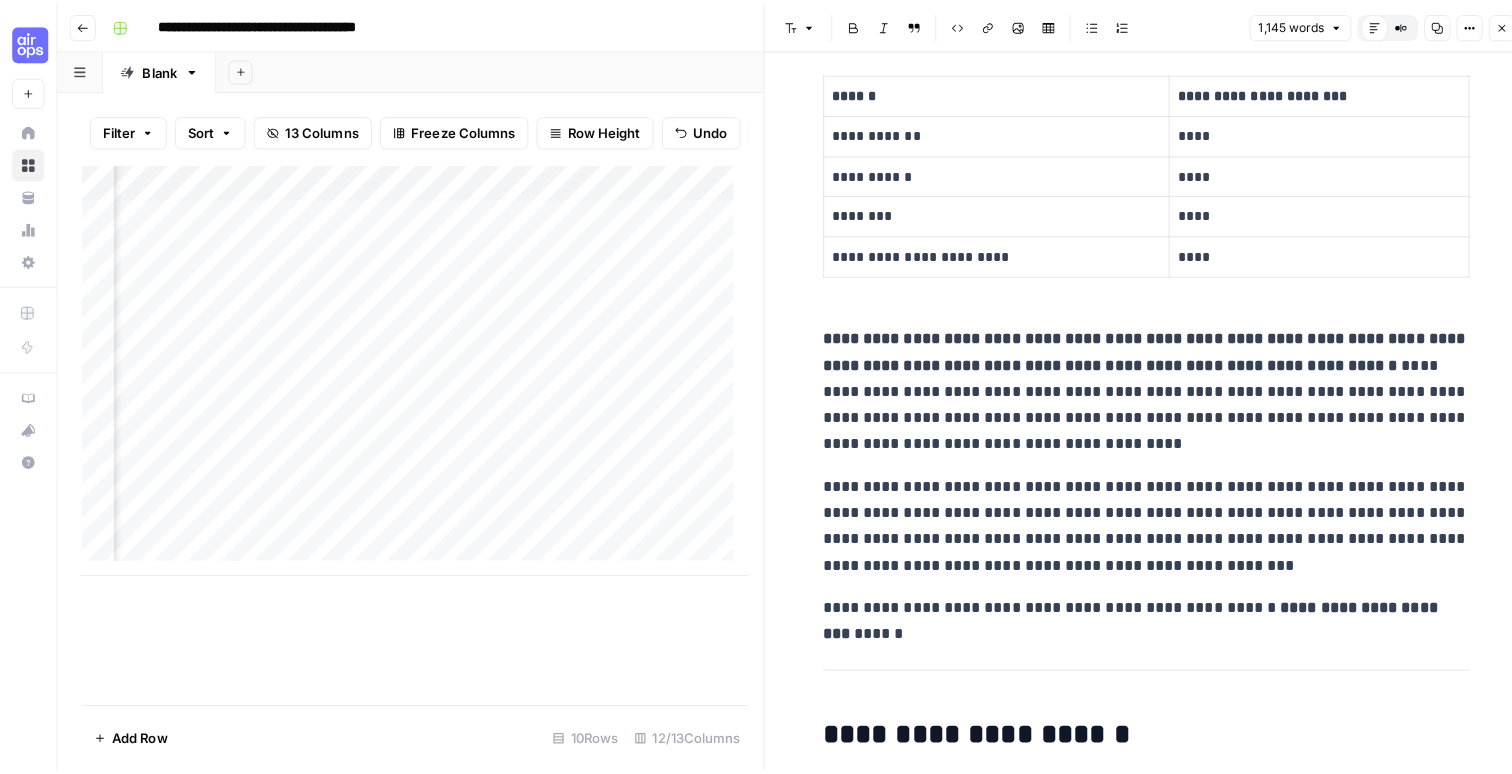 scroll, scrollTop: 0, scrollLeft: 0, axis: both 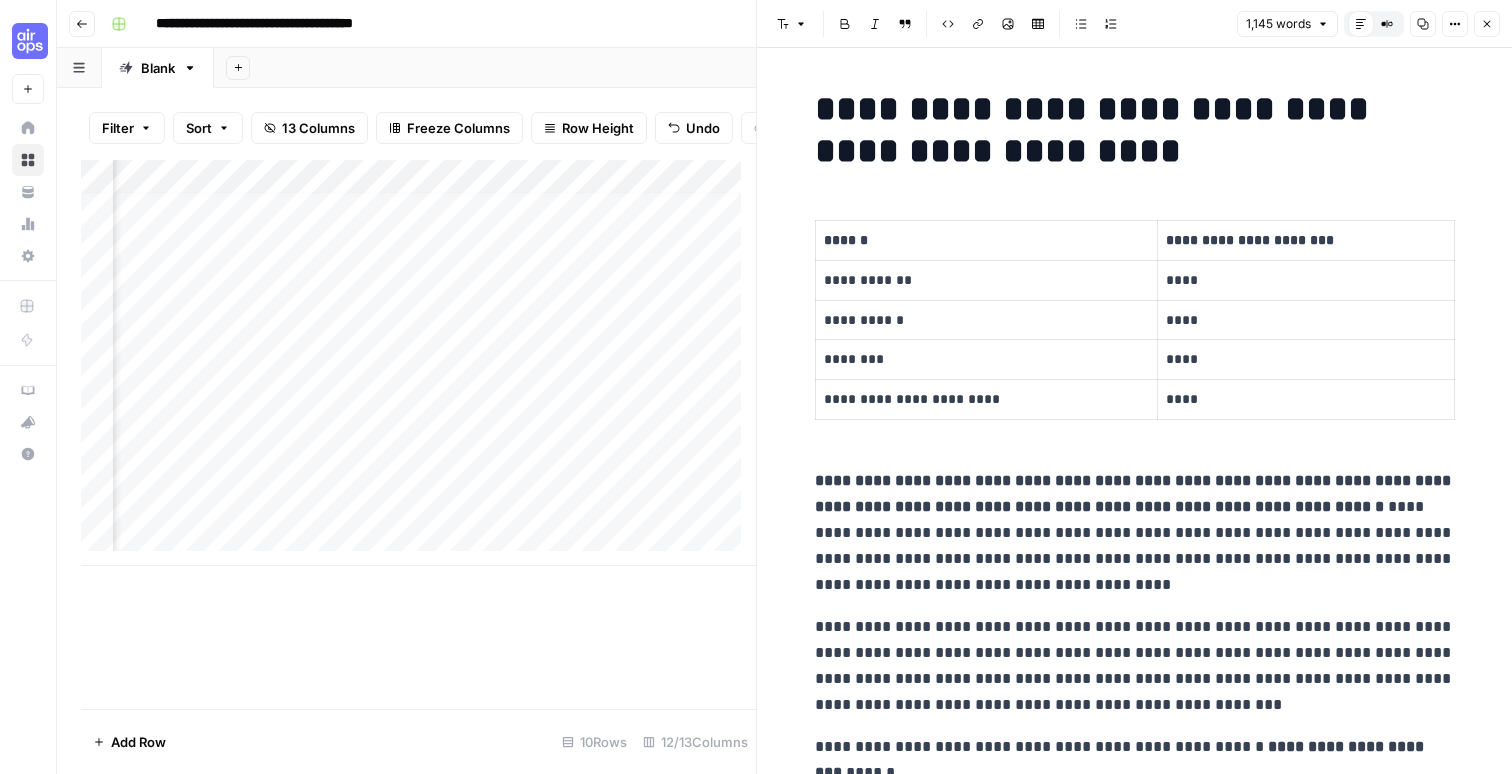 click 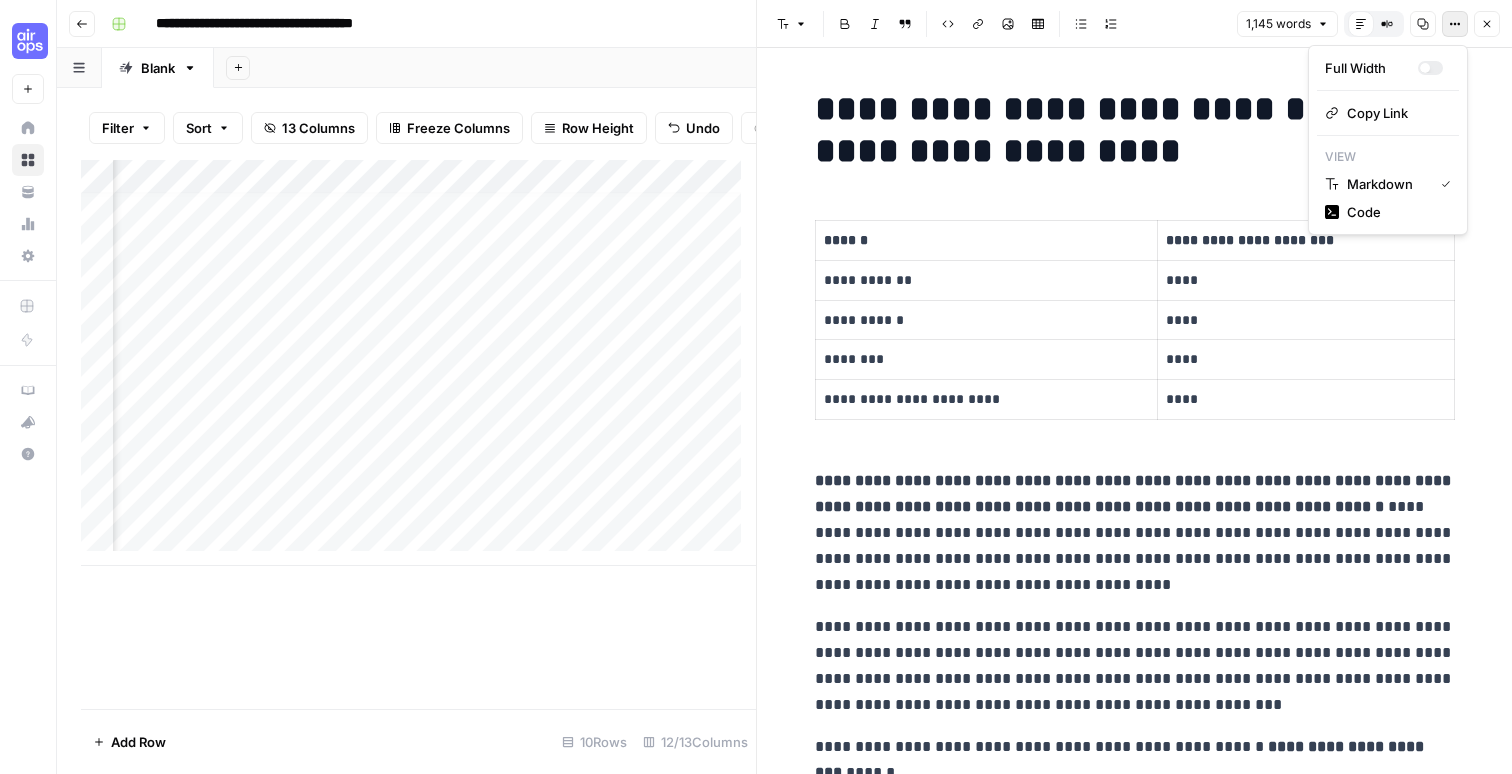 click 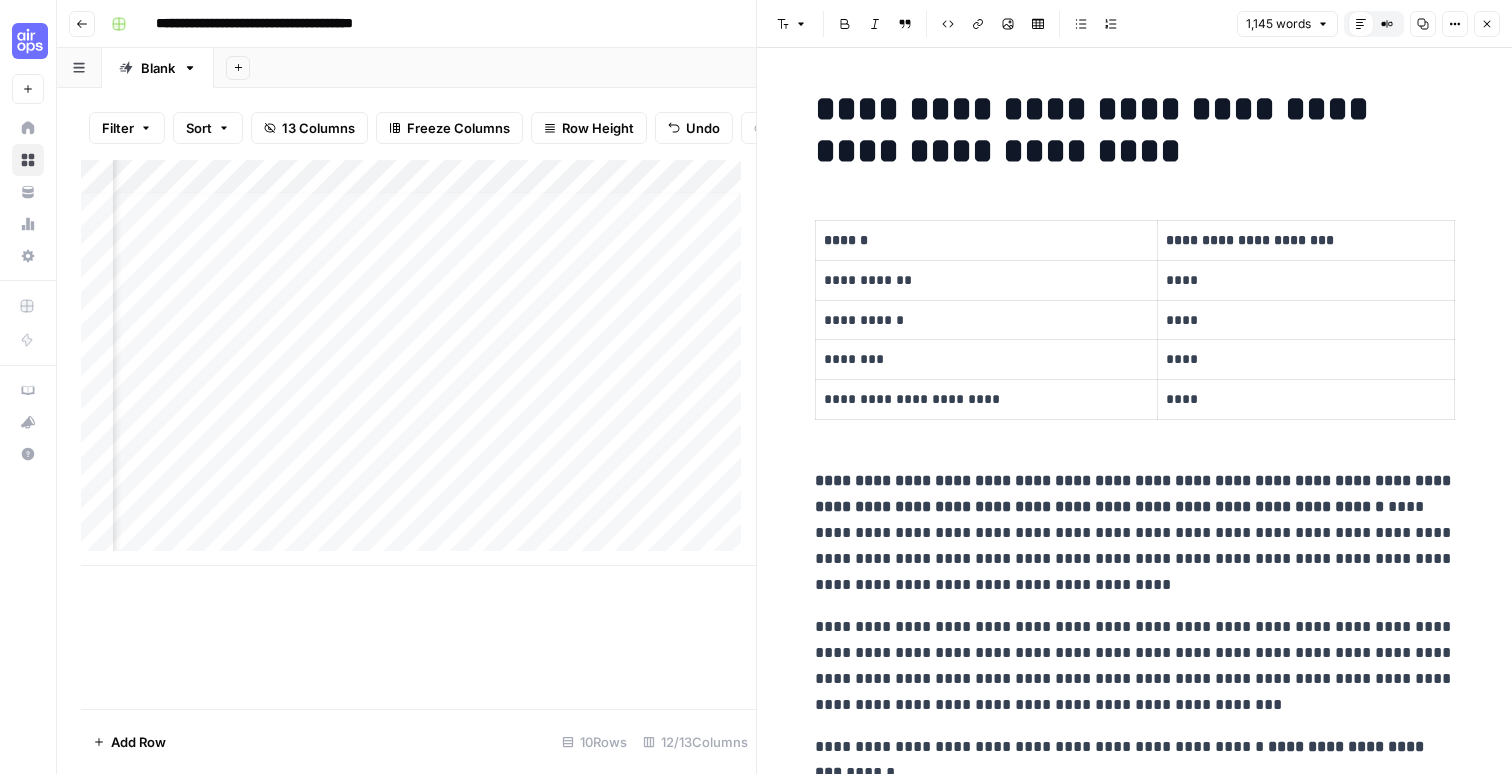 drag, startPoint x: 997, startPoint y: 115, endPoint x: 1078, endPoint y: 114, distance: 81.00617 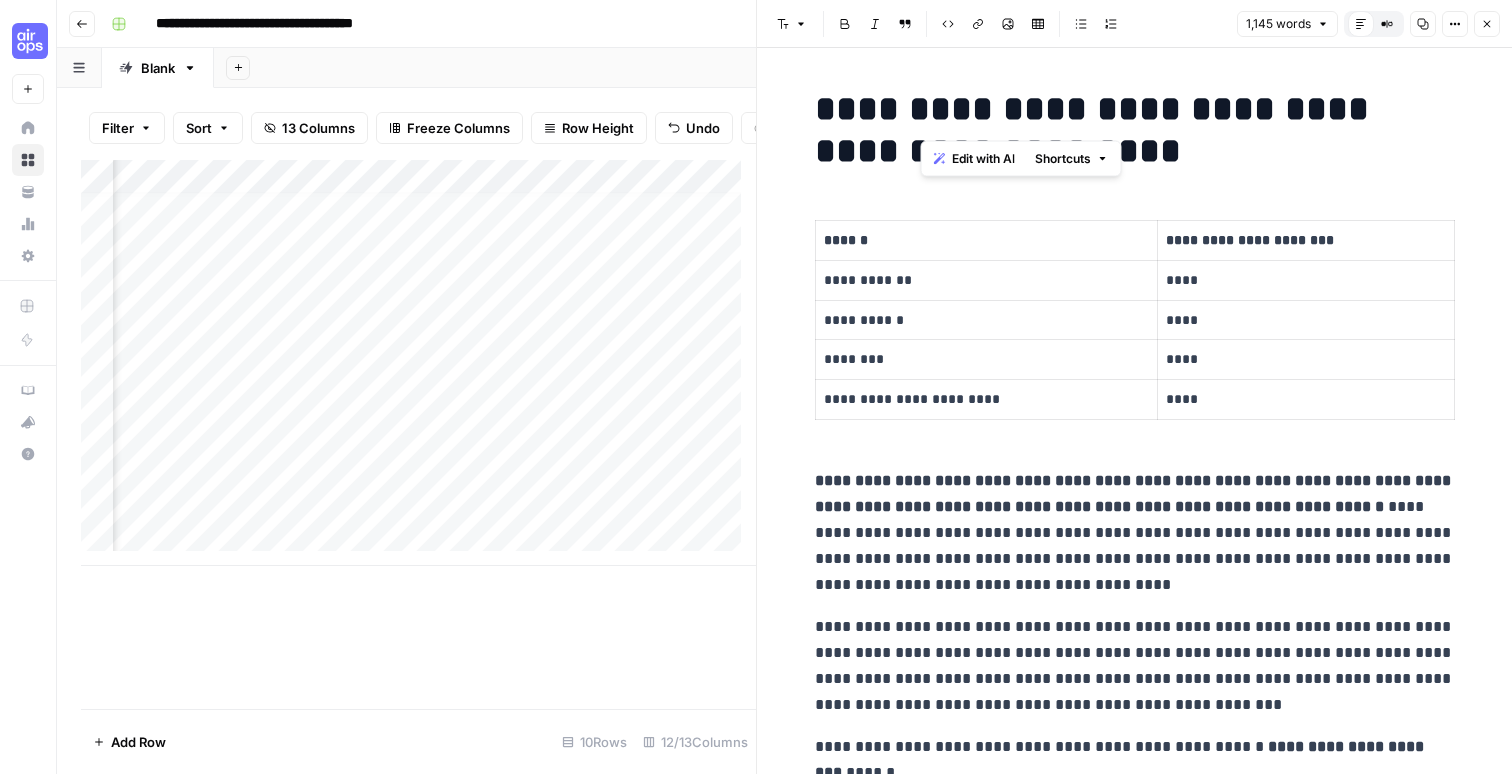 click on "**********" at bounding box center (1135, 130) 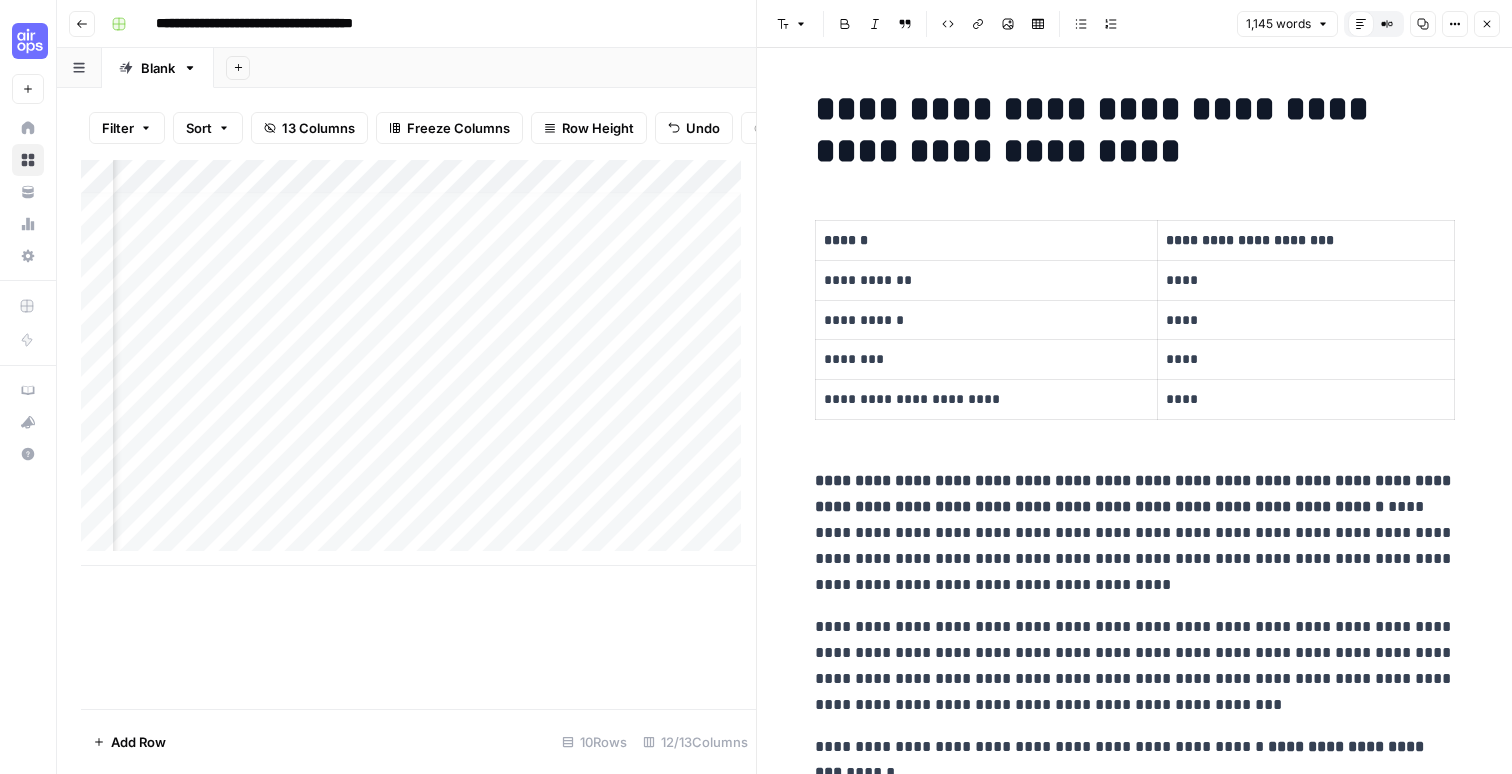 drag, startPoint x: 1015, startPoint y: 466, endPoint x: 1036, endPoint y: 467, distance: 21.023796 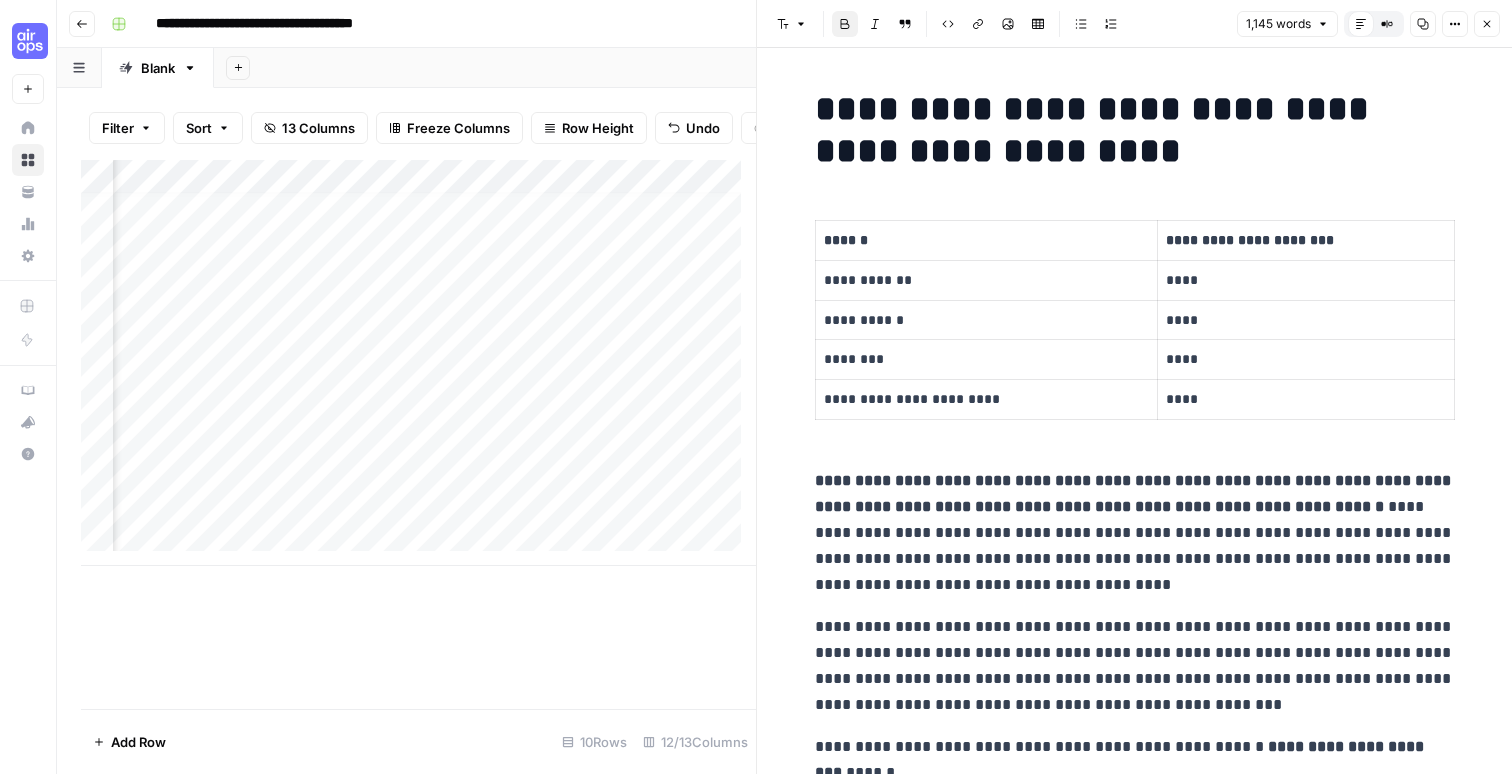 click on "**********" at bounding box center [1135, 533] 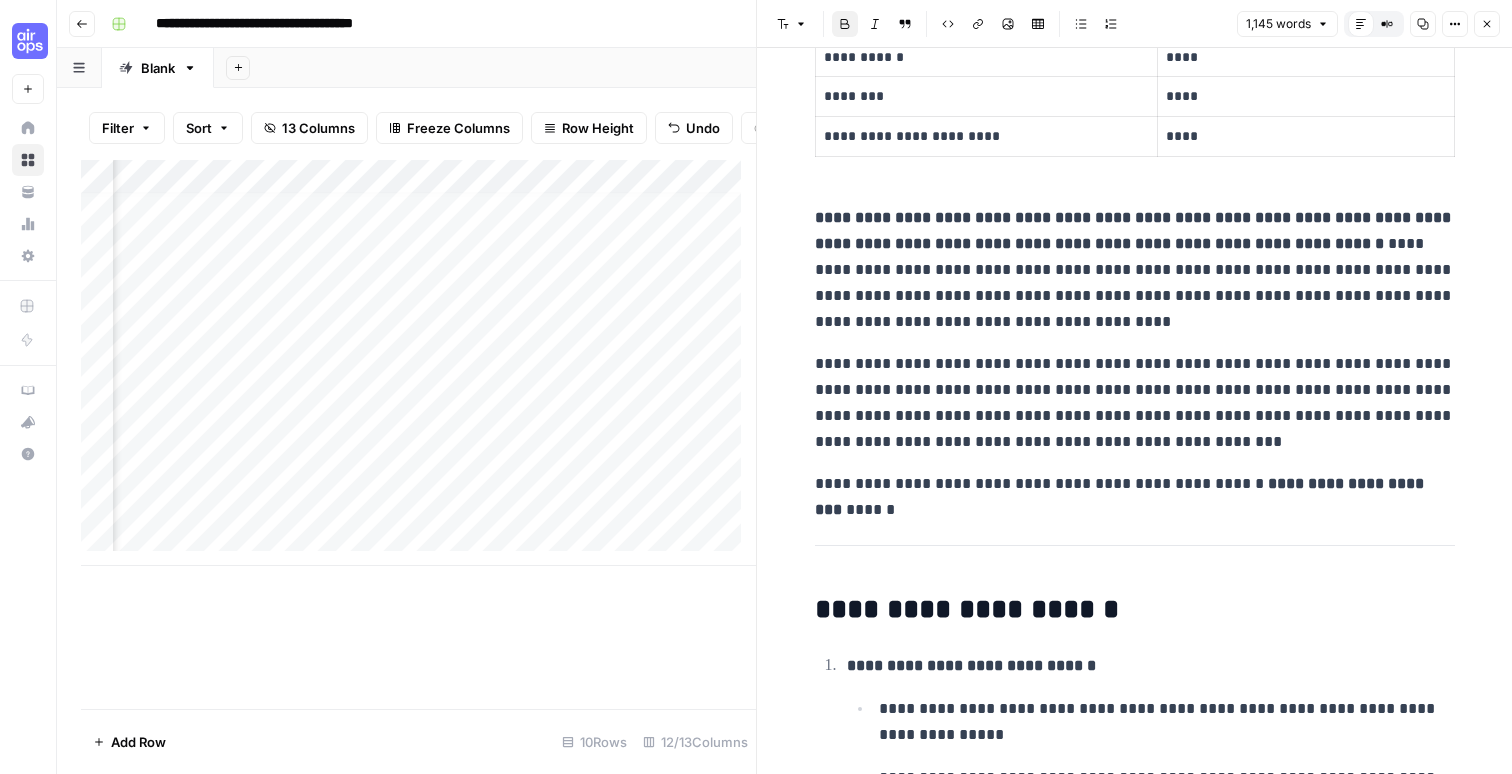 drag, startPoint x: 981, startPoint y: 349, endPoint x: 1044, endPoint y: 365, distance: 65 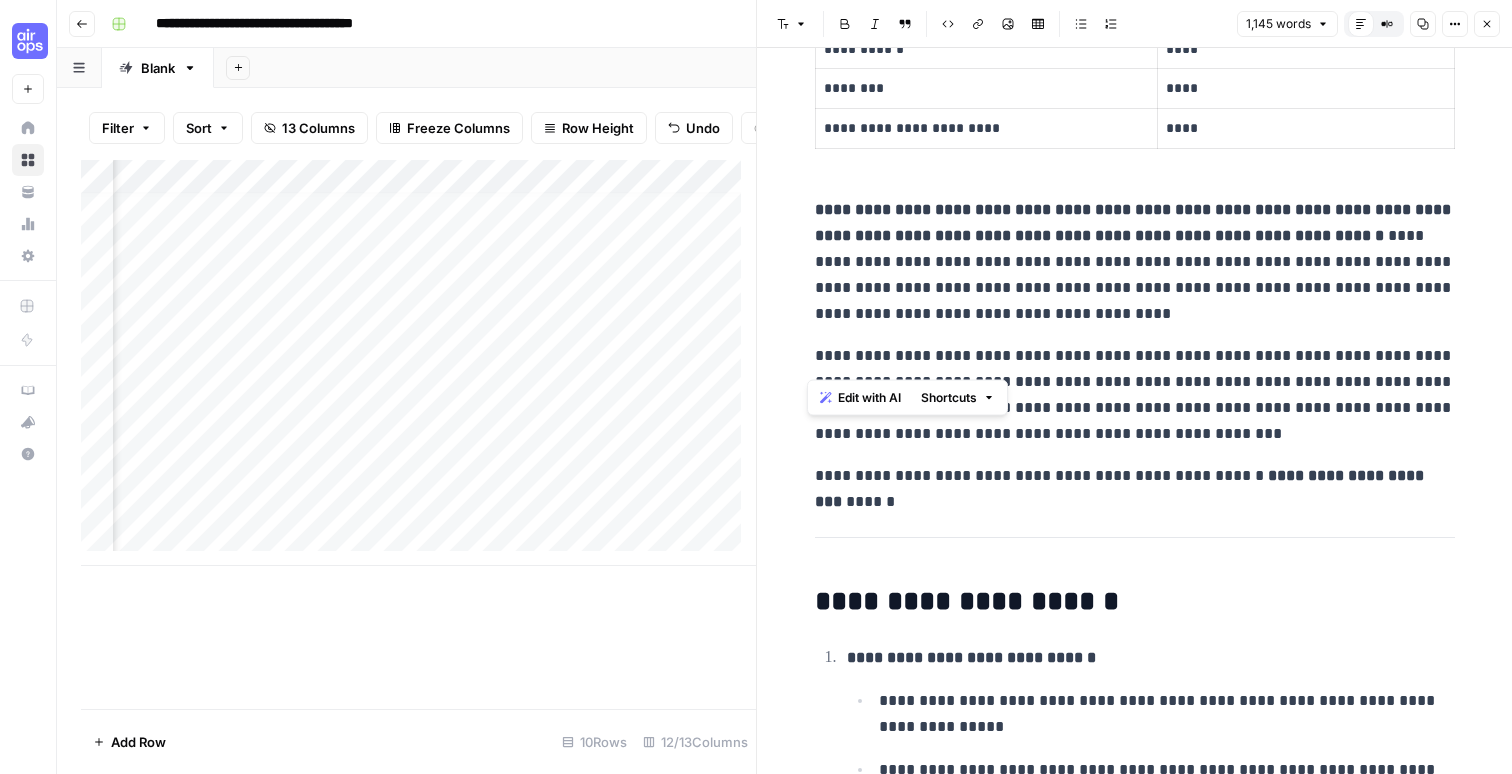 click on "**********" at bounding box center (1135, 395) 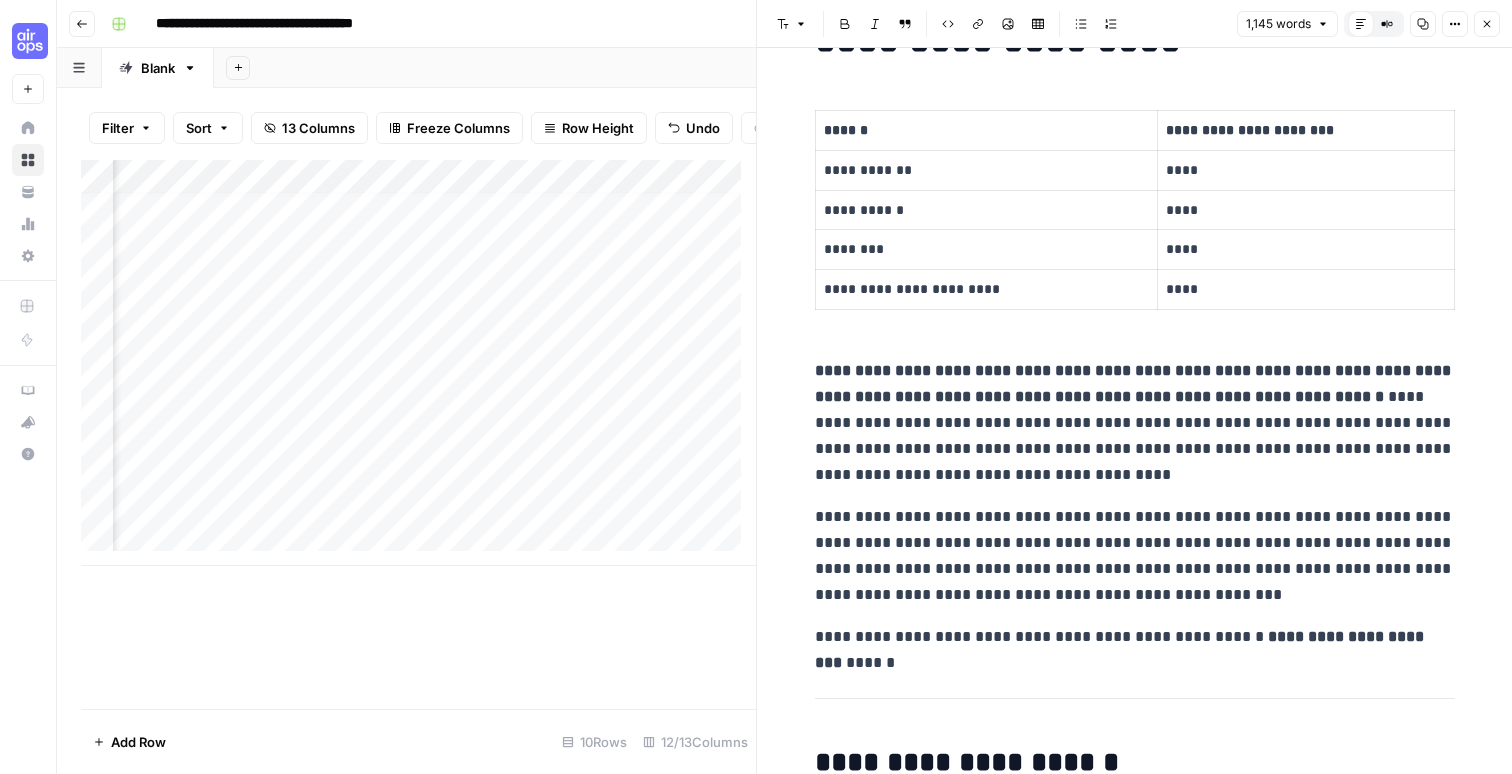 scroll, scrollTop: 118, scrollLeft: 0, axis: vertical 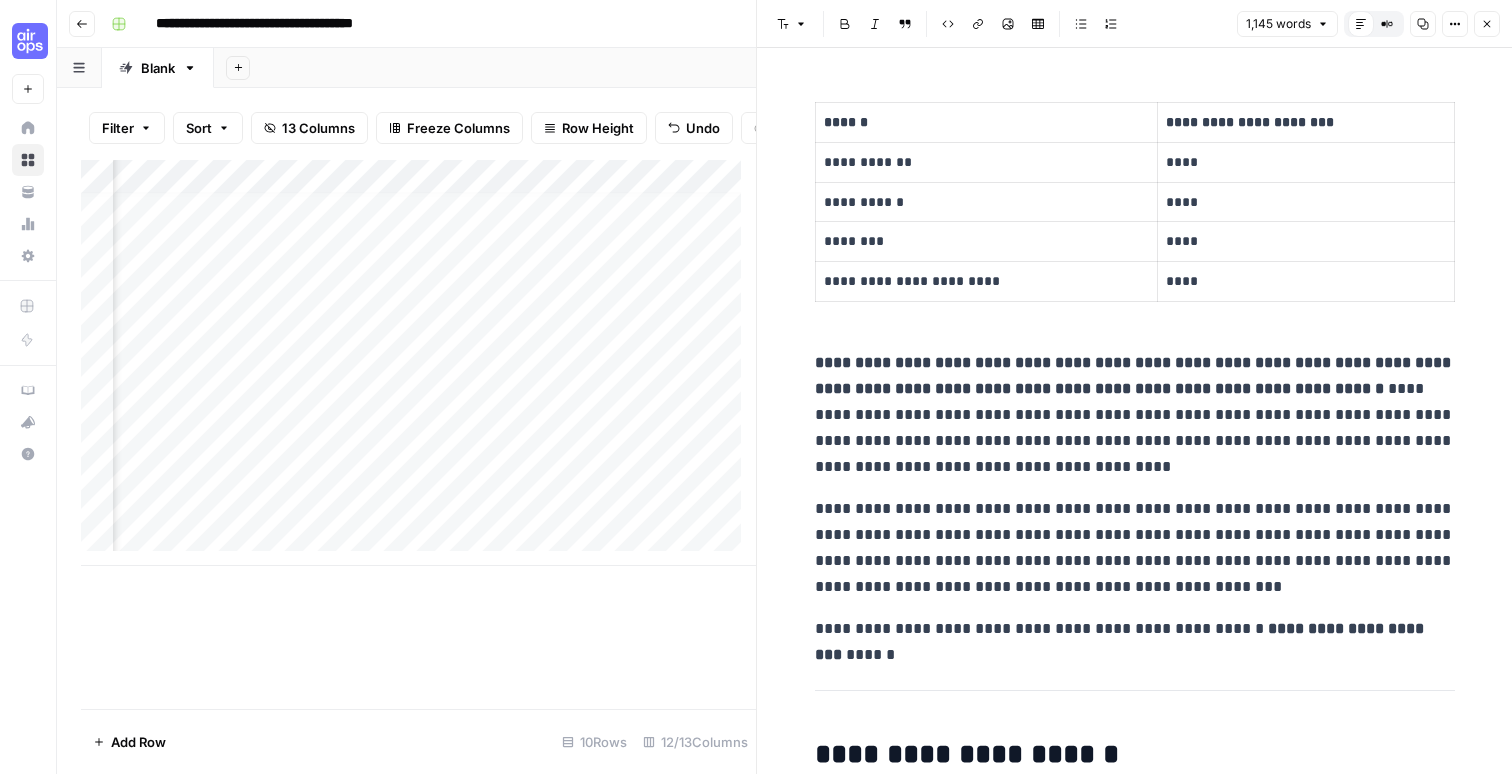 click 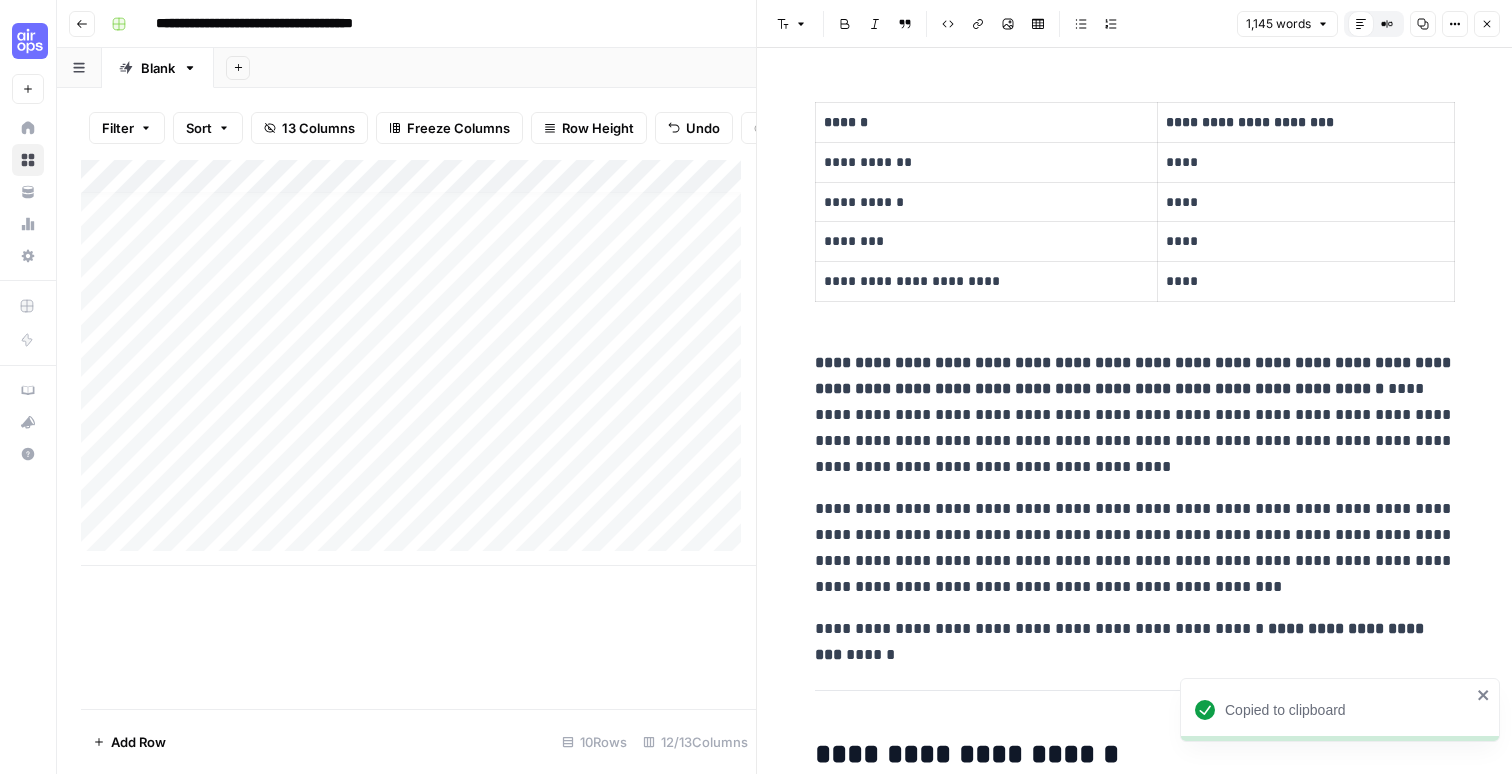 scroll, scrollTop: 15, scrollLeft: 0, axis: vertical 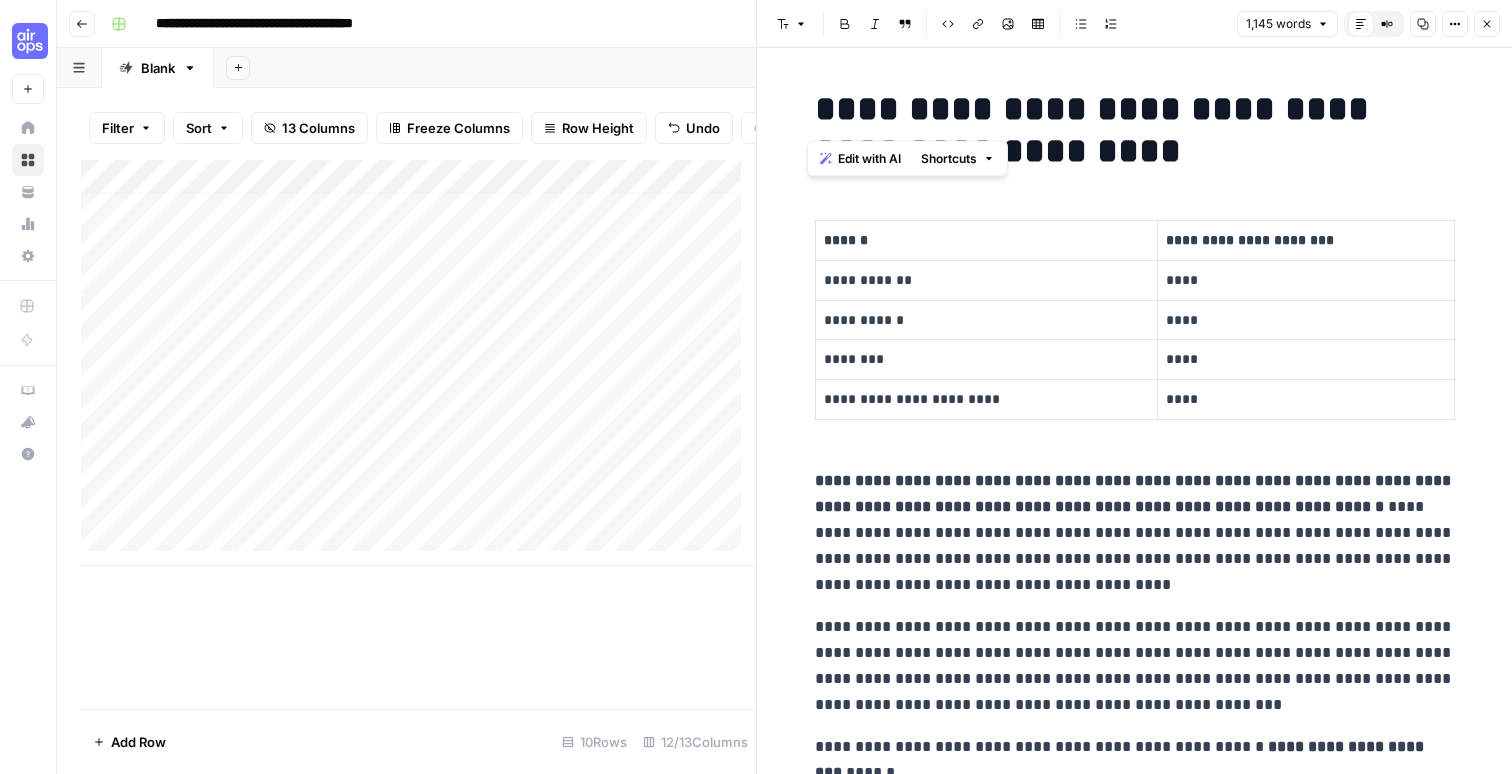 drag, startPoint x: 818, startPoint y: 105, endPoint x: 1011, endPoint y: 118, distance: 193.43733 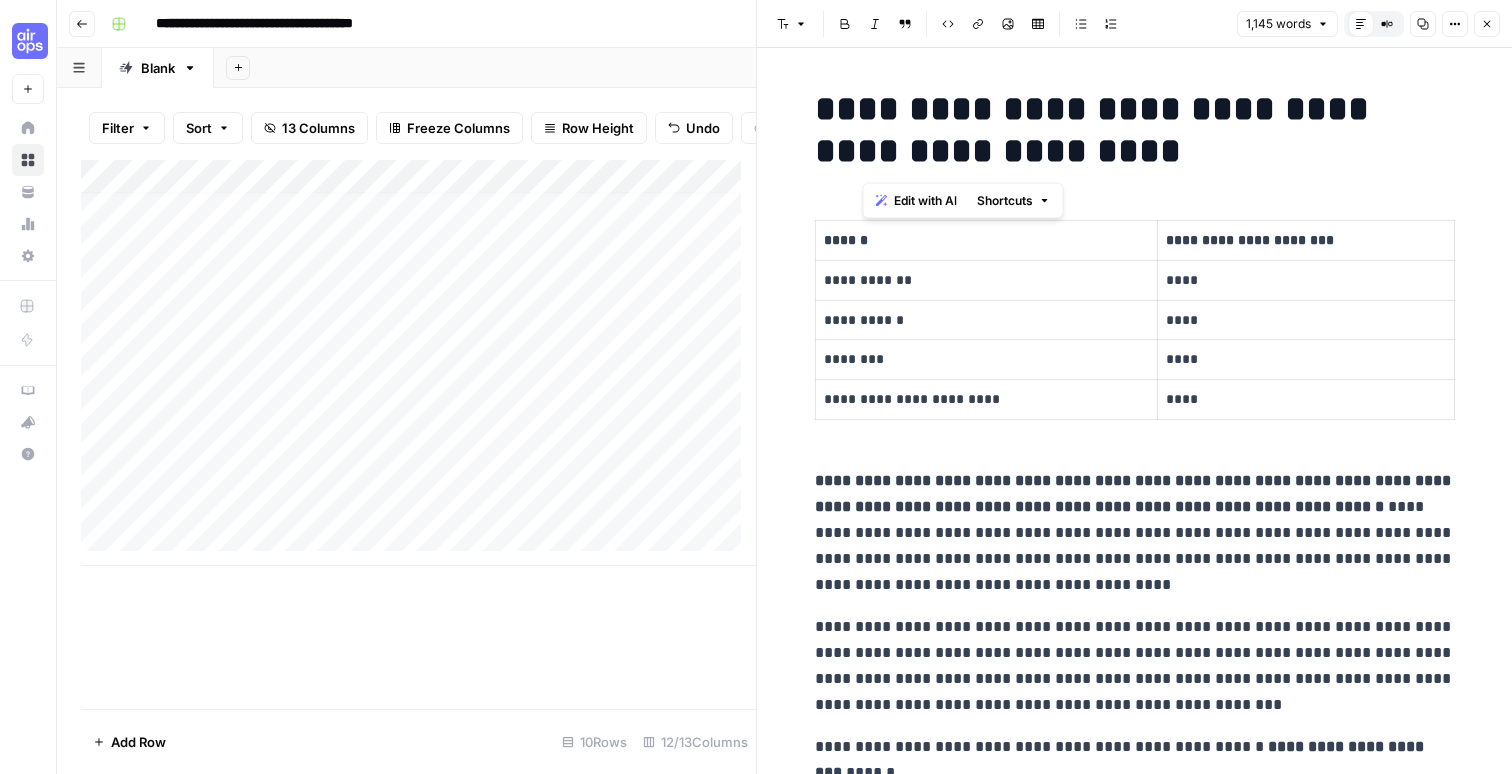 drag, startPoint x: 864, startPoint y: 108, endPoint x: 1040, endPoint y: 142, distance: 179.25401 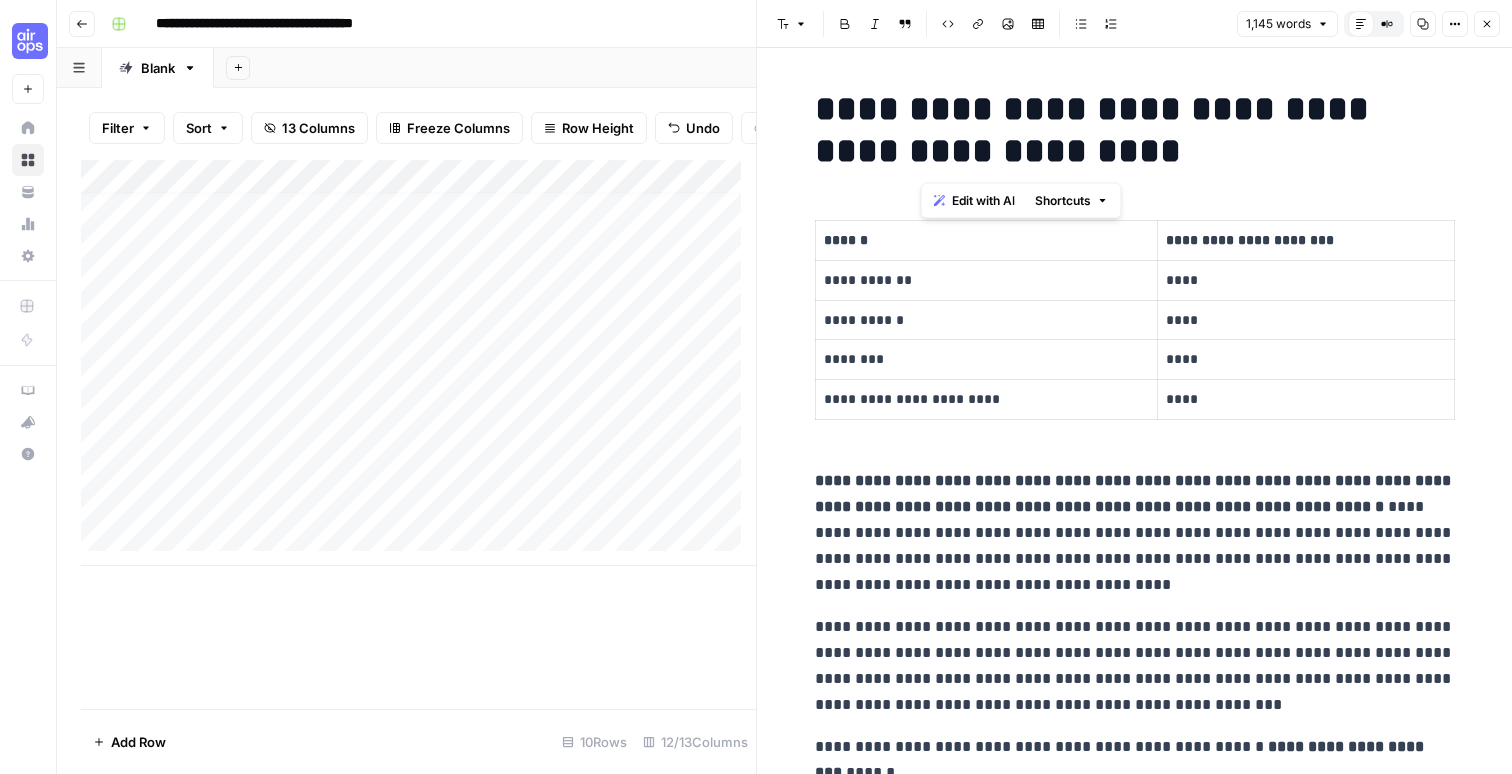 drag, startPoint x: 1052, startPoint y: 145, endPoint x: 909, endPoint y: 109, distance: 147.46185 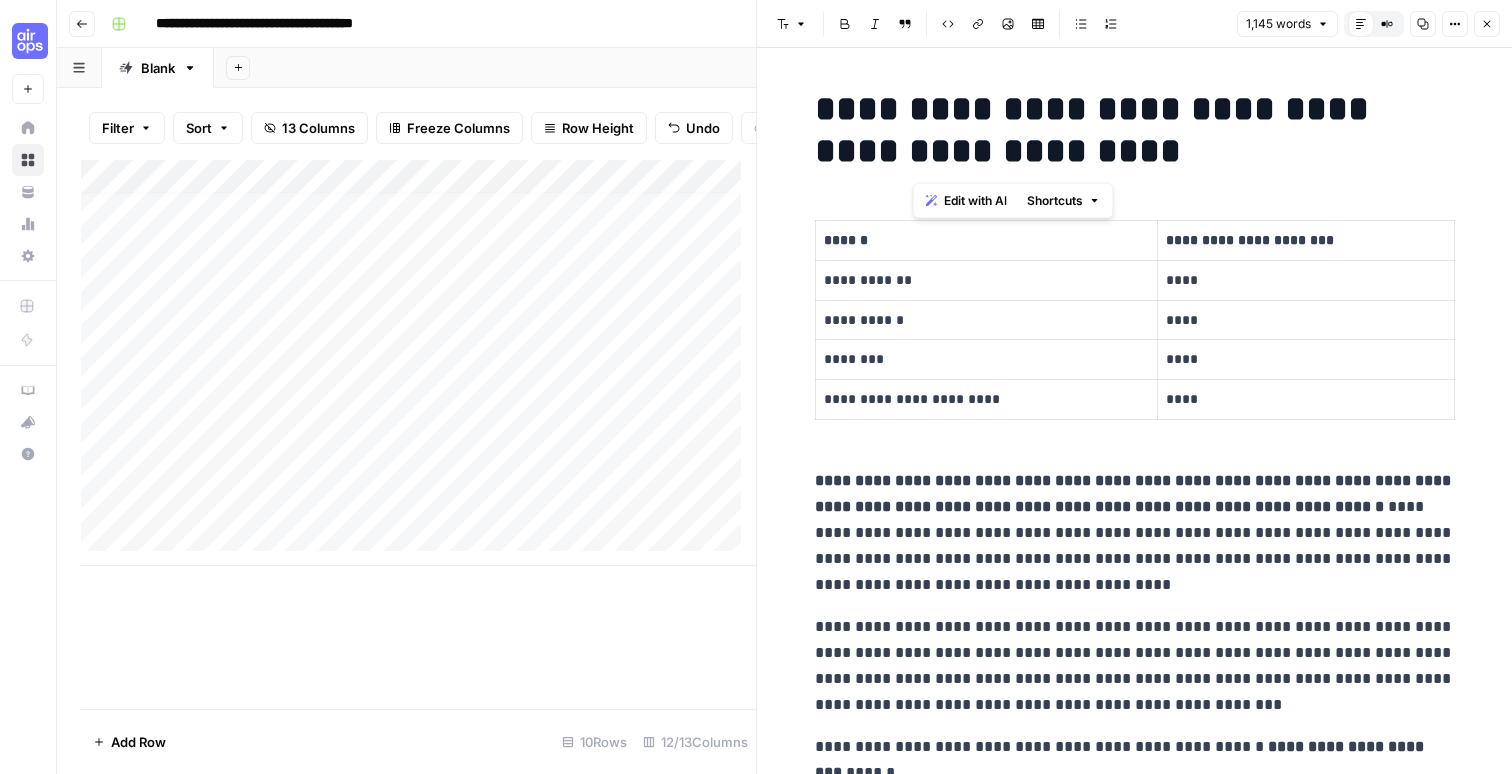 click on "**********" at bounding box center (1135, 130) 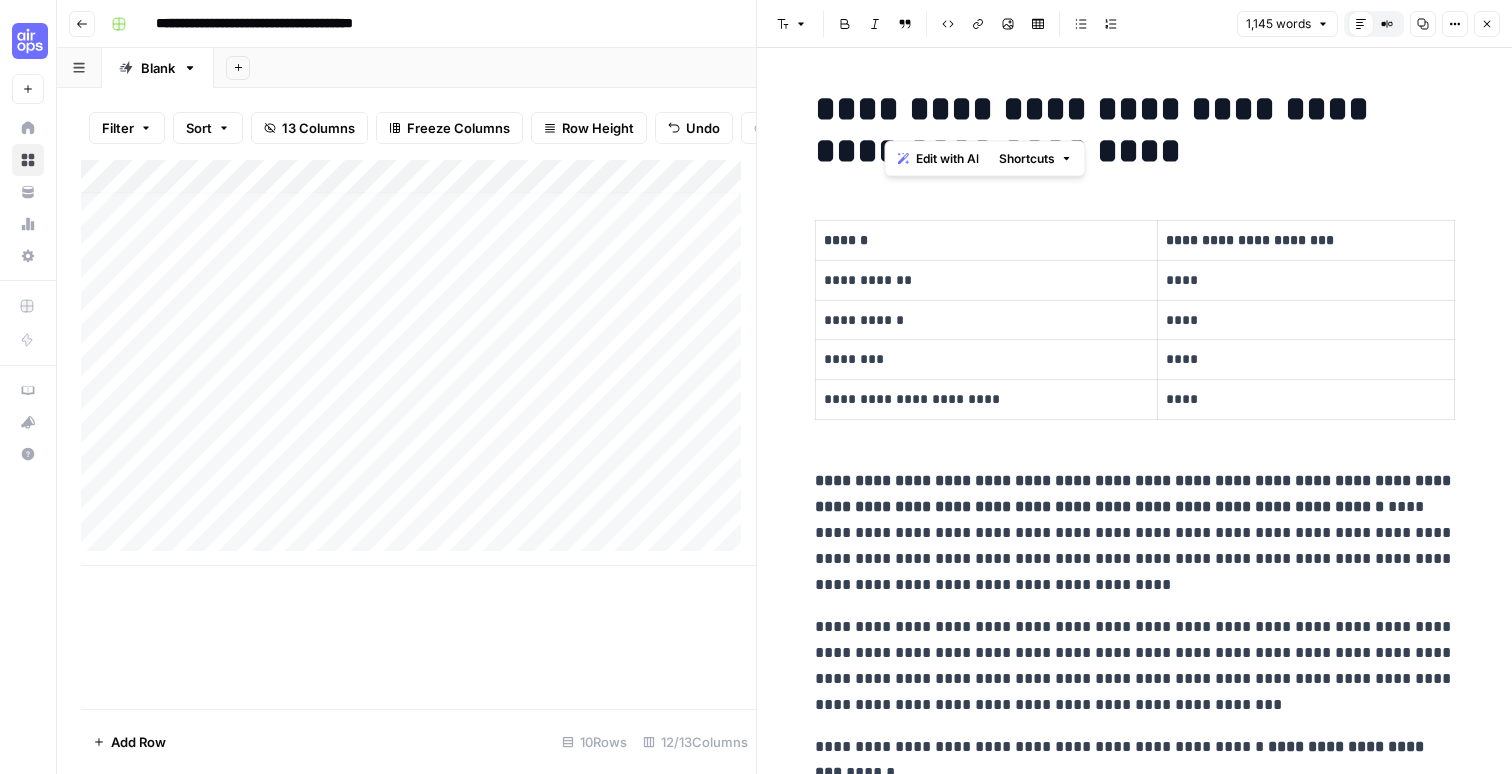 drag, startPoint x: 876, startPoint y: 102, endPoint x: 947, endPoint y: 117, distance: 72.56721 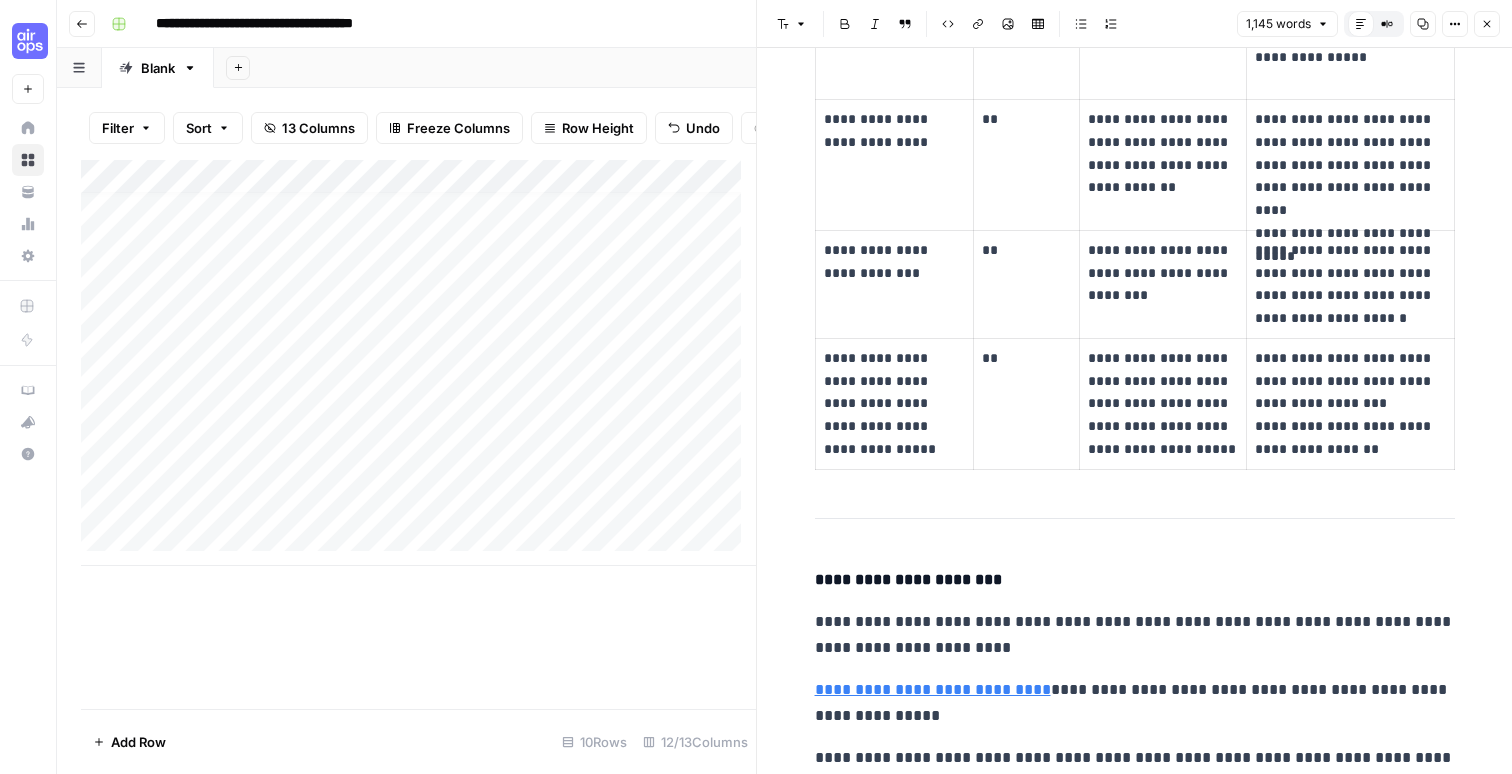 scroll, scrollTop: 5677, scrollLeft: 0, axis: vertical 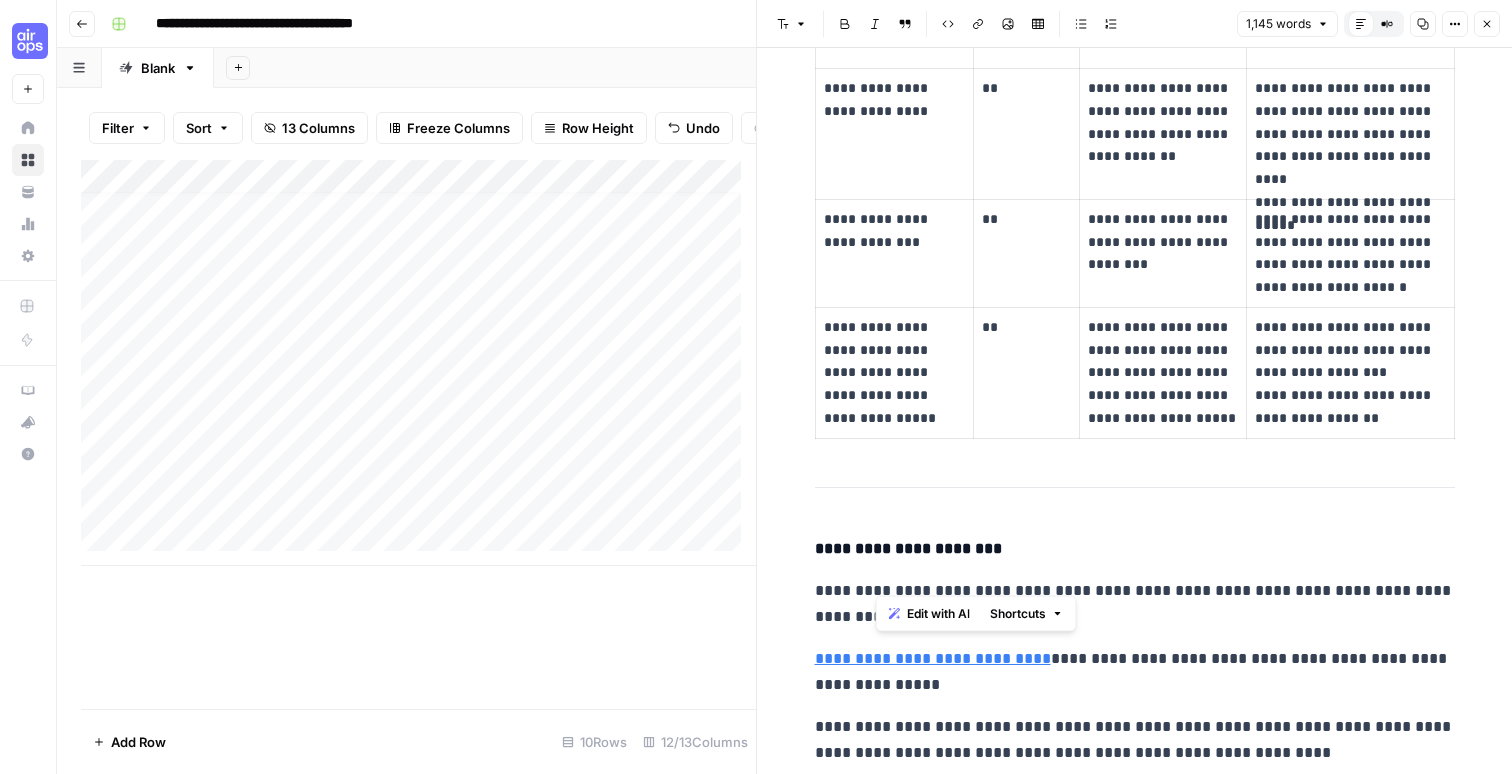 drag, startPoint x: 875, startPoint y: 570, endPoint x: 949, endPoint y: 579, distance: 74.54529 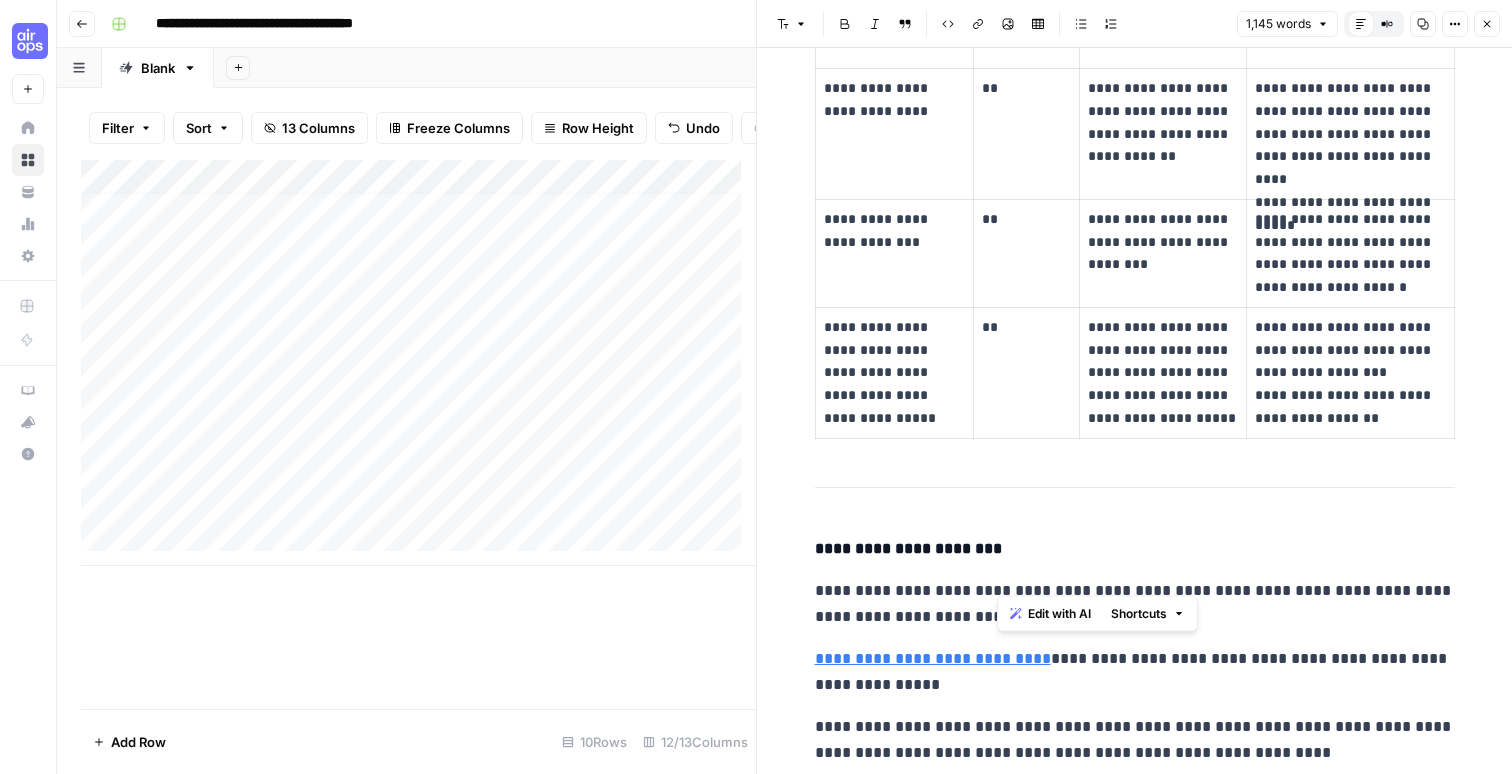 drag, startPoint x: 1036, startPoint y: 575, endPoint x: 1318, endPoint y: 566, distance: 282.1436 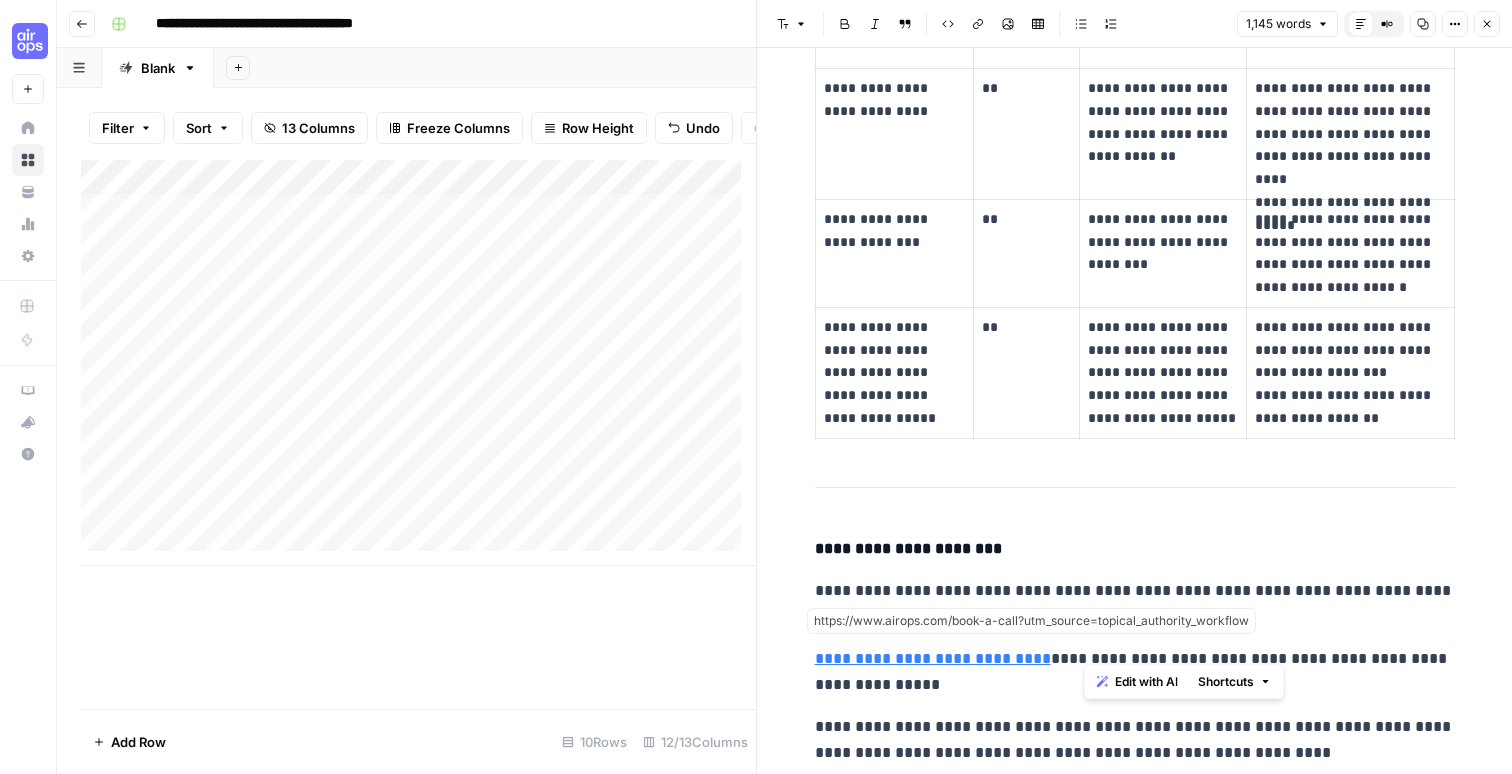 drag, startPoint x: 1119, startPoint y: 646, endPoint x: 1228, endPoint y: 647, distance: 109.004585 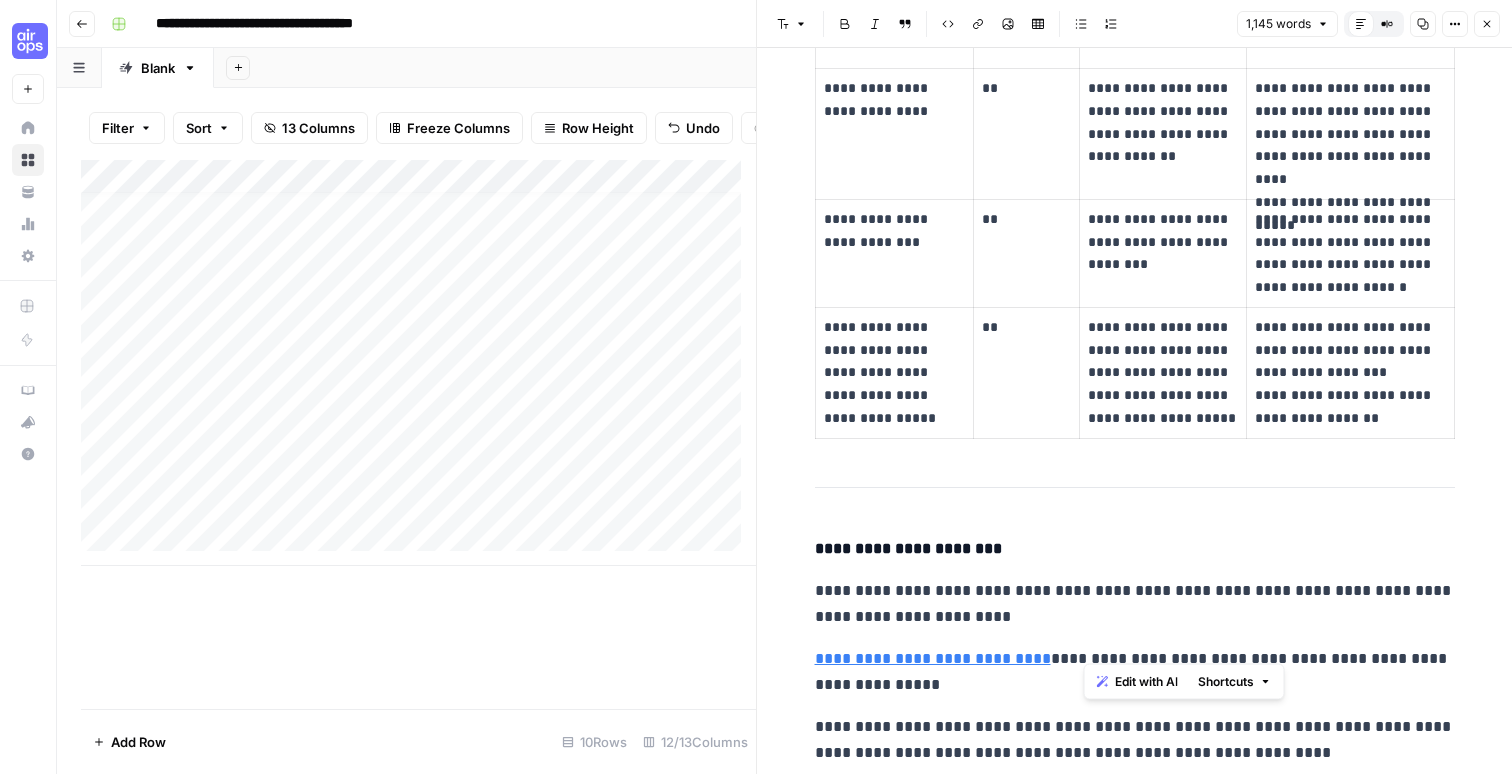 click on "**********" at bounding box center (1135, 672) 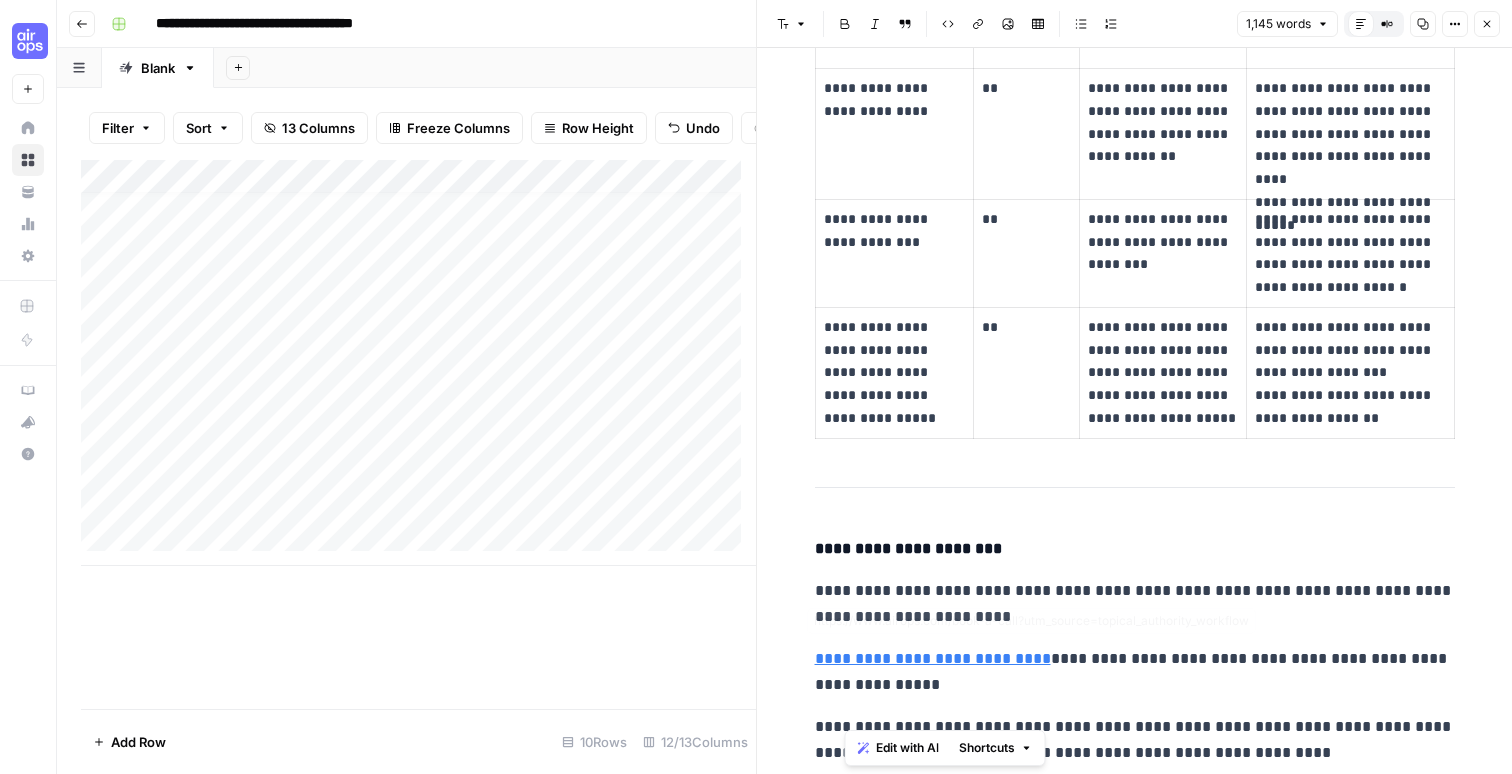 drag, startPoint x: 949, startPoint y: 714, endPoint x: 842, endPoint y: 563, distance: 185.06755 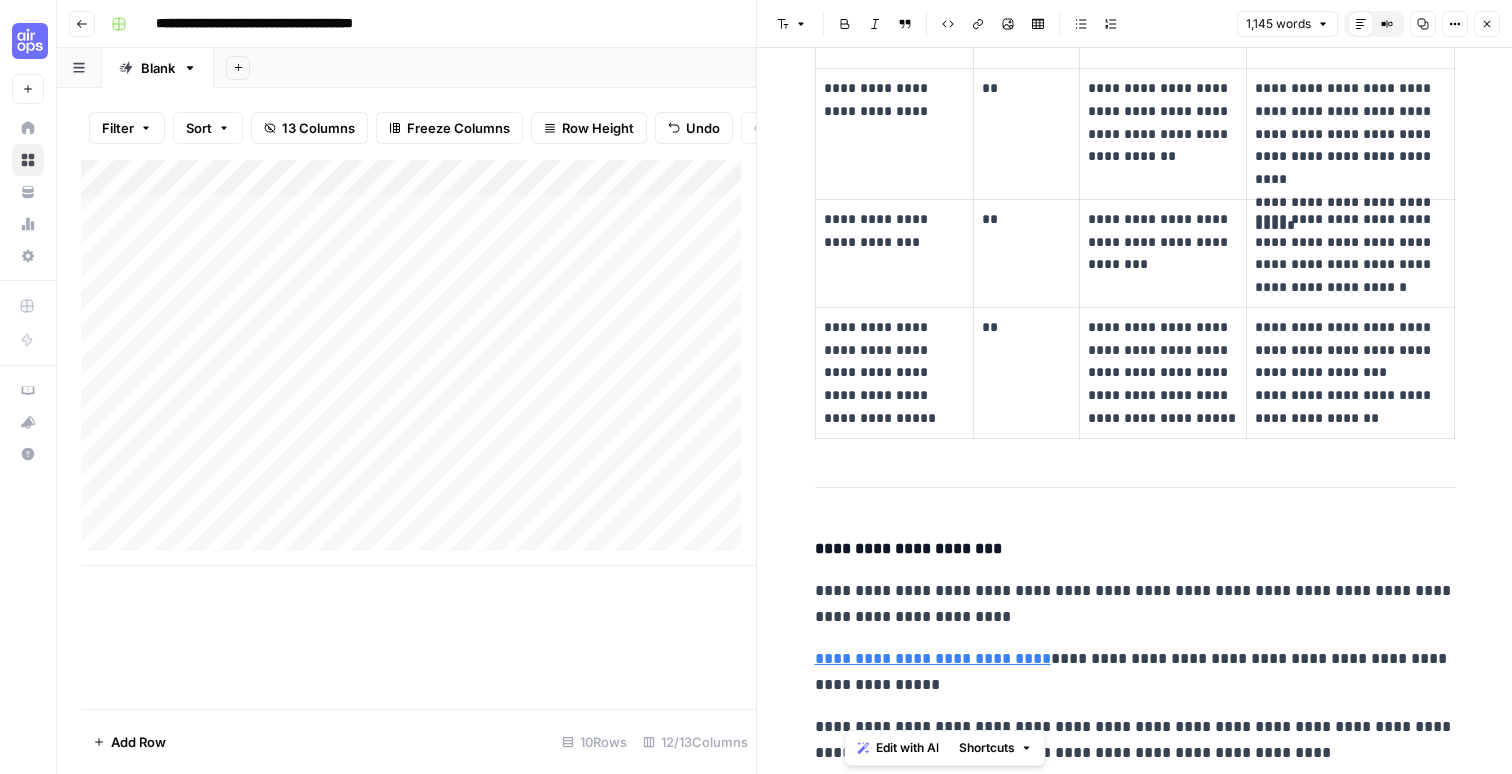 click on "**********" at bounding box center [1135, -2405] 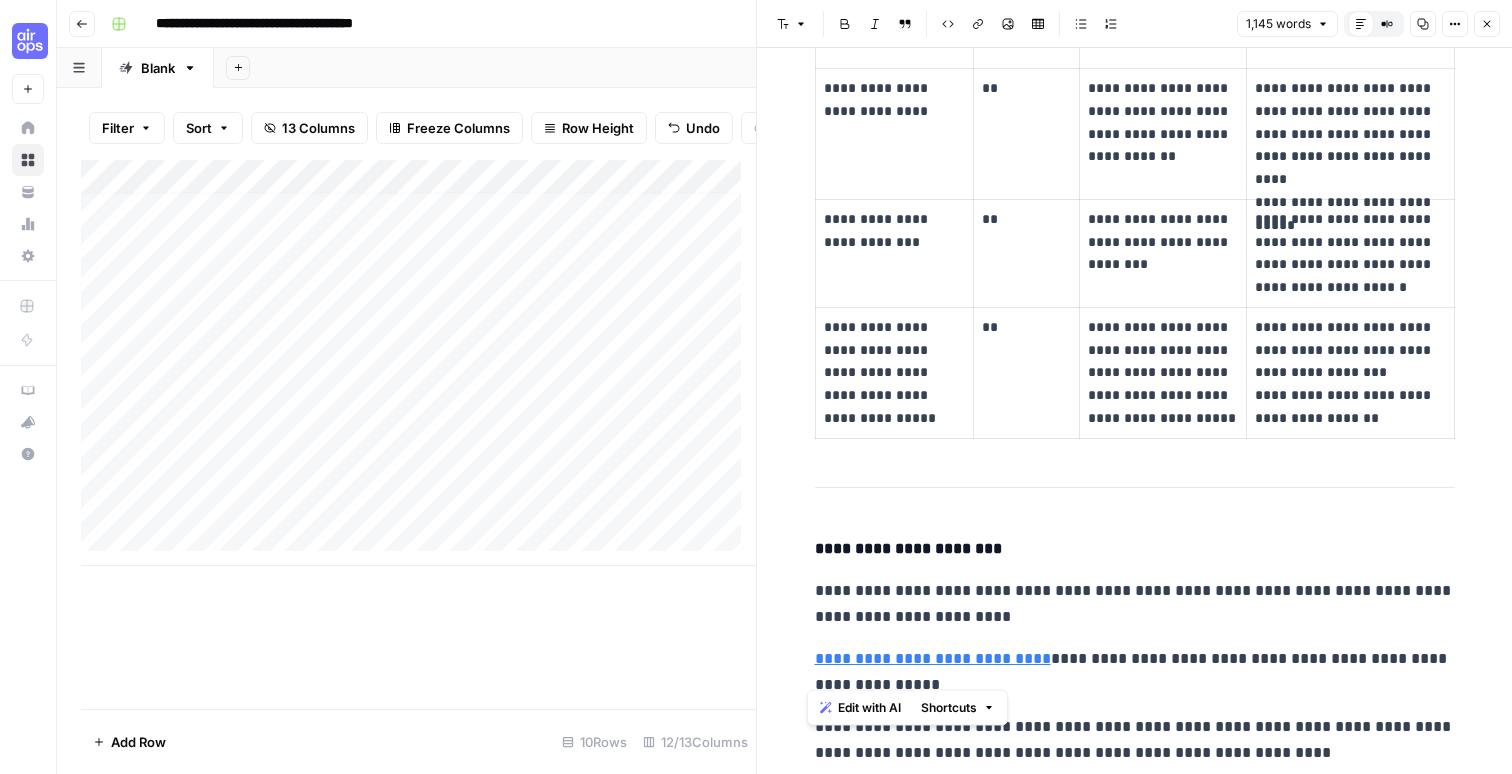 drag, startPoint x: 861, startPoint y: 674, endPoint x: 772, endPoint y: 522, distance: 176.13914 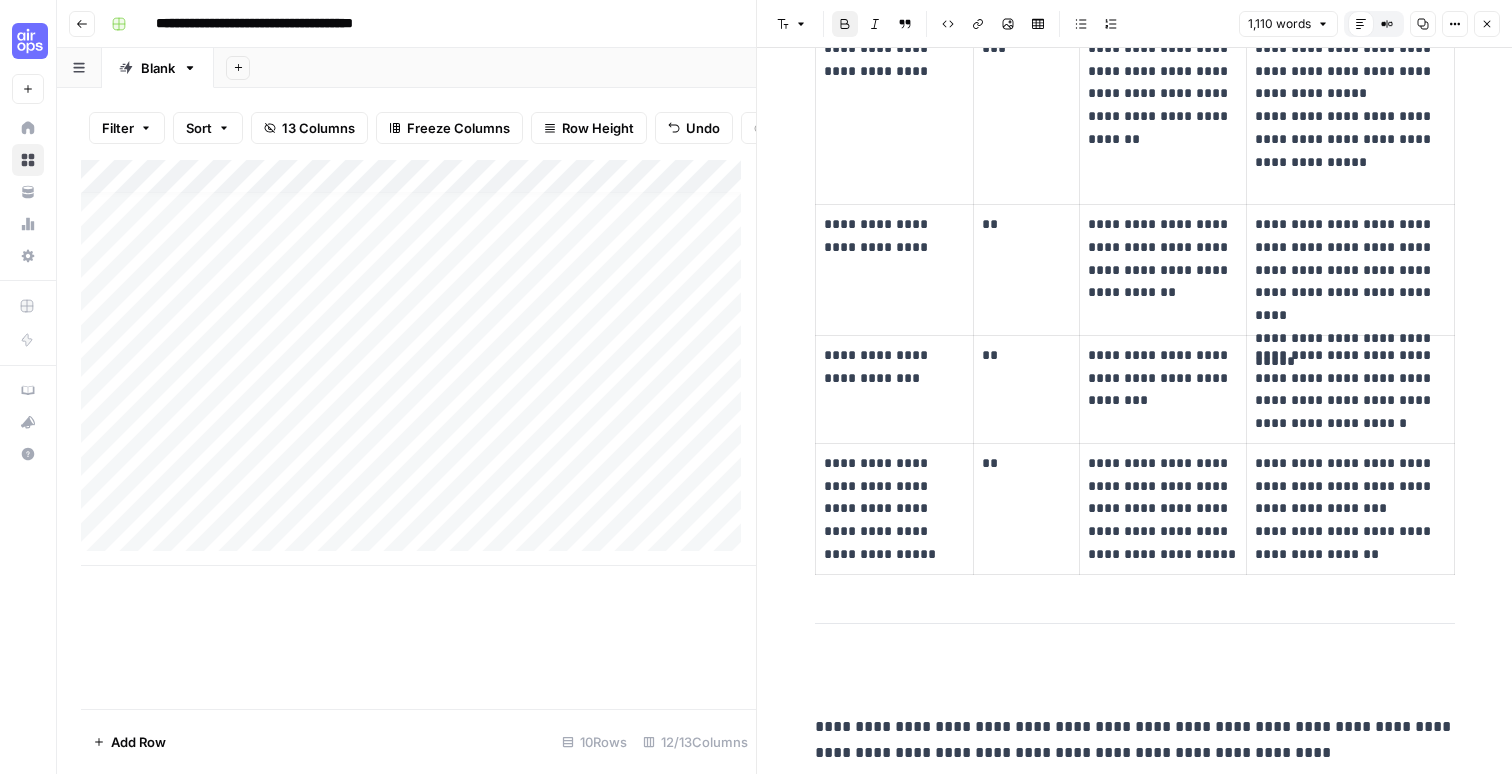 scroll, scrollTop: 5499, scrollLeft: 0, axis: vertical 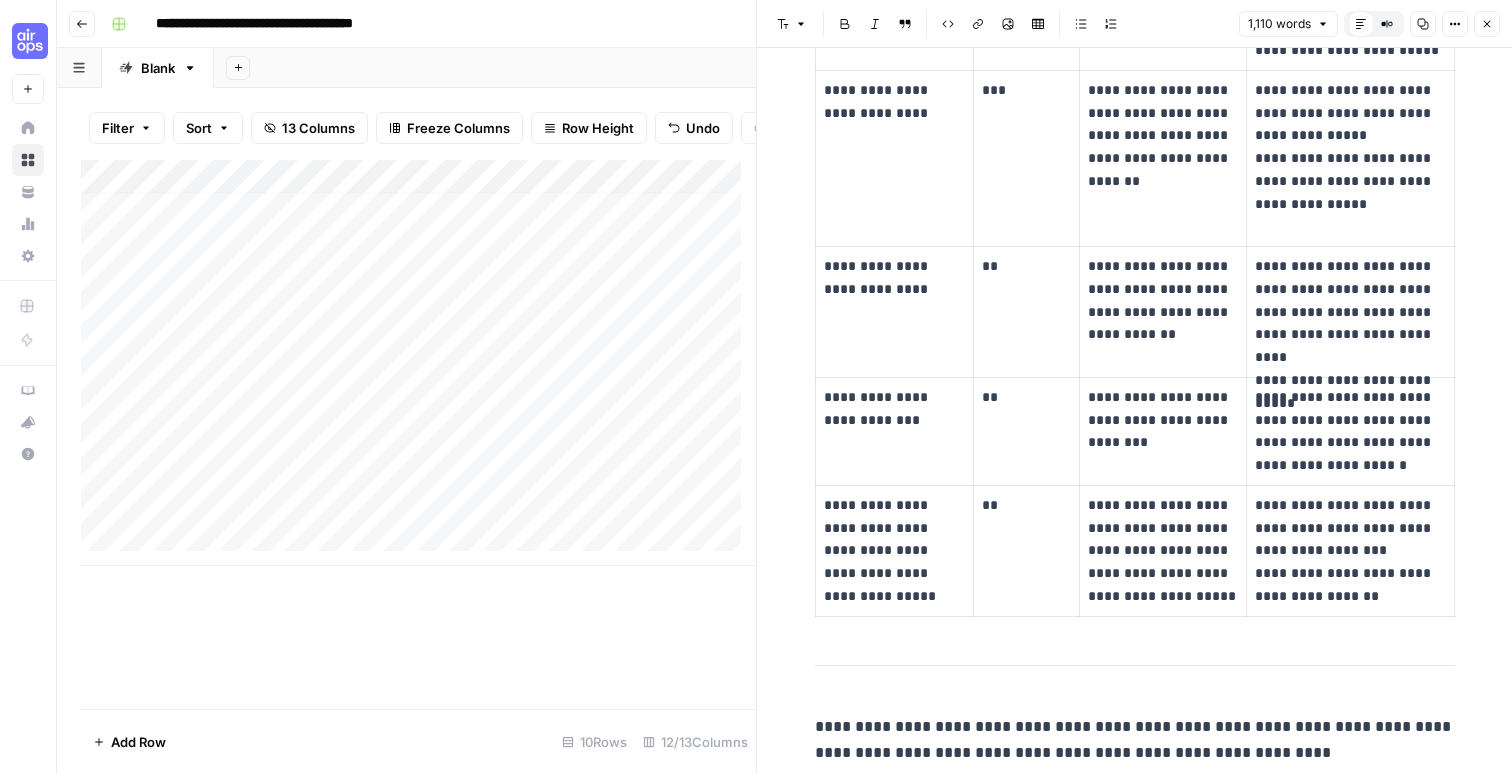 click on "**********" at bounding box center [1135, 740] 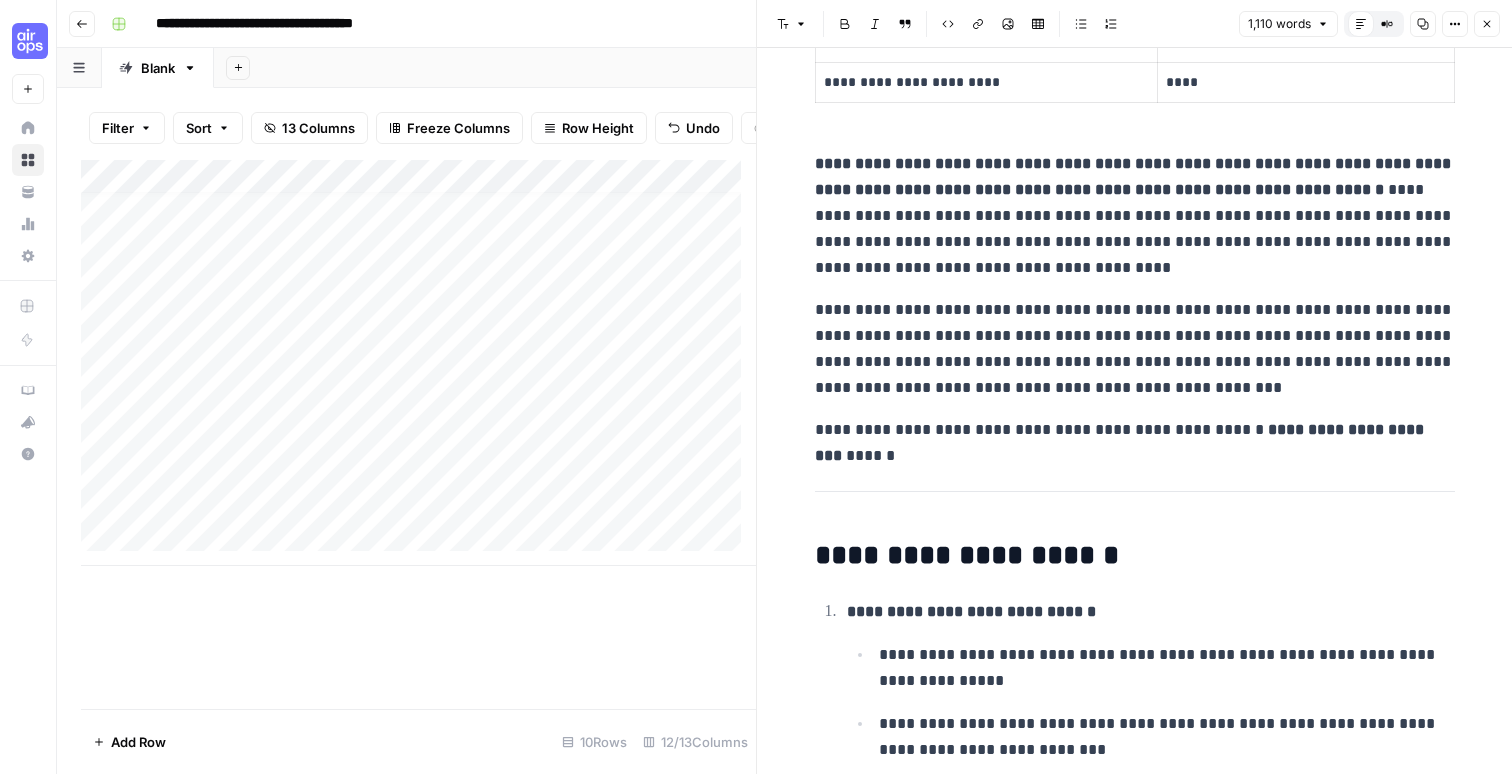 scroll, scrollTop: 0, scrollLeft: 0, axis: both 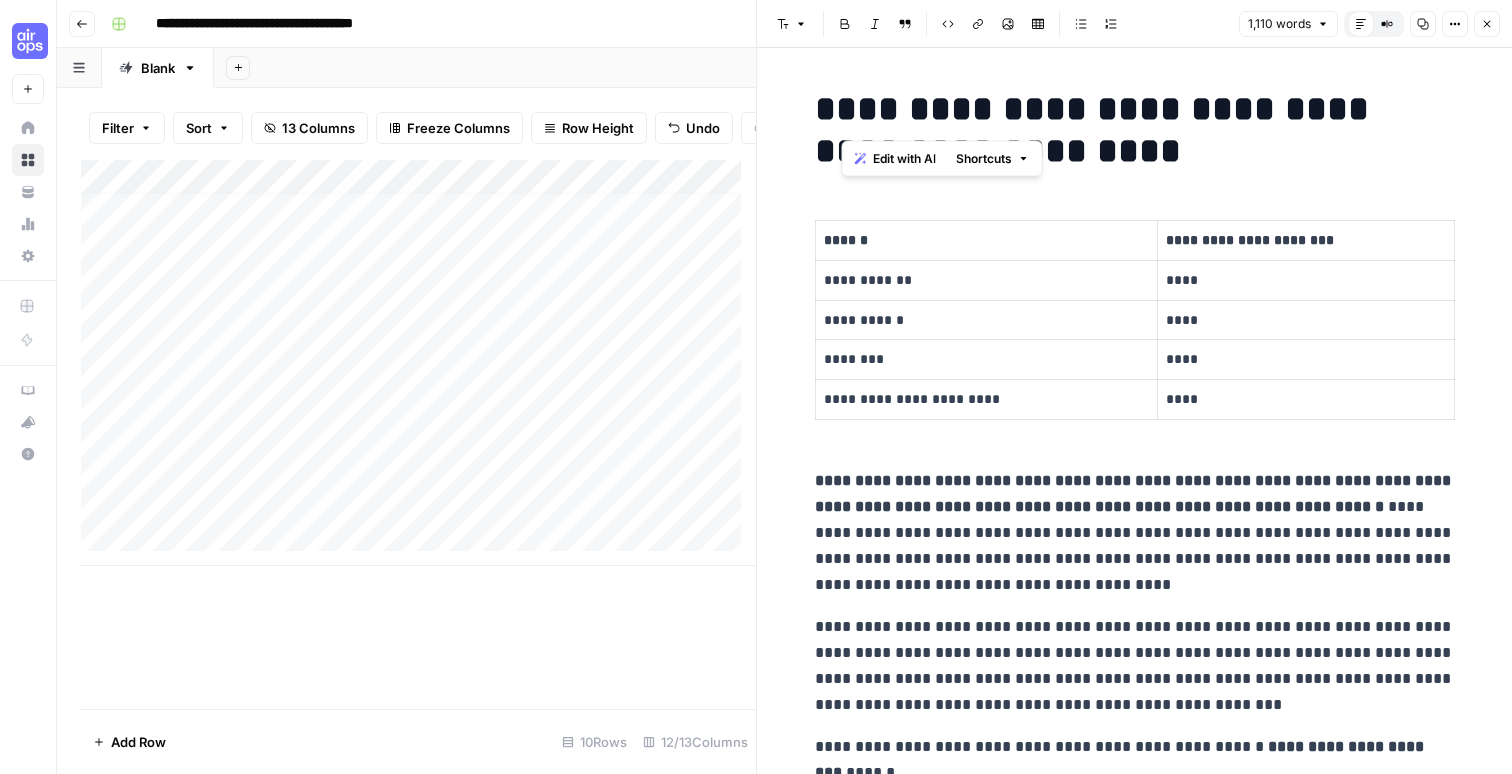 drag, startPoint x: 850, startPoint y: 100, endPoint x: 1045, endPoint y: 164, distance: 205.23401 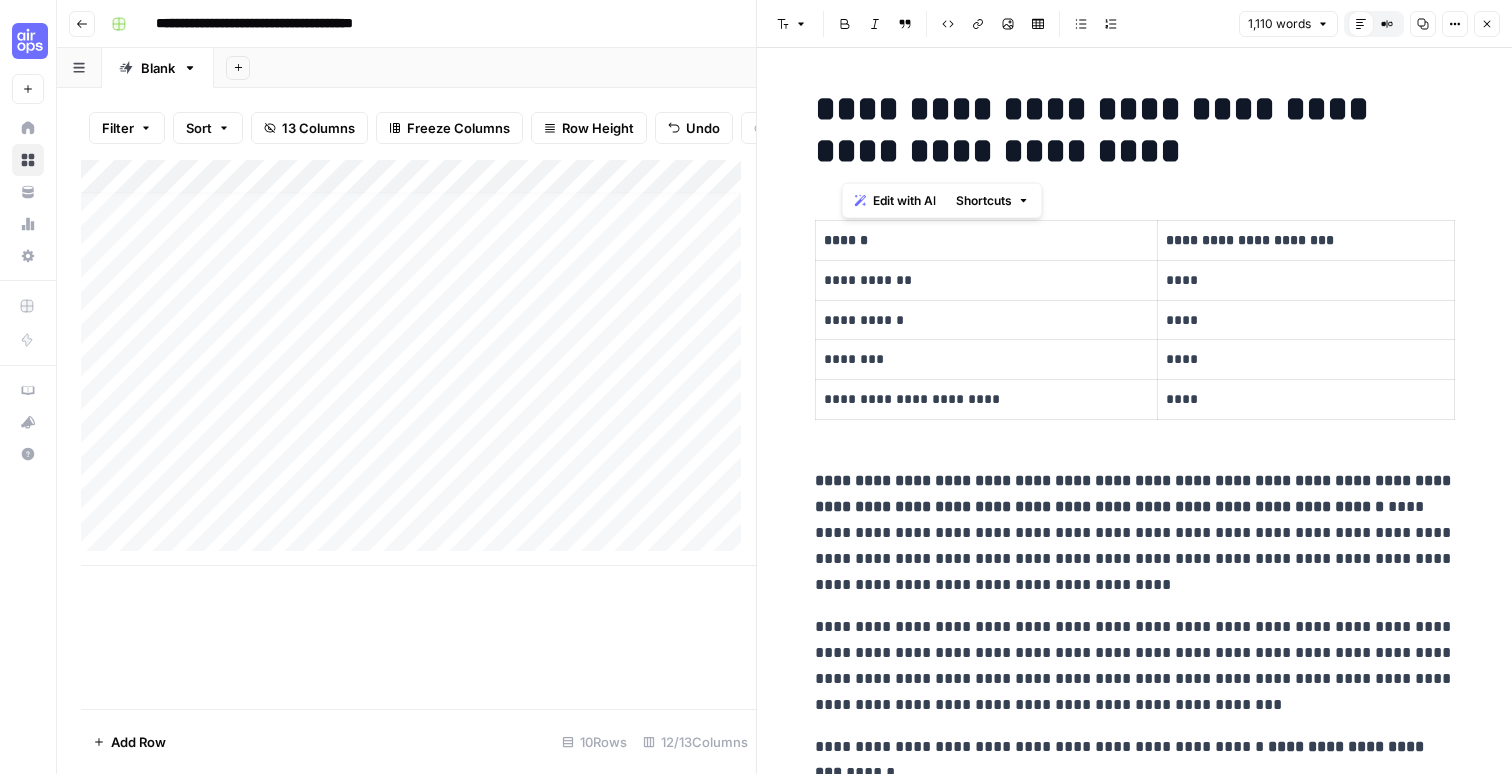 click on "**********" at bounding box center (1135, 130) 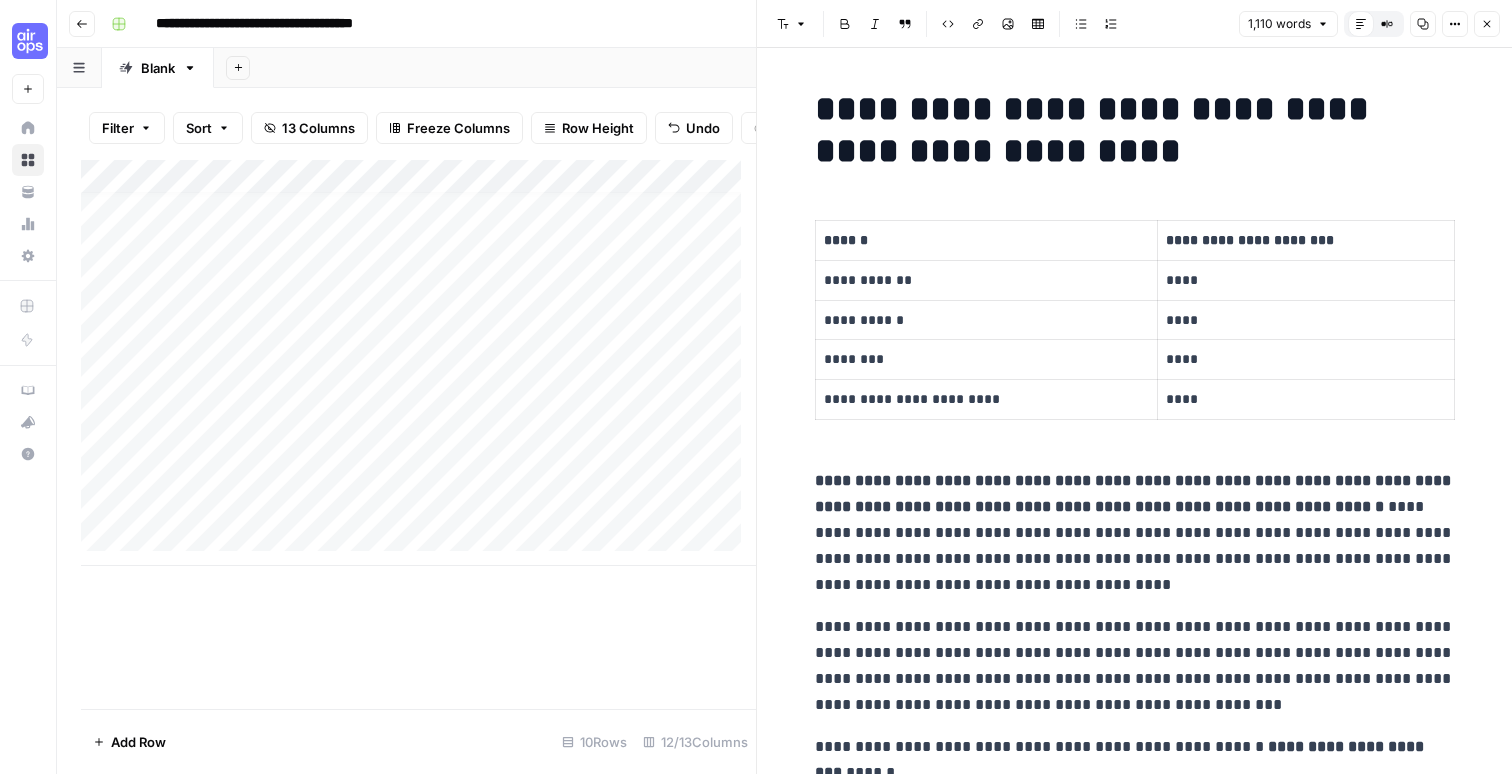 click on "**********" at bounding box center (1135, 493) 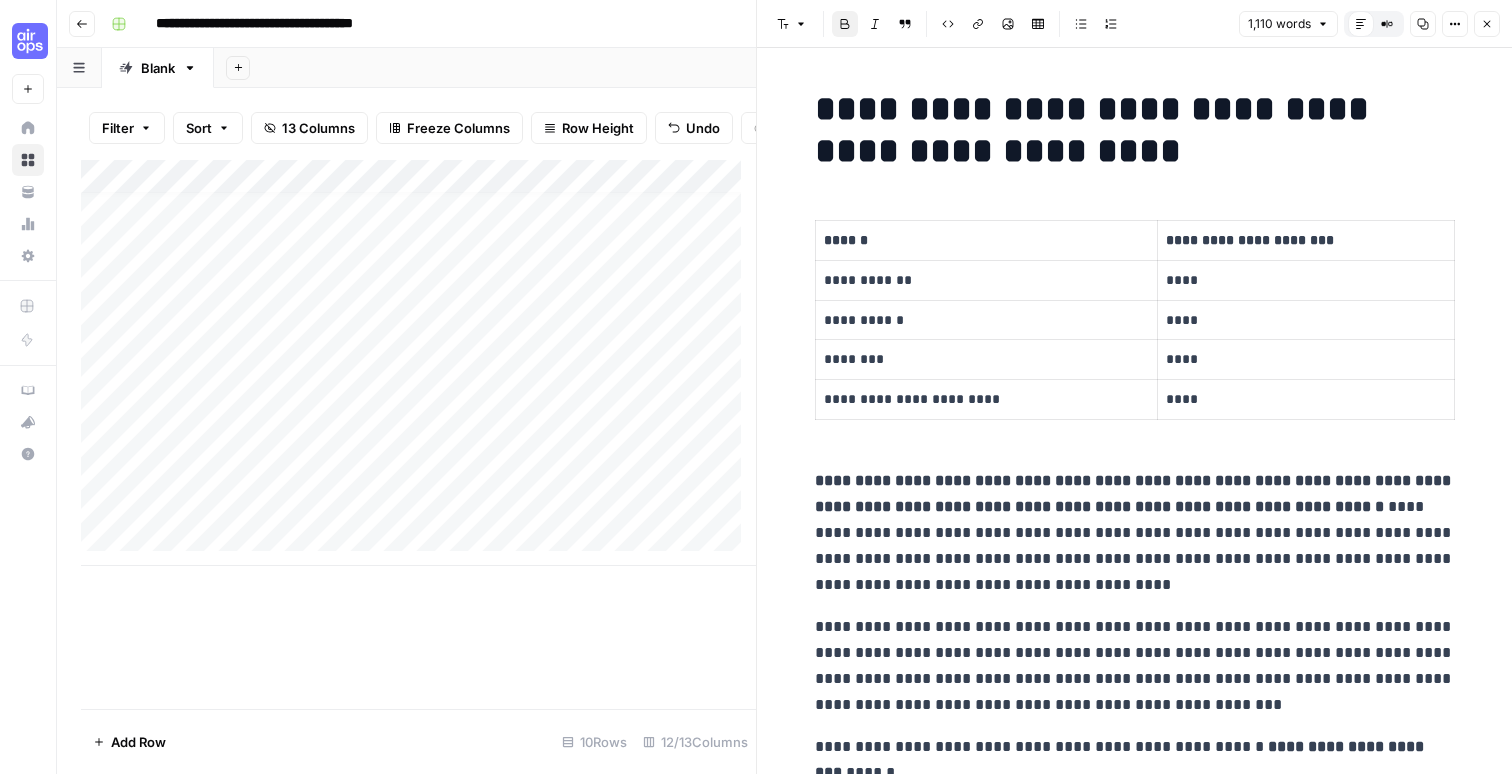 click on "**********" at bounding box center (1135, 130) 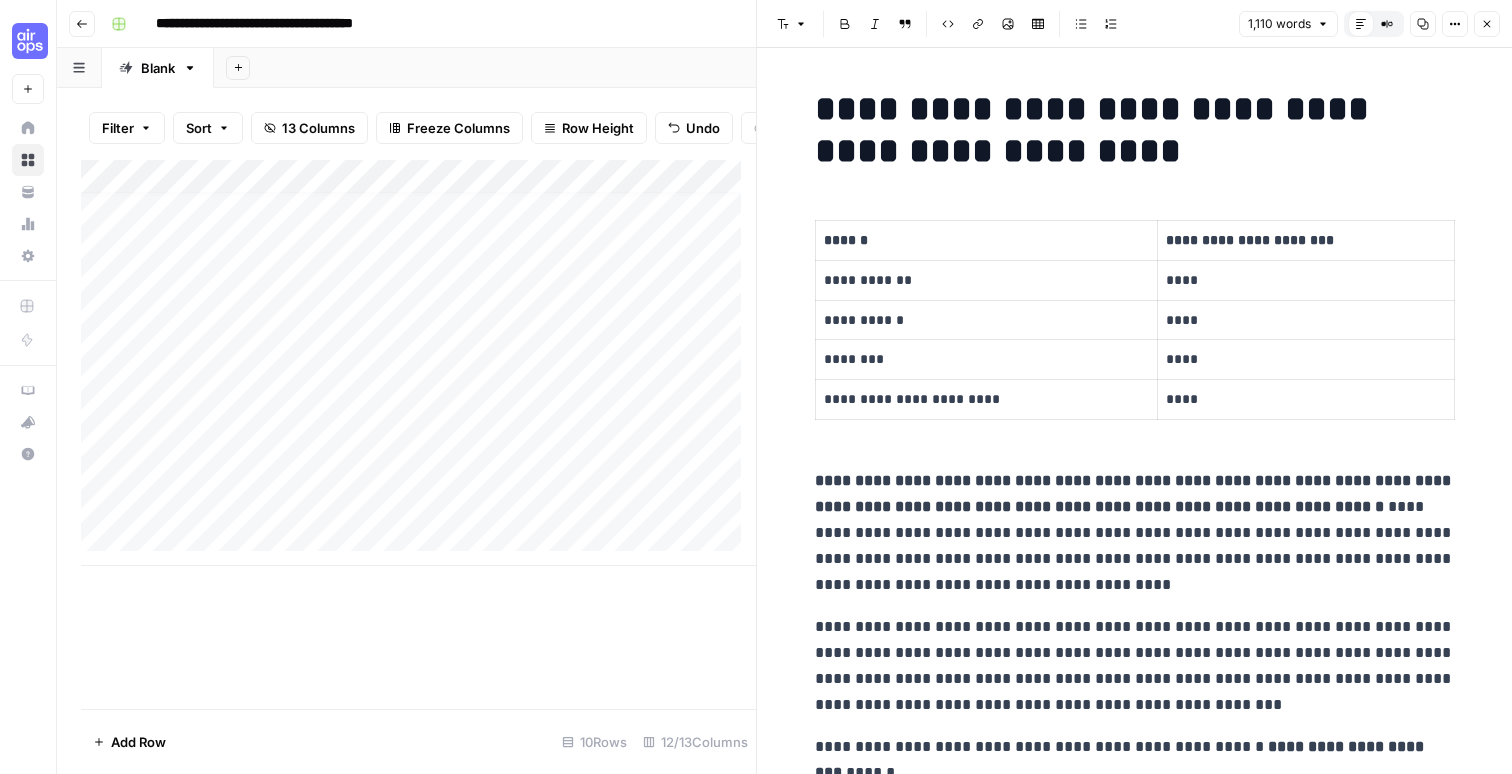 scroll, scrollTop: 25, scrollLeft: 0, axis: vertical 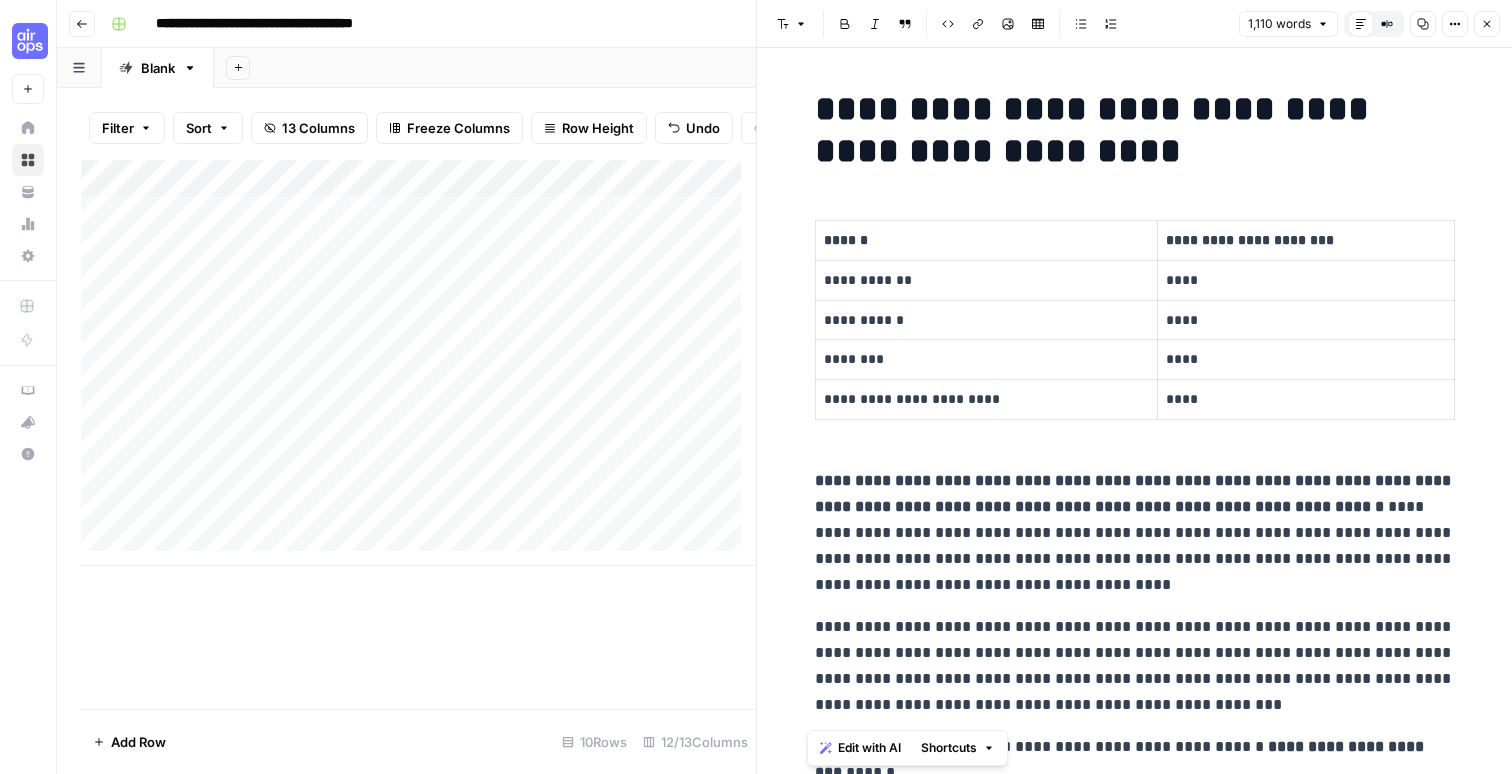 click on "**********" at bounding box center (987, 280) 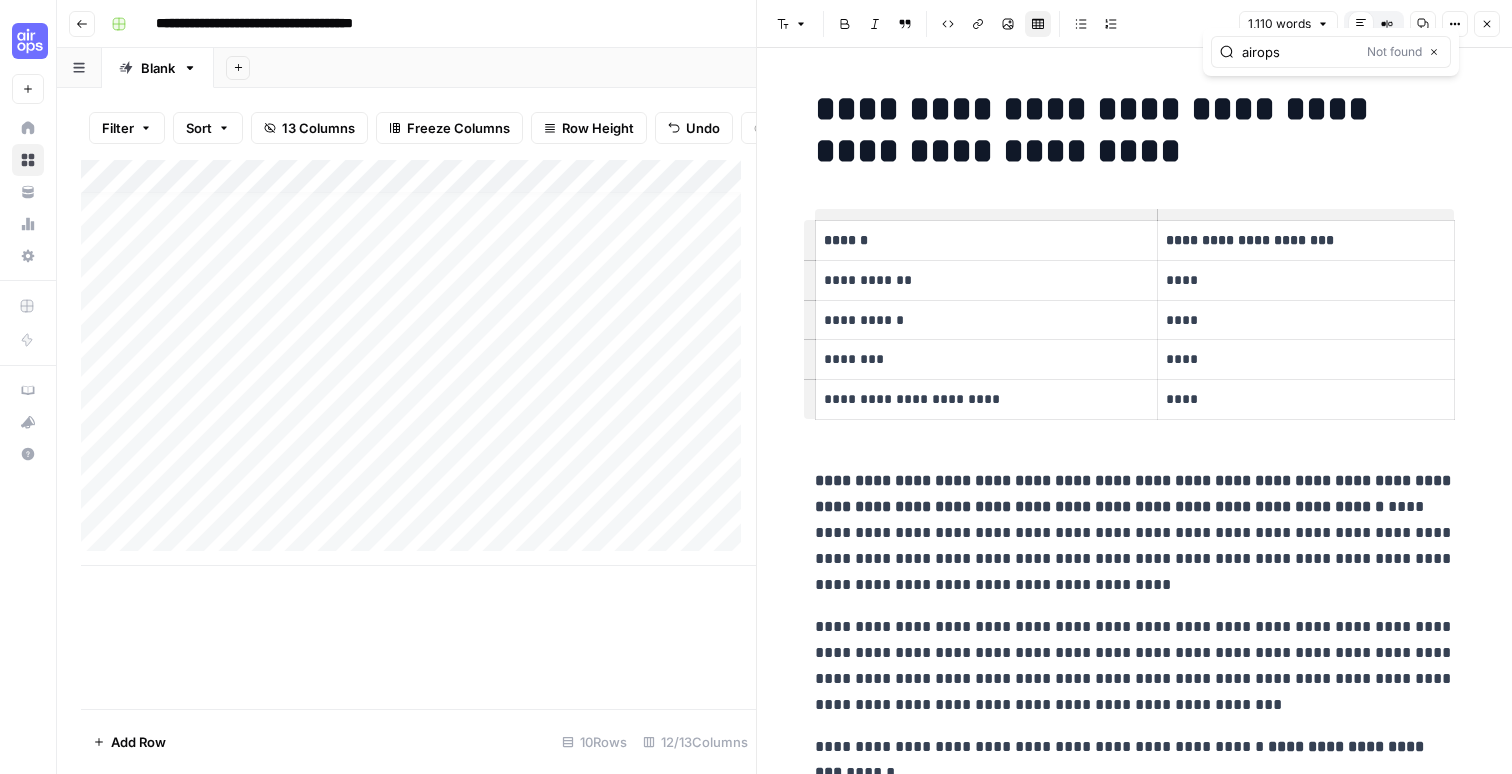 type on "airops" 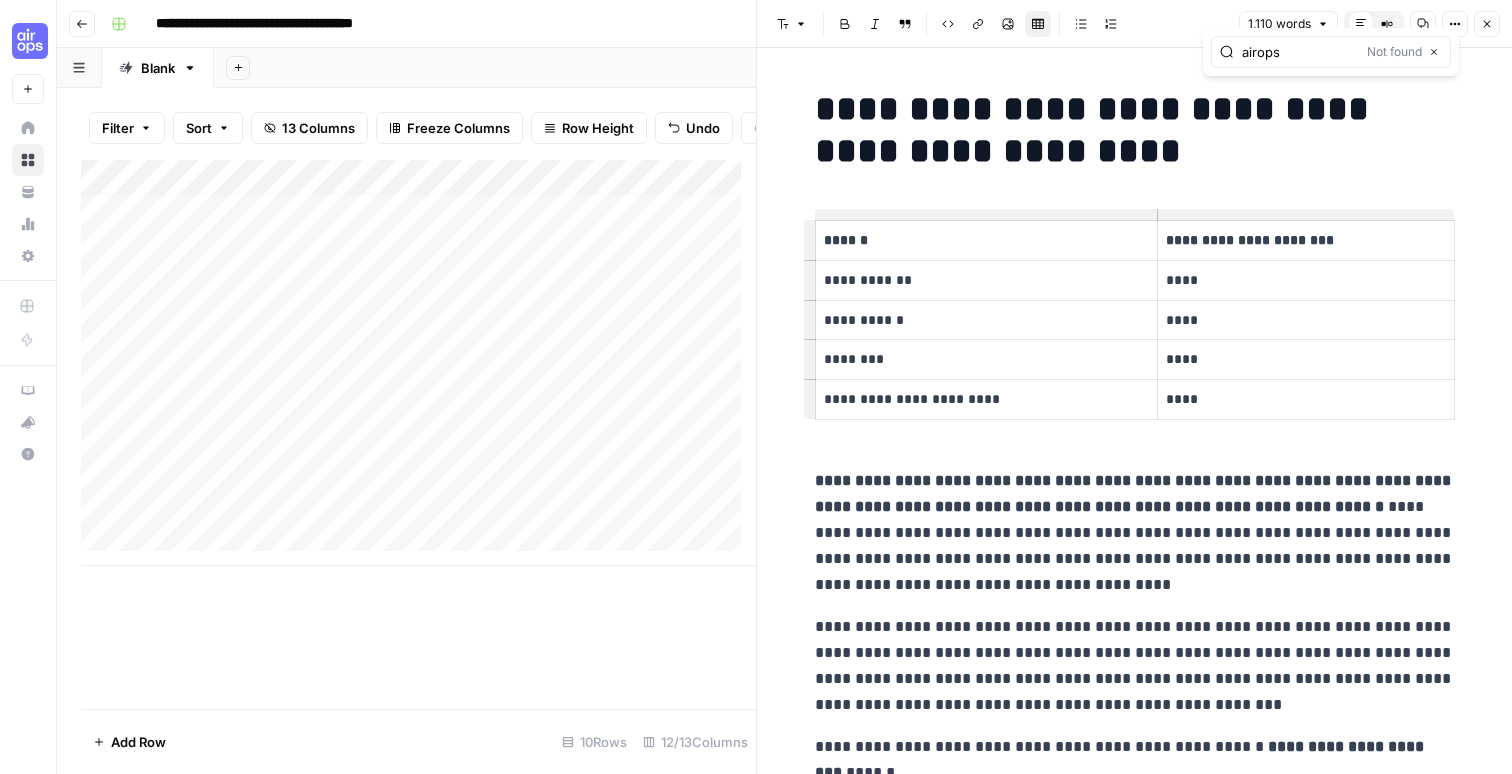 click on "**********" at bounding box center [1135, 130] 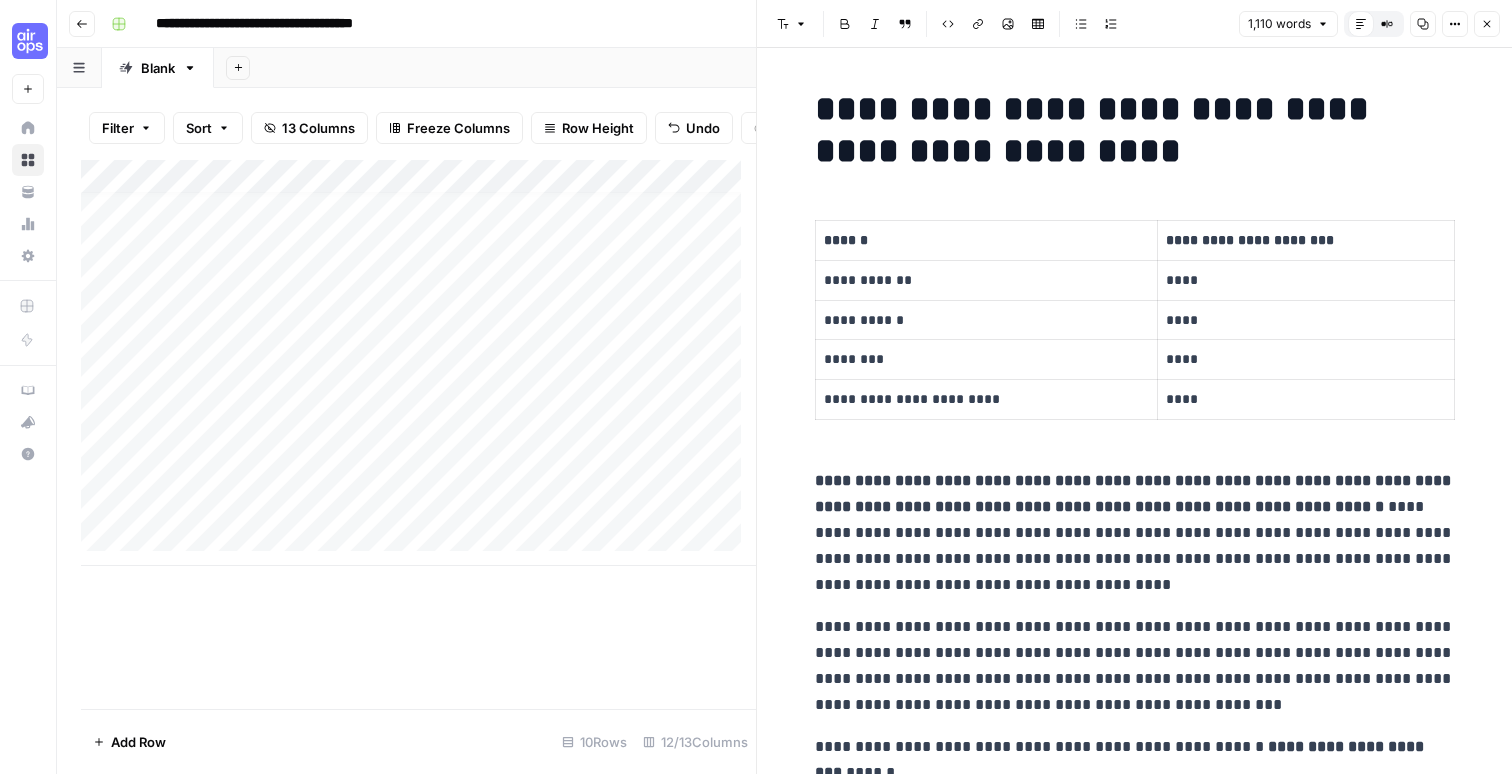 click on "**********" at bounding box center (1135, 130) 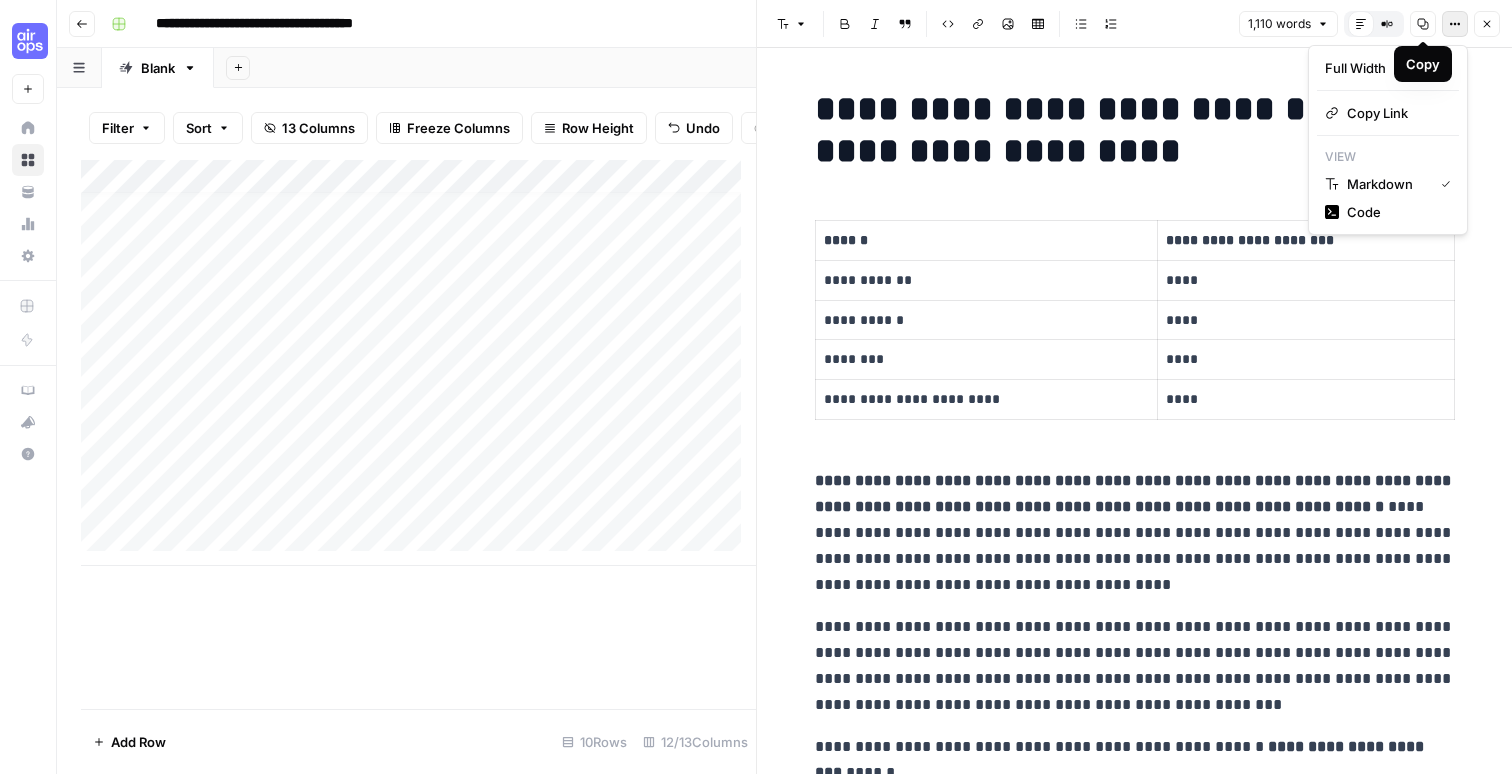 click on "**********" at bounding box center [1135, 130] 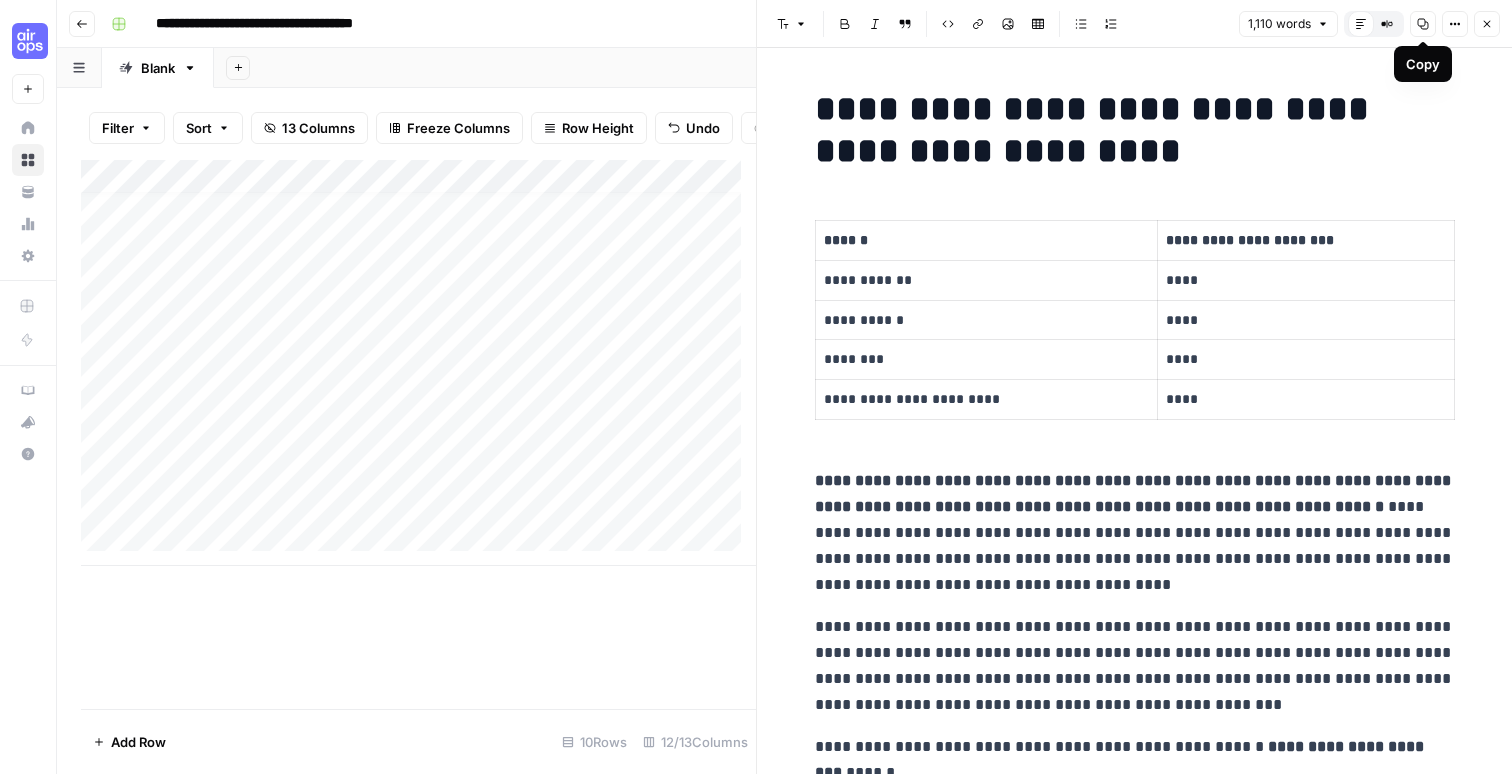click 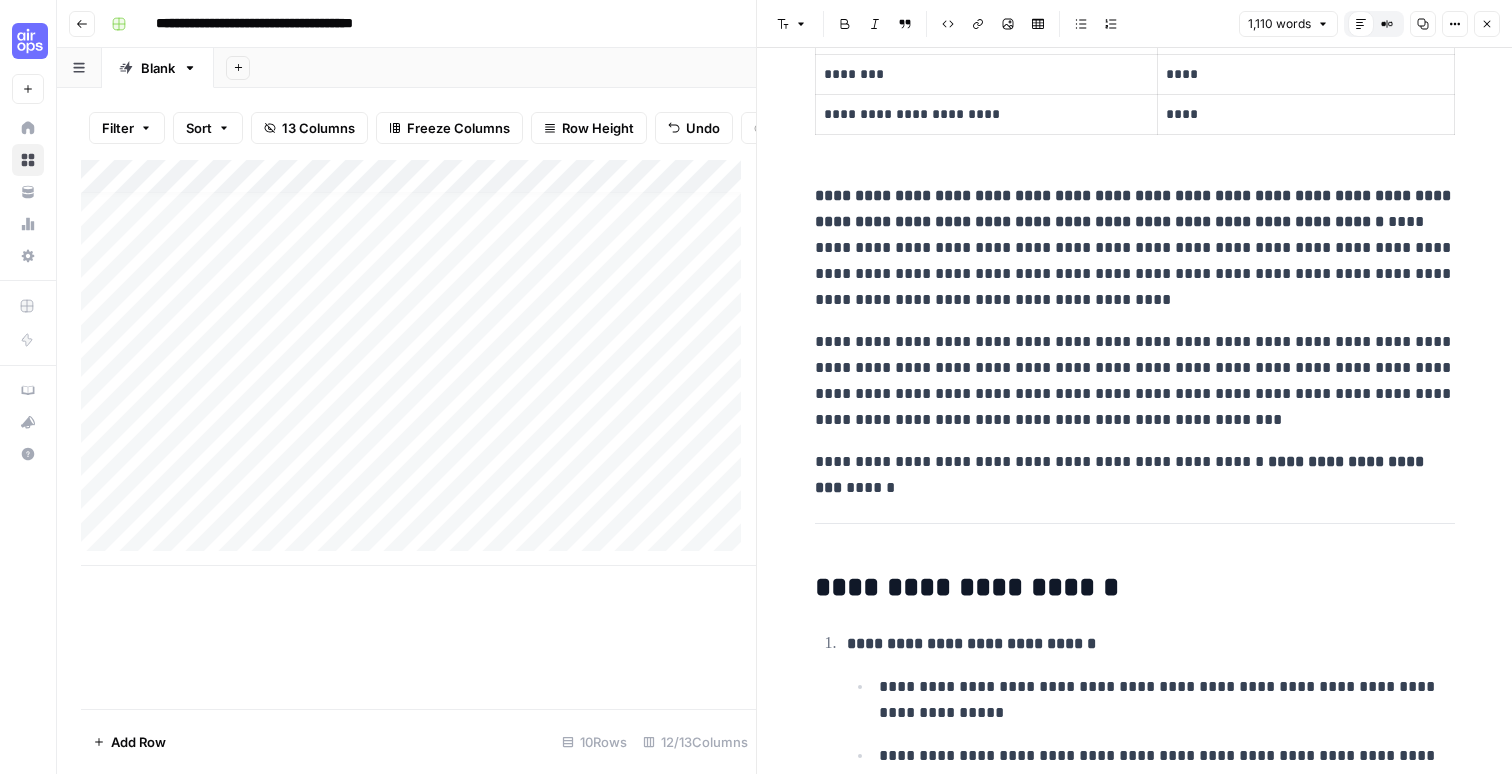 scroll, scrollTop: 0, scrollLeft: 0, axis: both 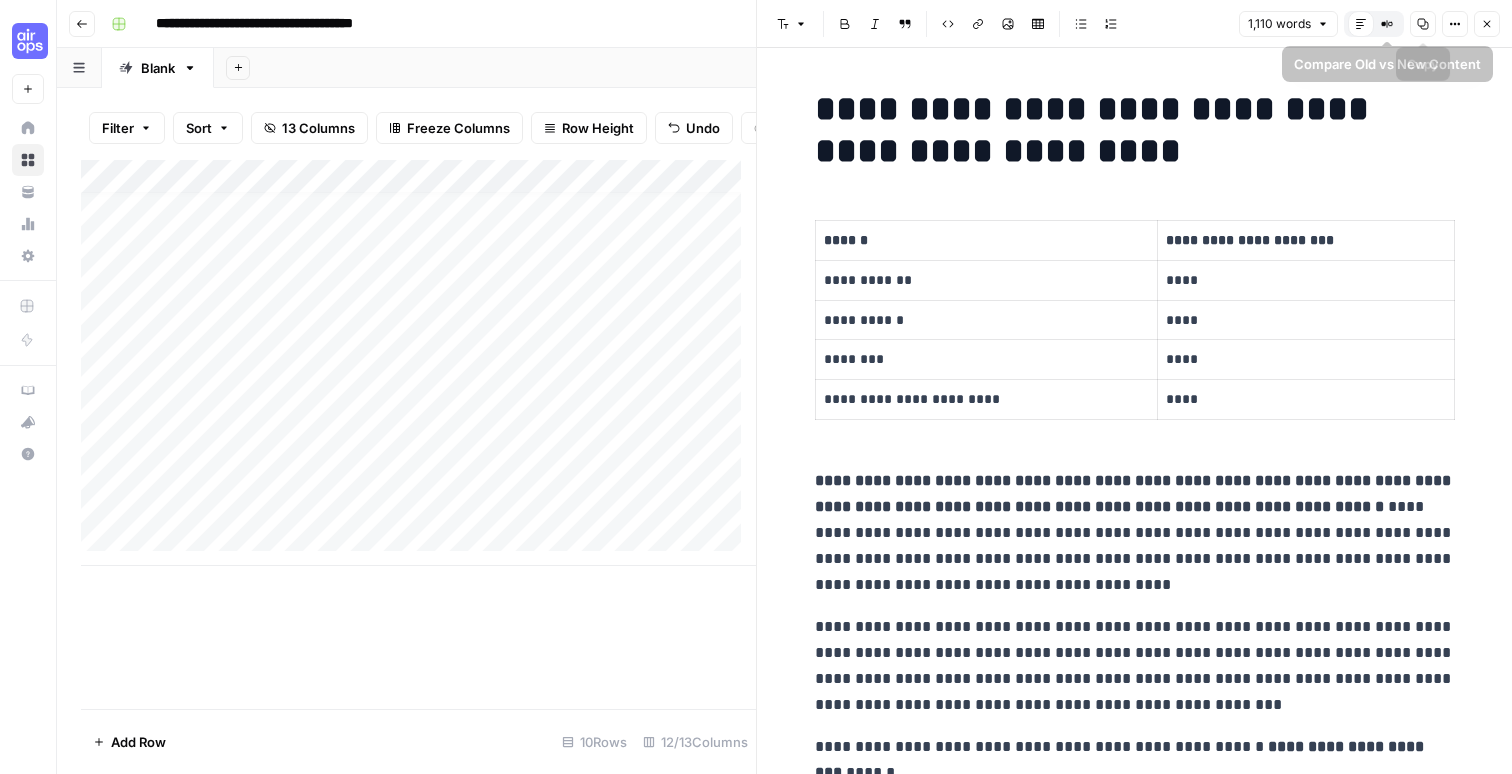 click 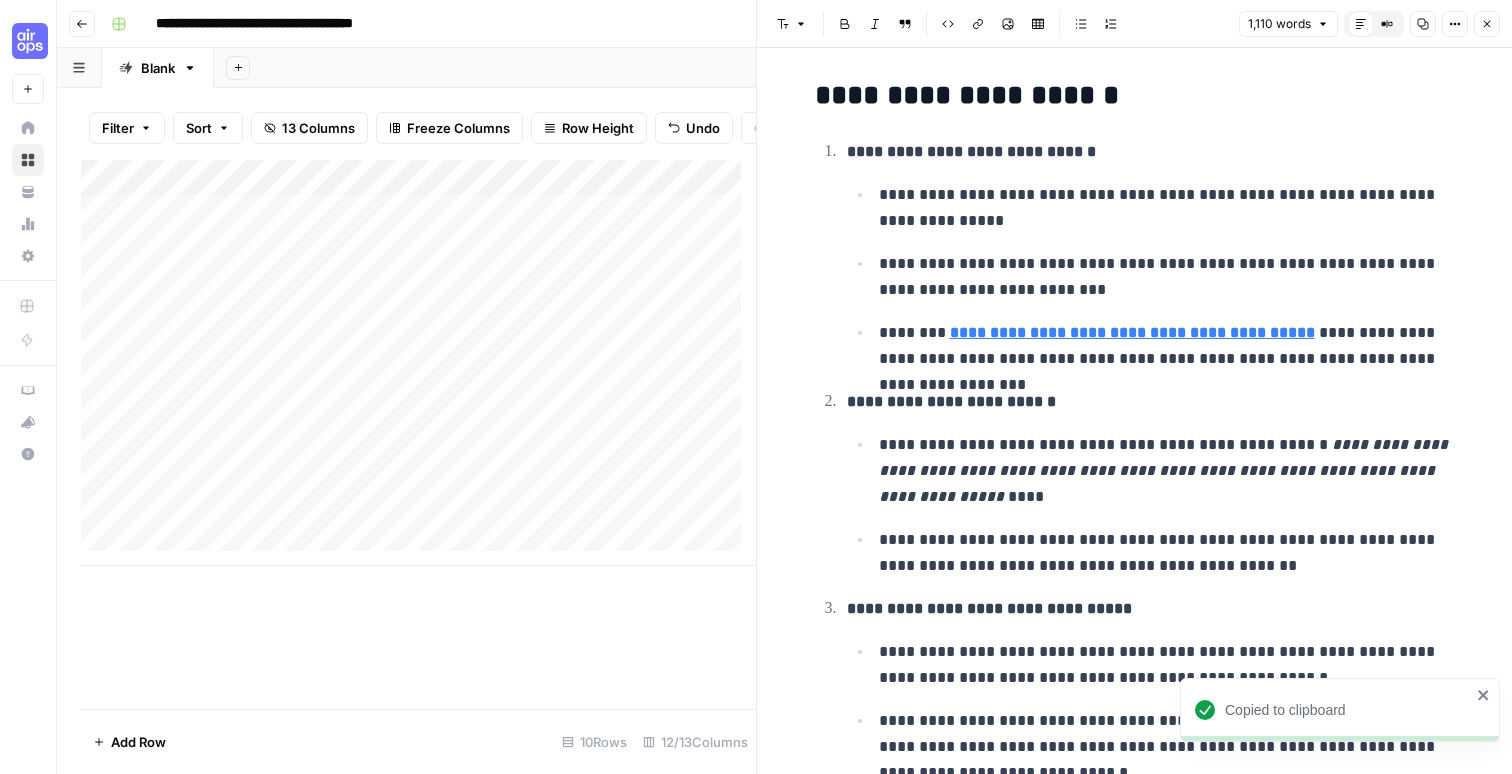 scroll, scrollTop: 0, scrollLeft: 0, axis: both 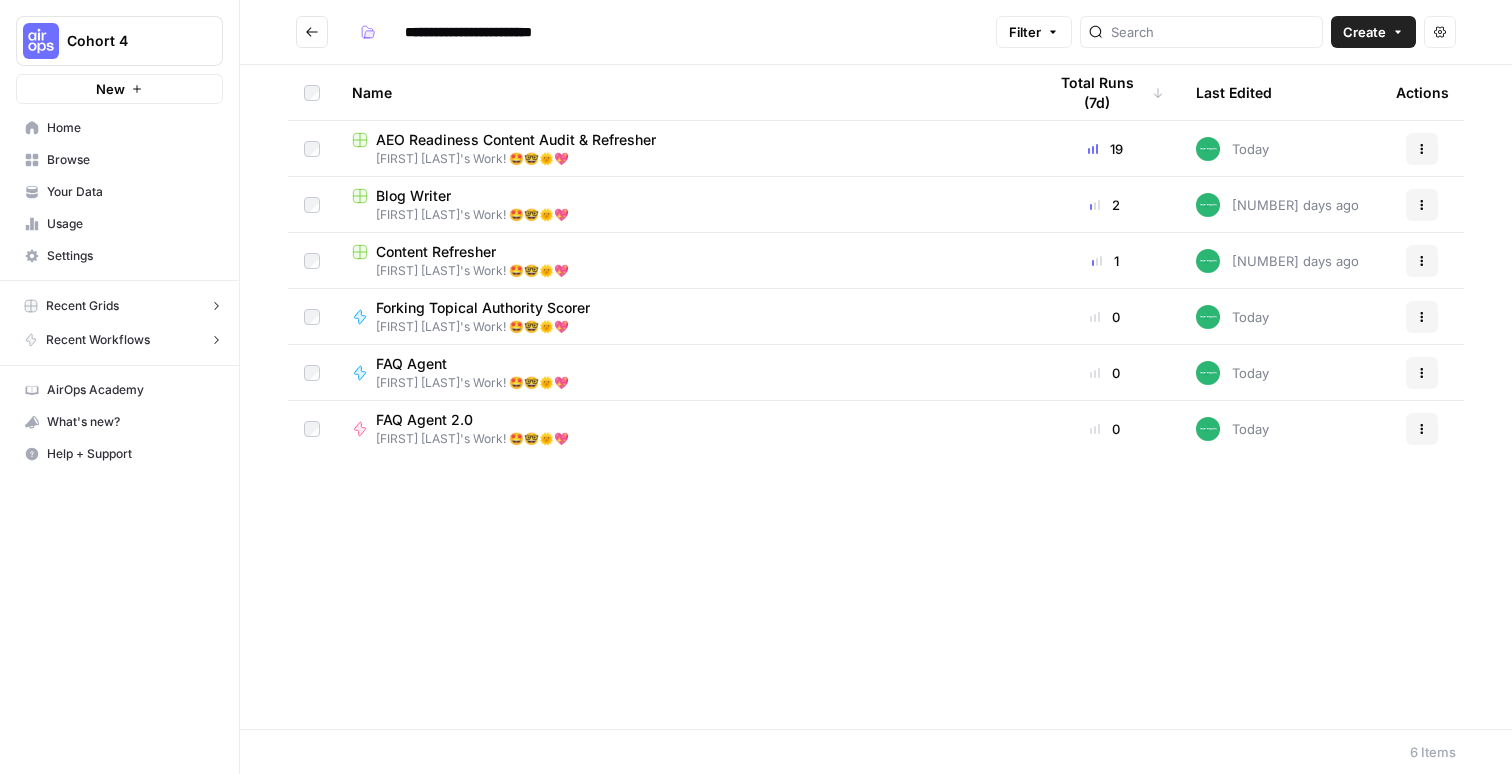 click on "AEO Readiness Content Audit & Refresher" at bounding box center (516, 140) 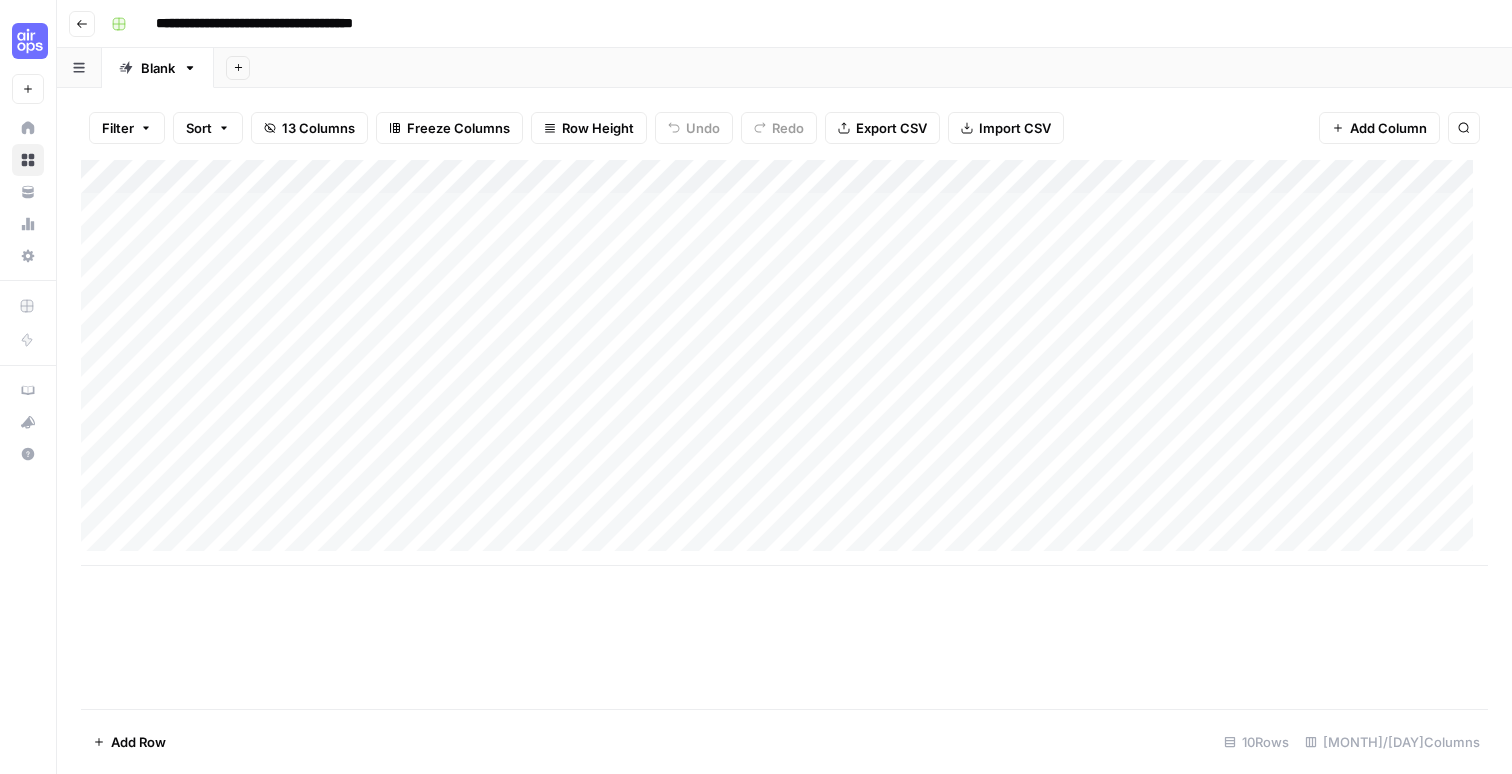 scroll, scrollTop: 15, scrollLeft: 0, axis: vertical 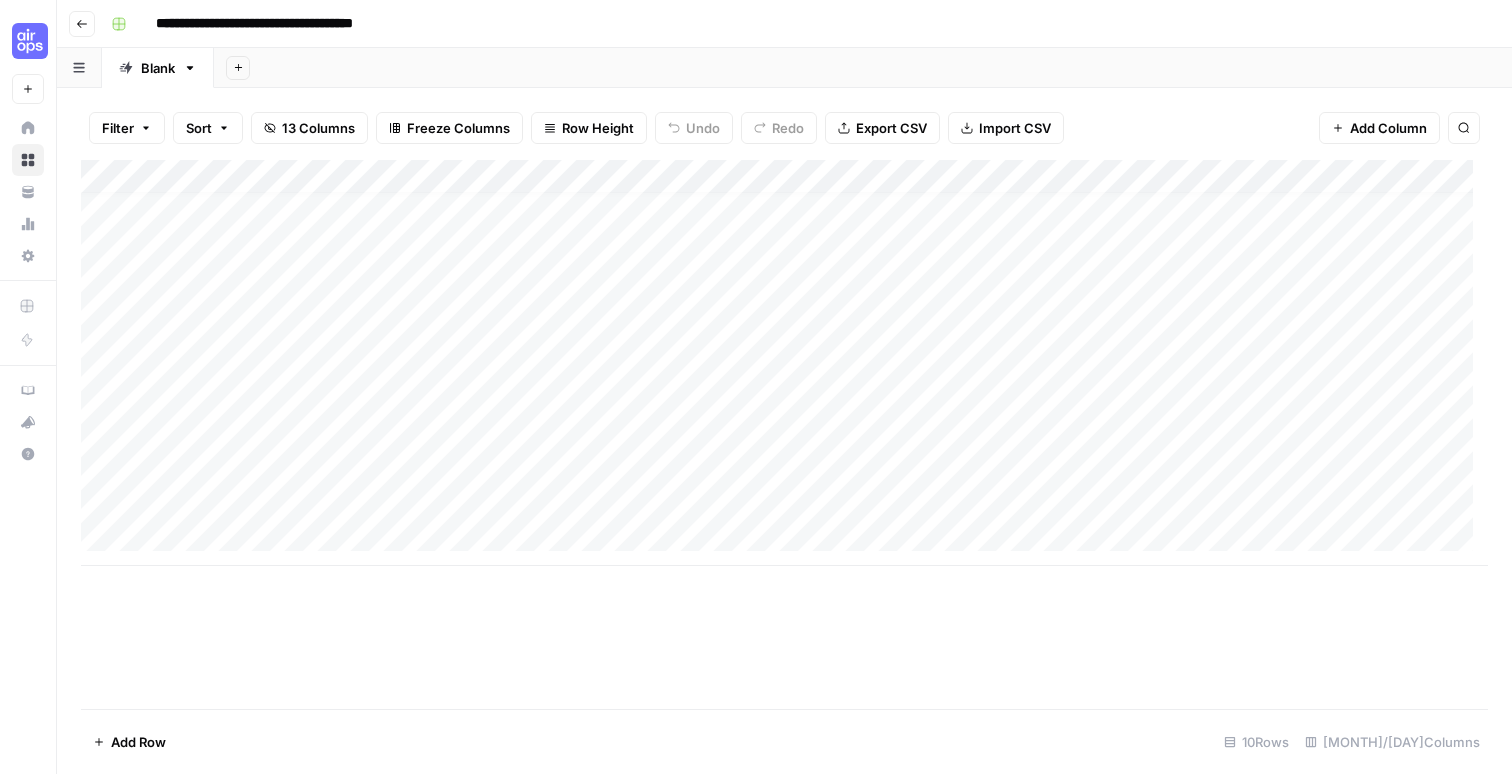 click on "Add Column" at bounding box center [784, 363] 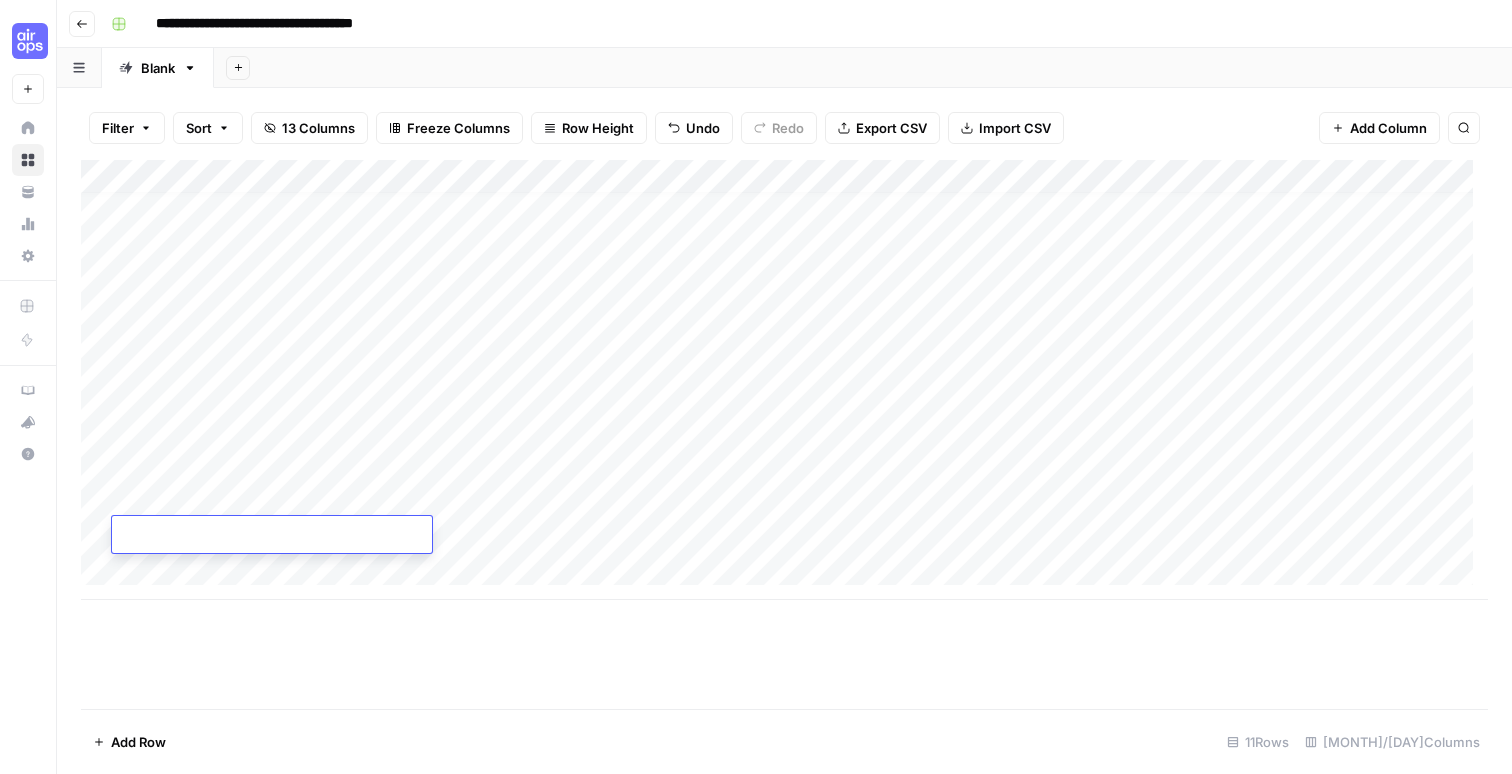 click at bounding box center (272, 536) 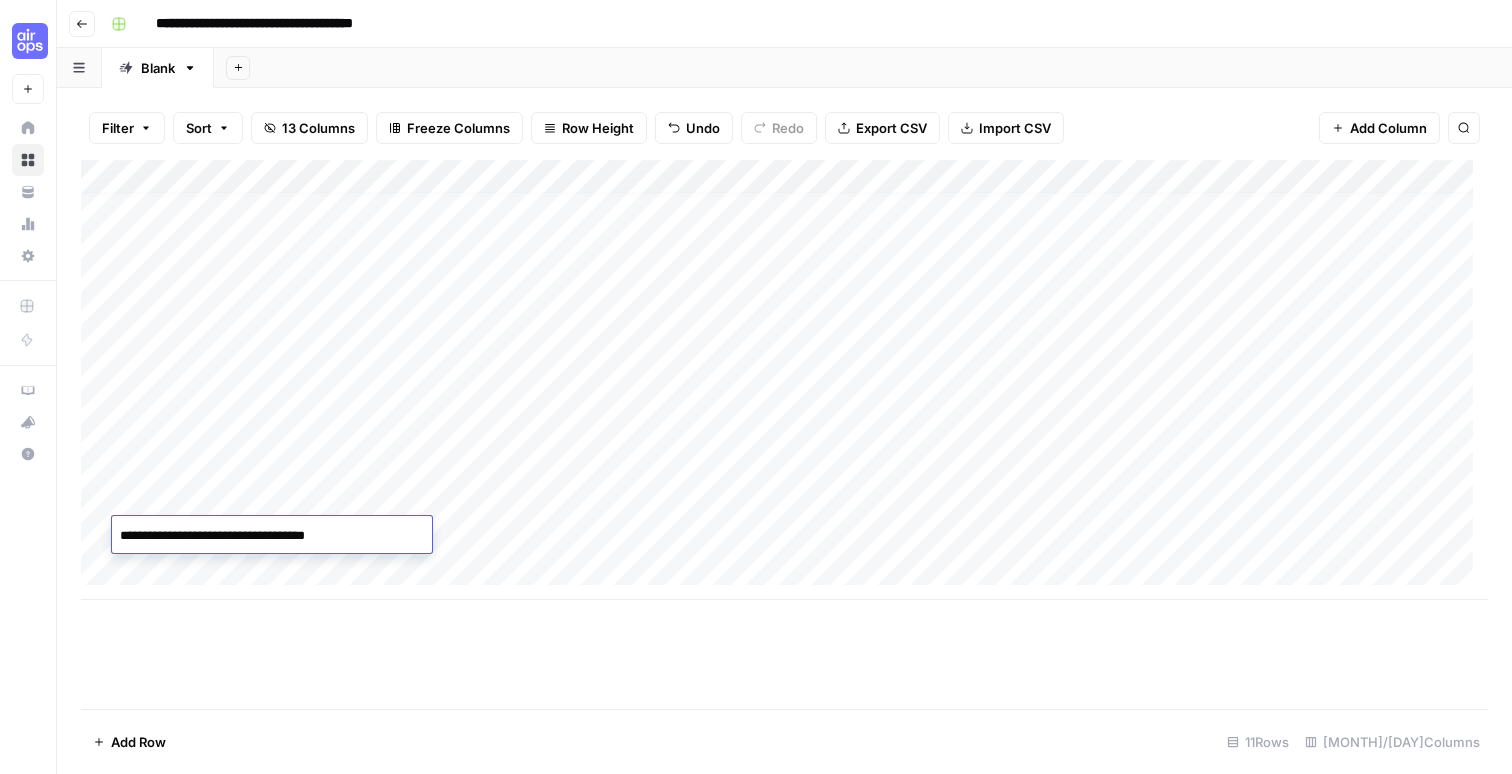 click on "Add Column" at bounding box center [784, 380] 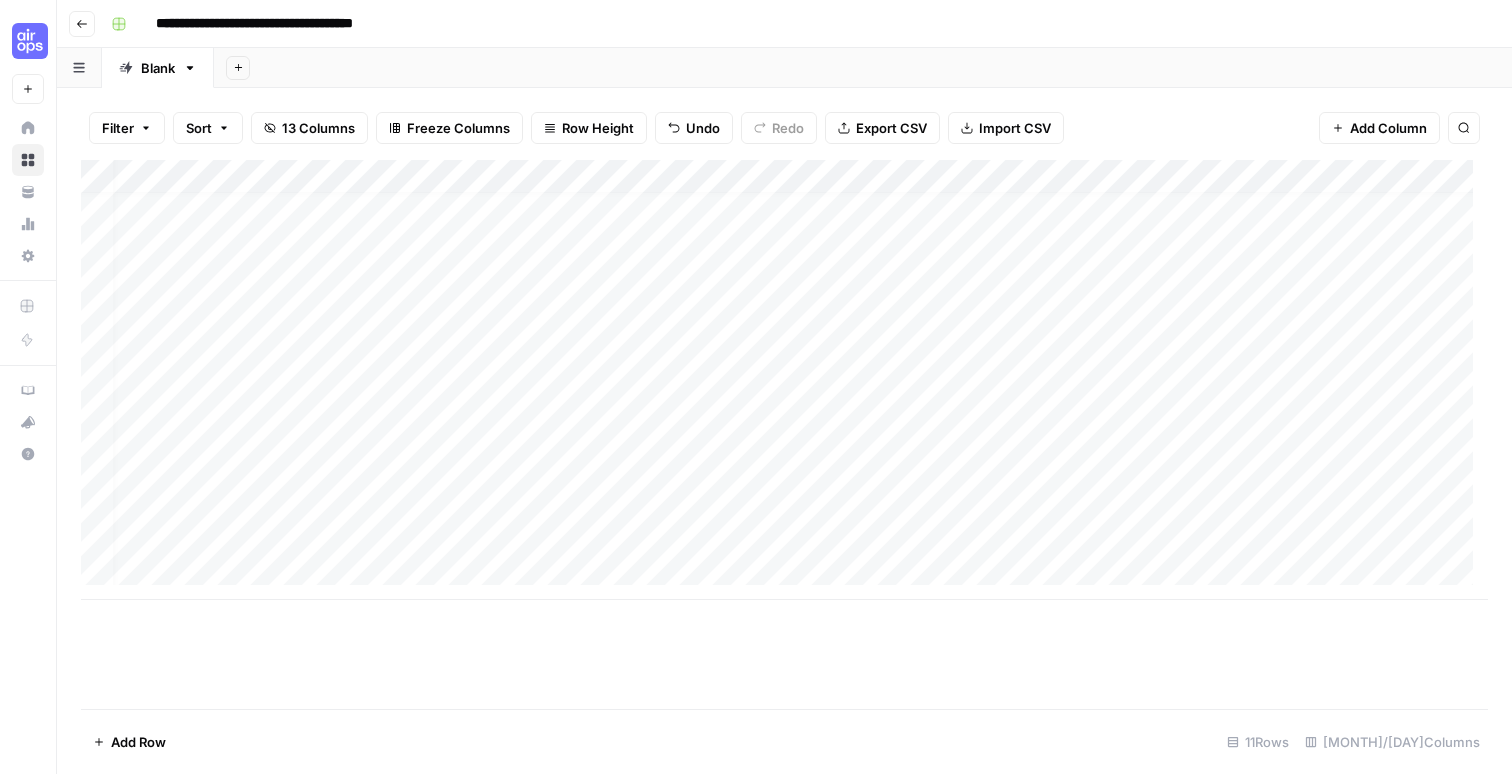 scroll, scrollTop: 15, scrollLeft: 0, axis: vertical 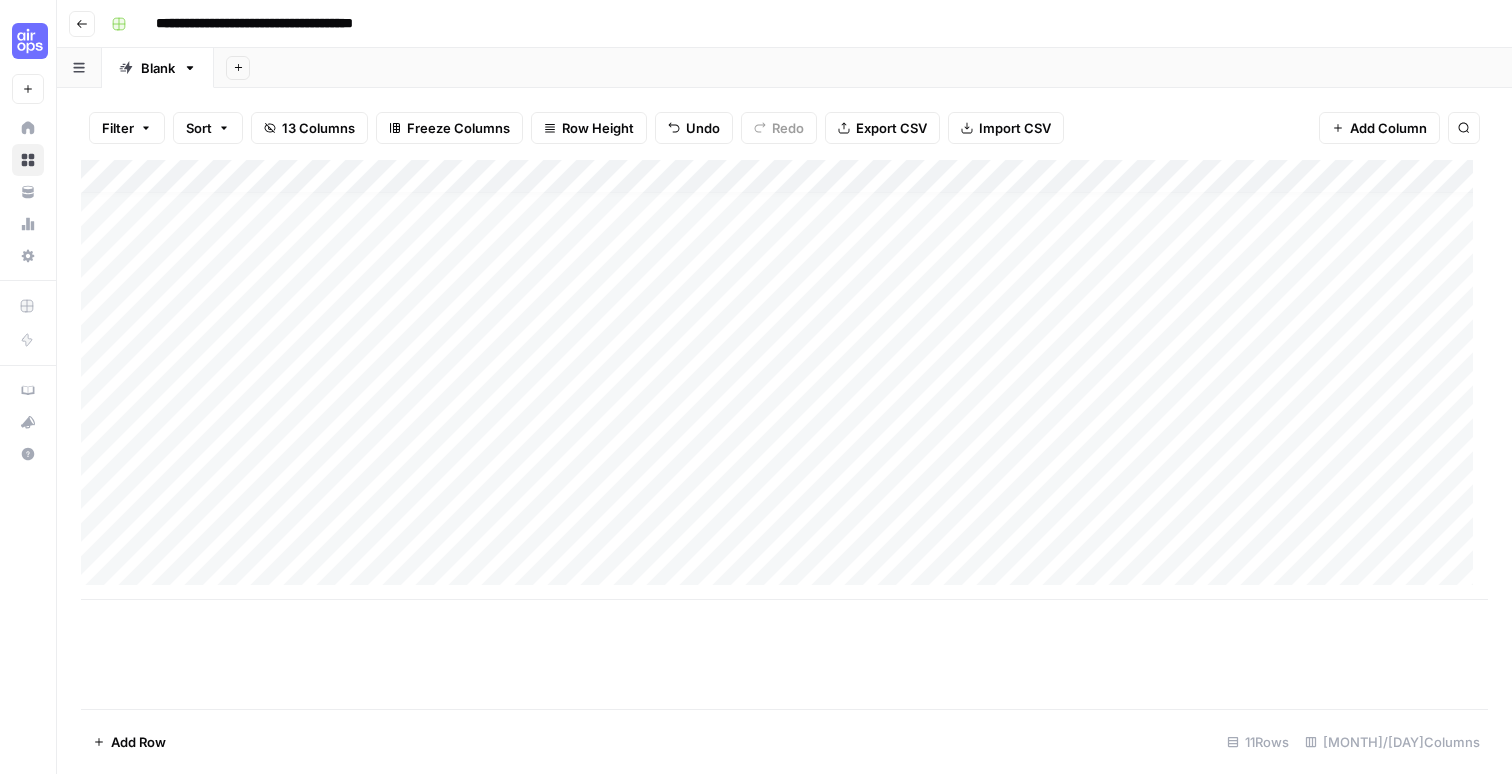 click on "Add Column" at bounding box center (784, 380) 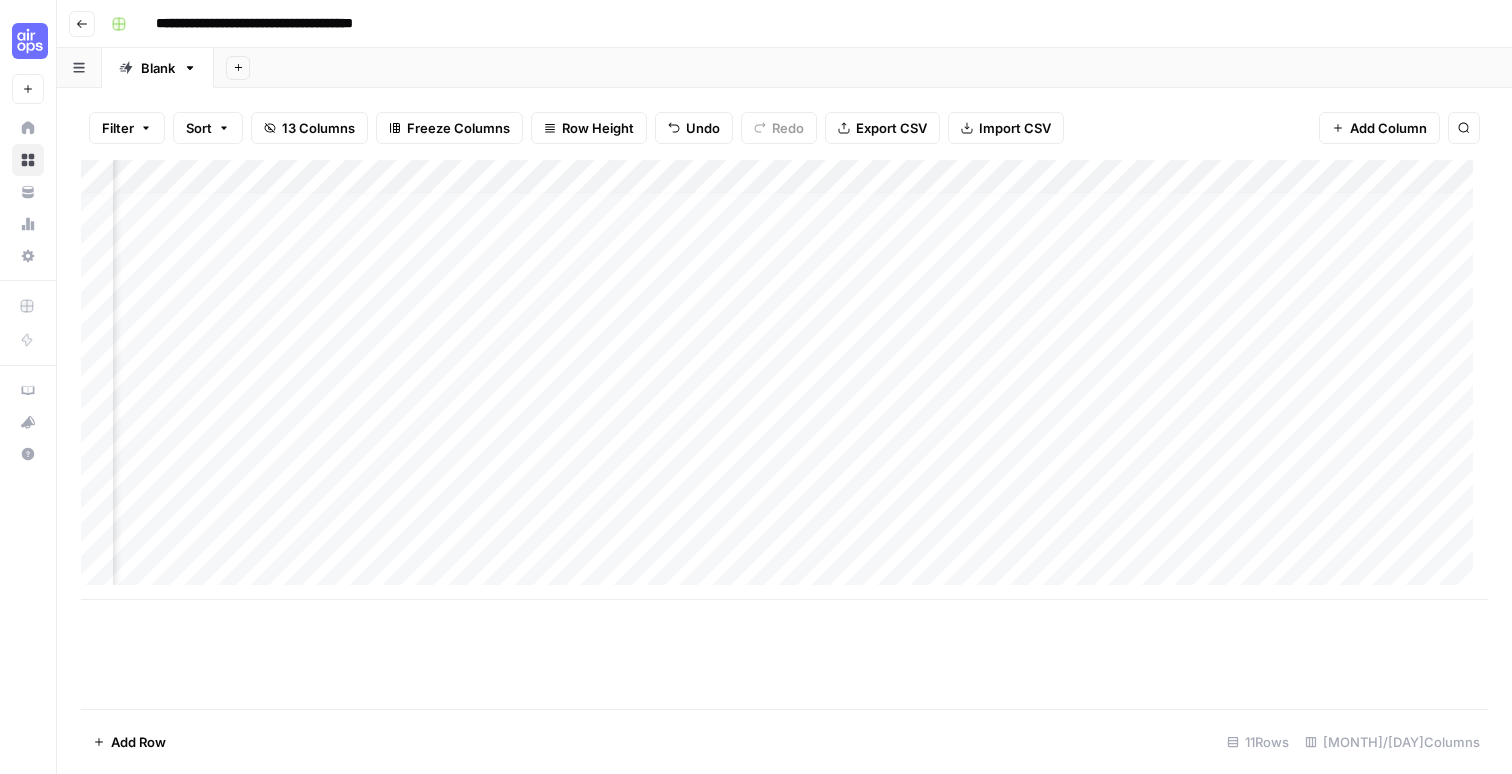 scroll, scrollTop: 12, scrollLeft: 742, axis: both 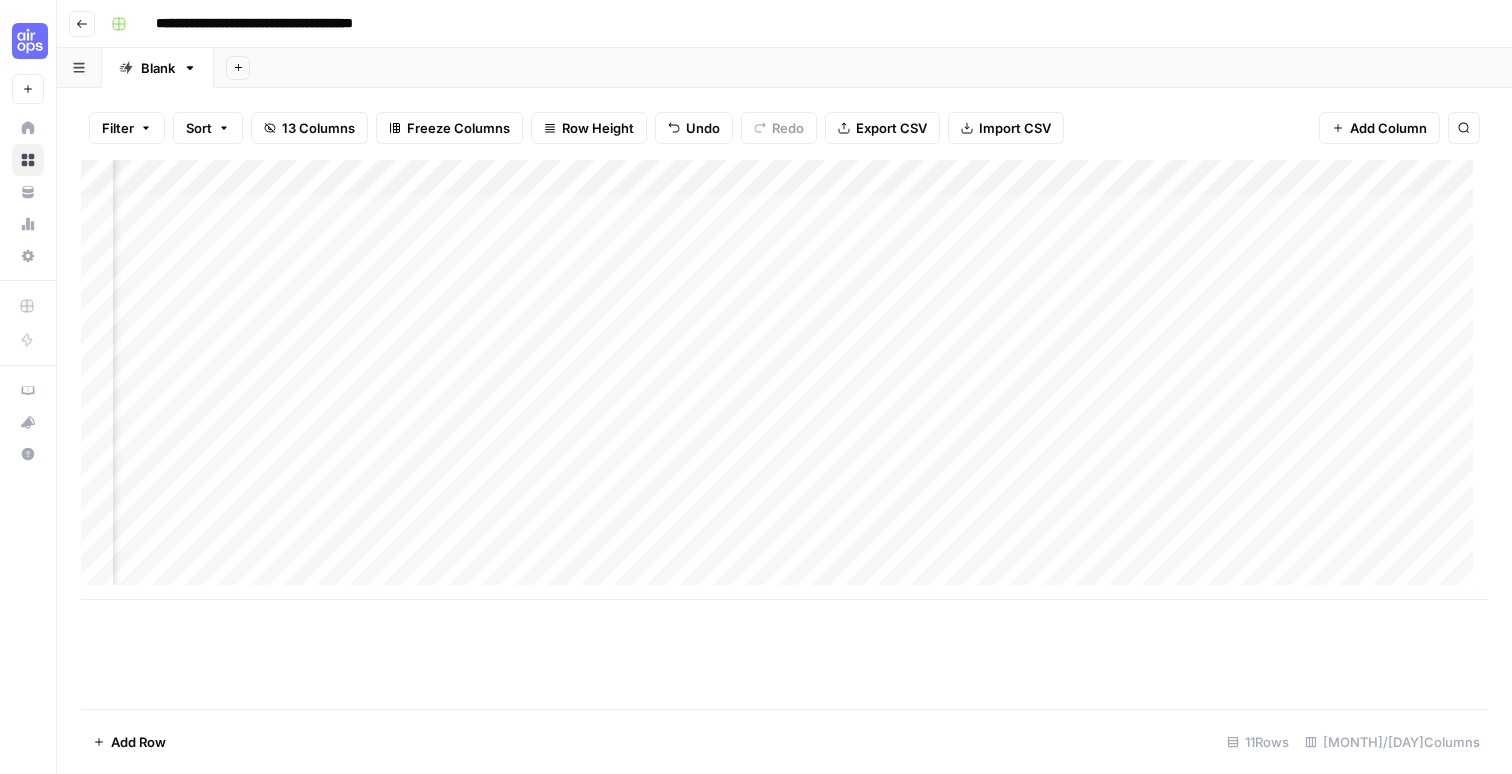 click on "Add Column" at bounding box center (784, 380) 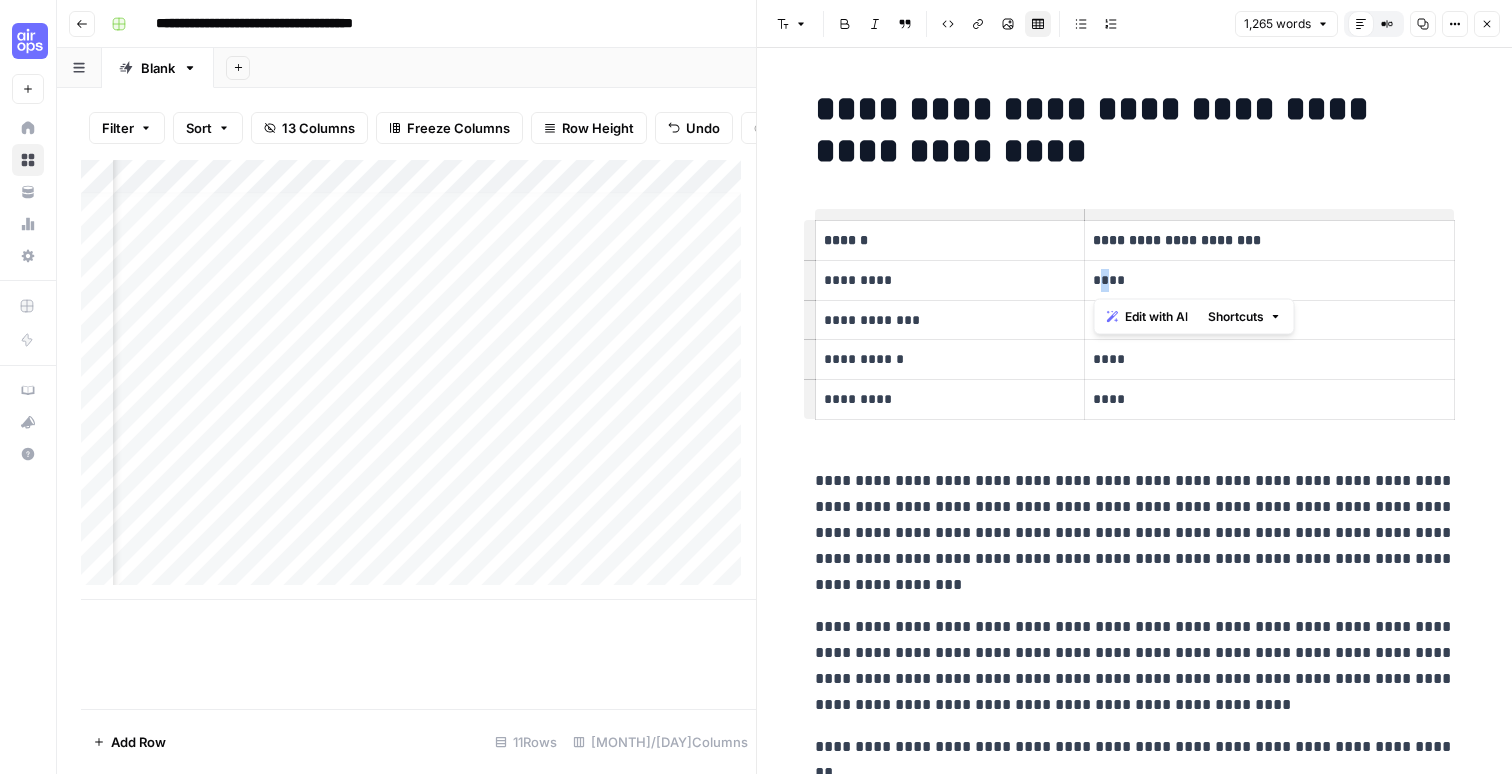 click on "****" at bounding box center [1269, 280] 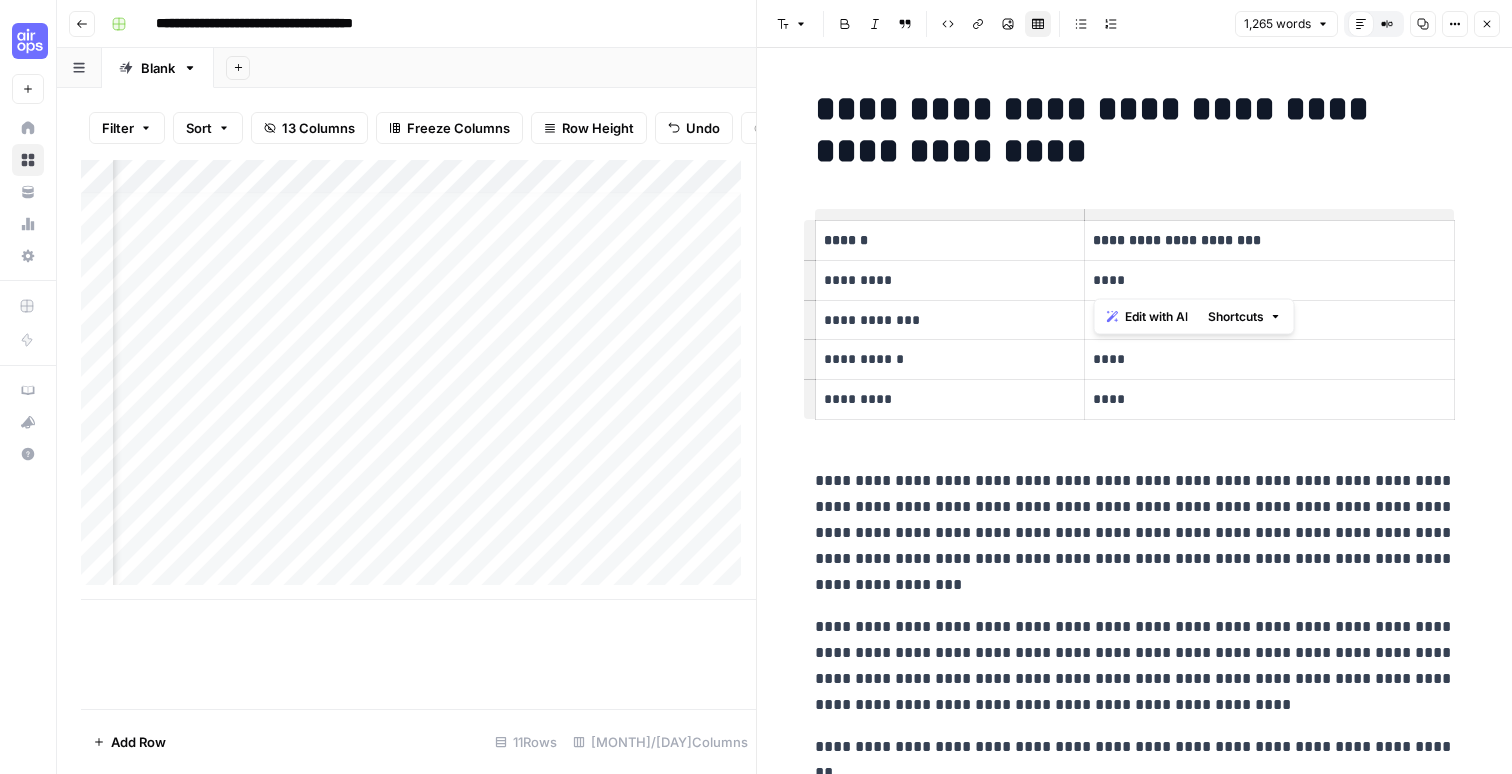 click on "****" at bounding box center [1269, 280] 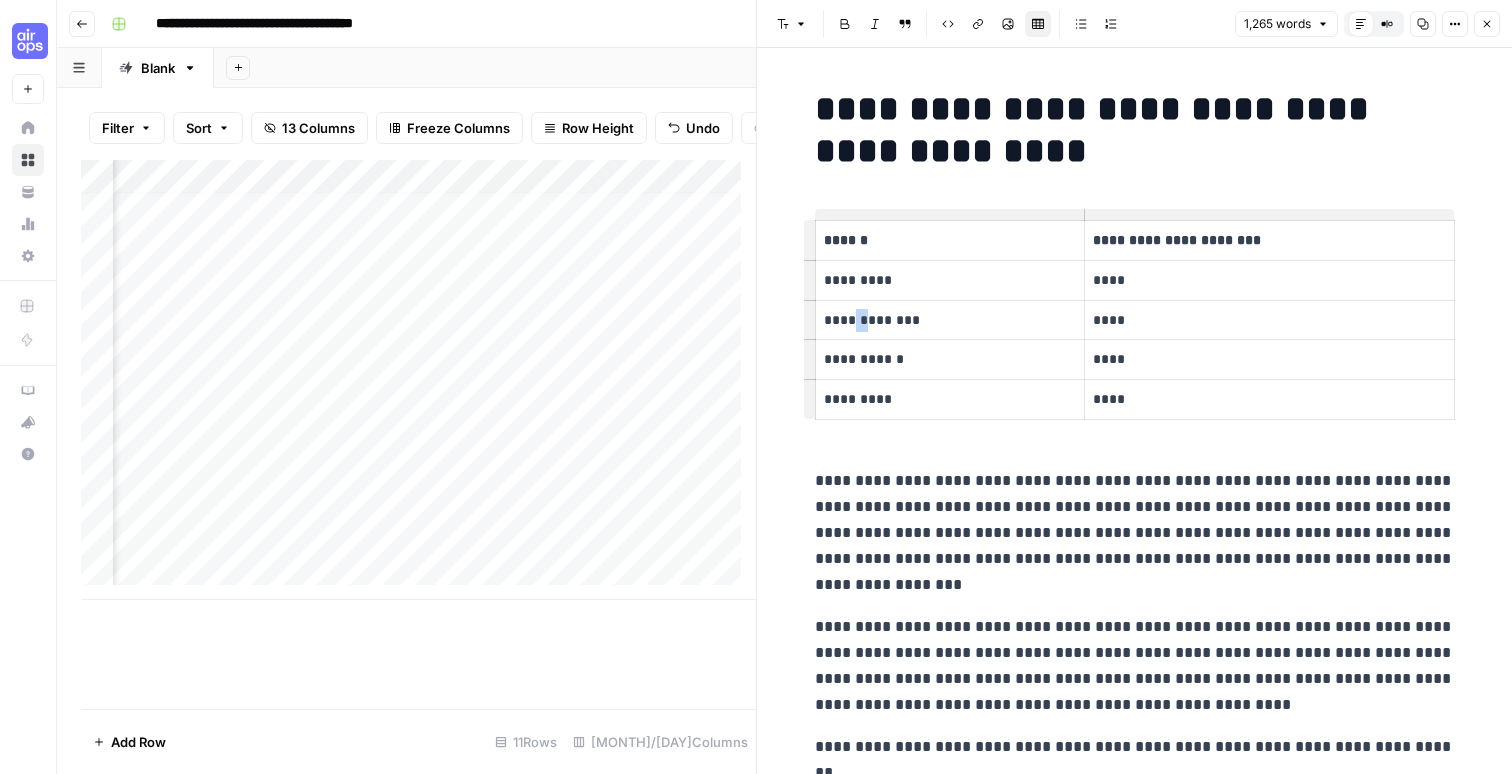 click on "**********" at bounding box center (950, 320) 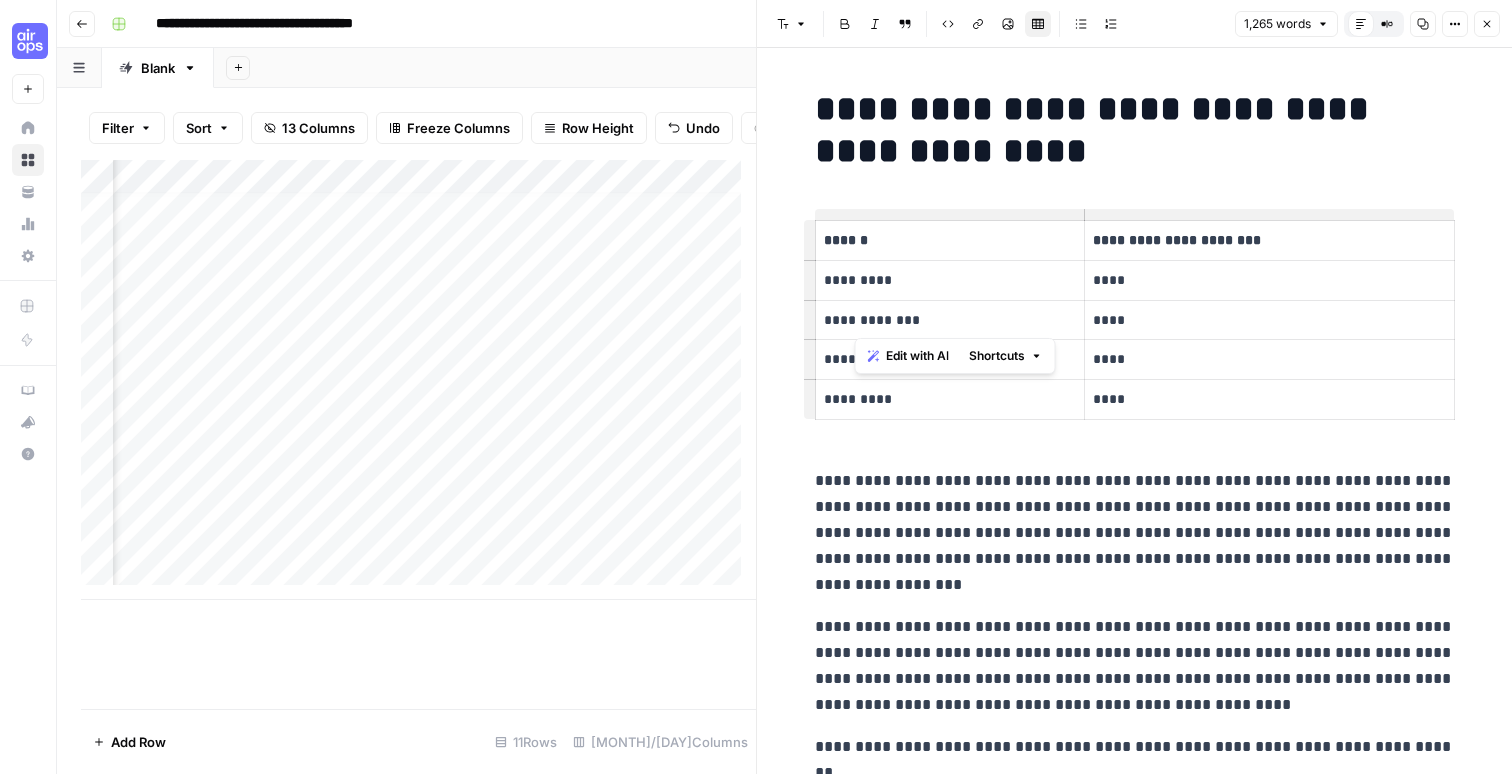 click on "**********" at bounding box center [950, 320] 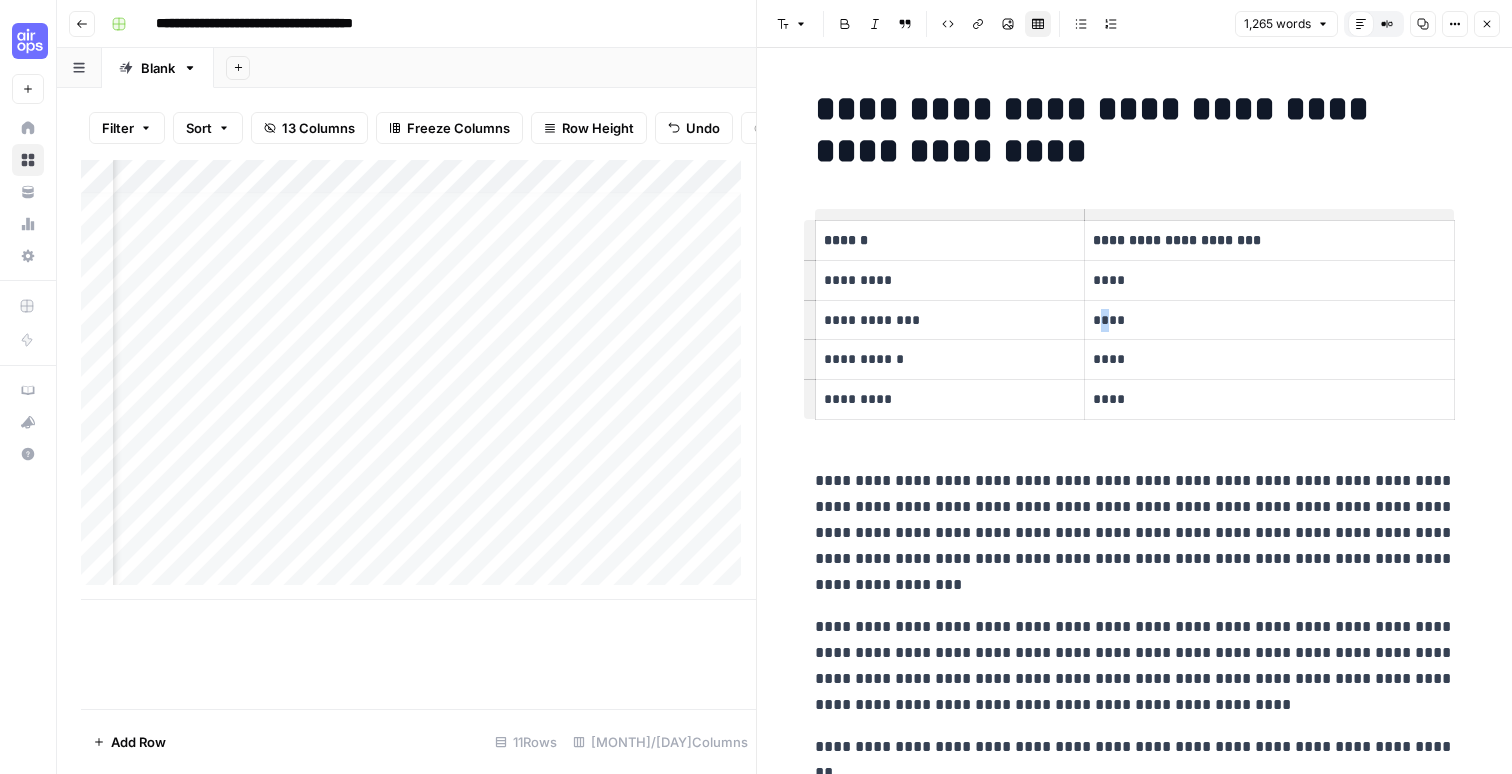 click on "****" at bounding box center [1269, 320] 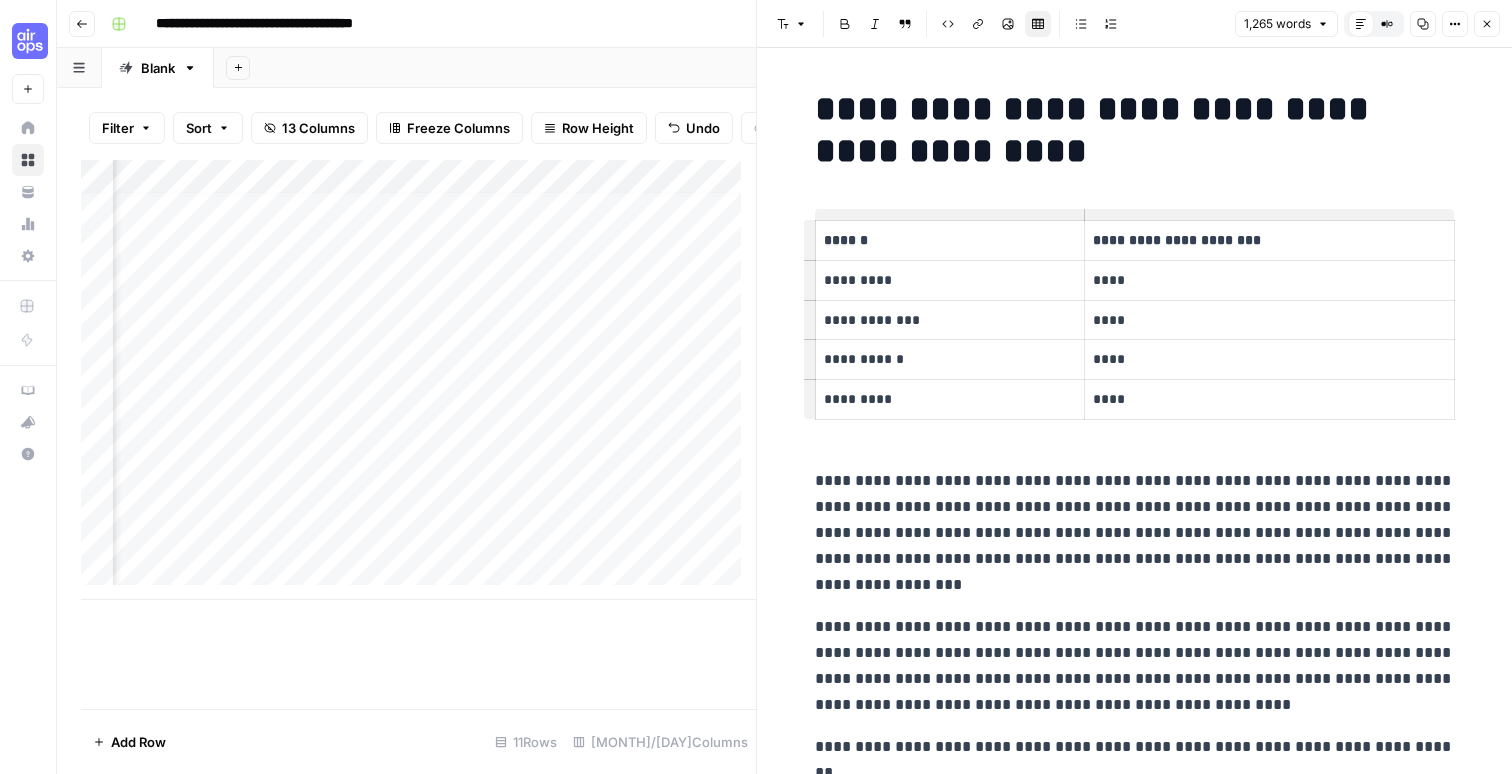 click on "****" at bounding box center (1269, 320) 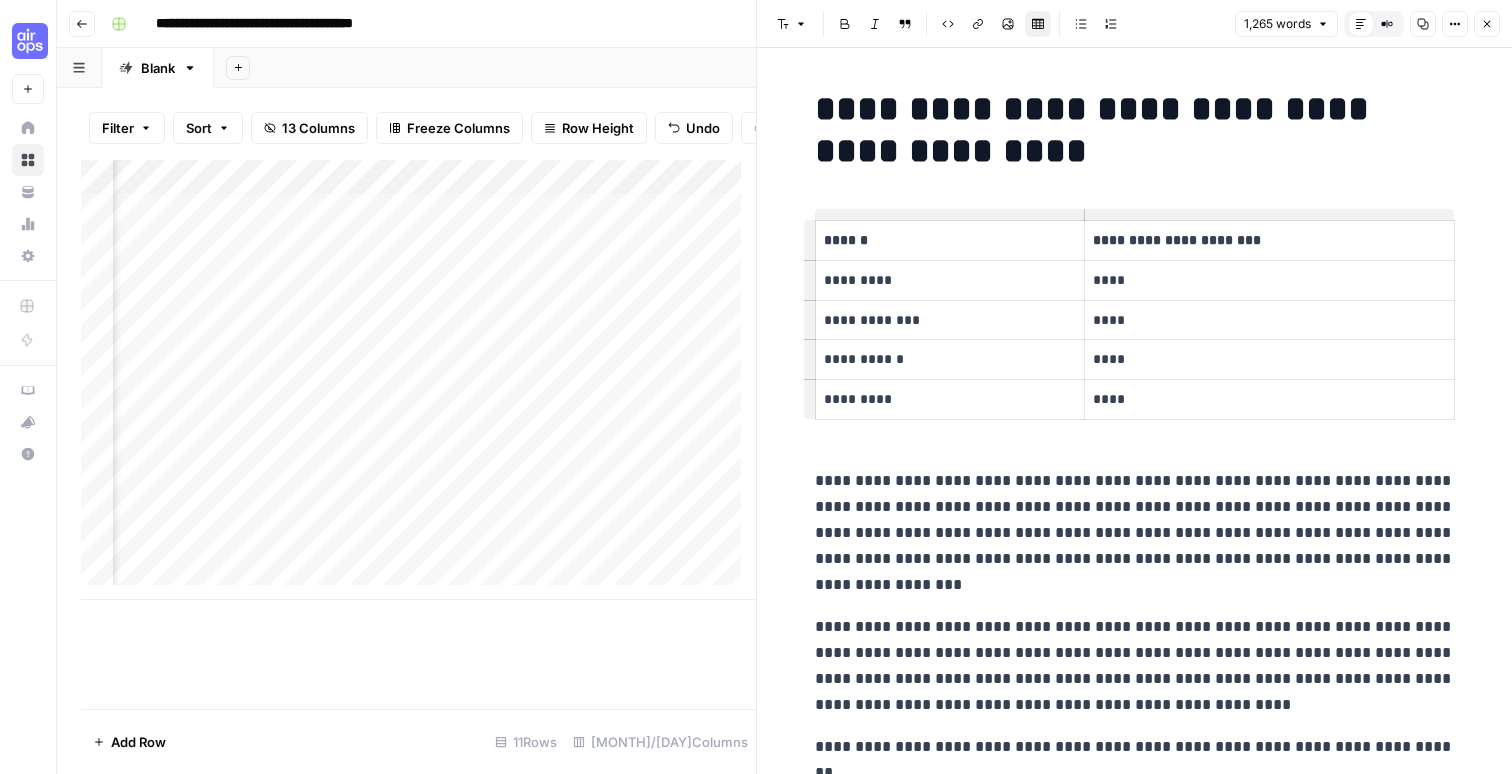 drag, startPoint x: 857, startPoint y: 361, endPoint x: 870, endPoint y: 357, distance: 13.601471 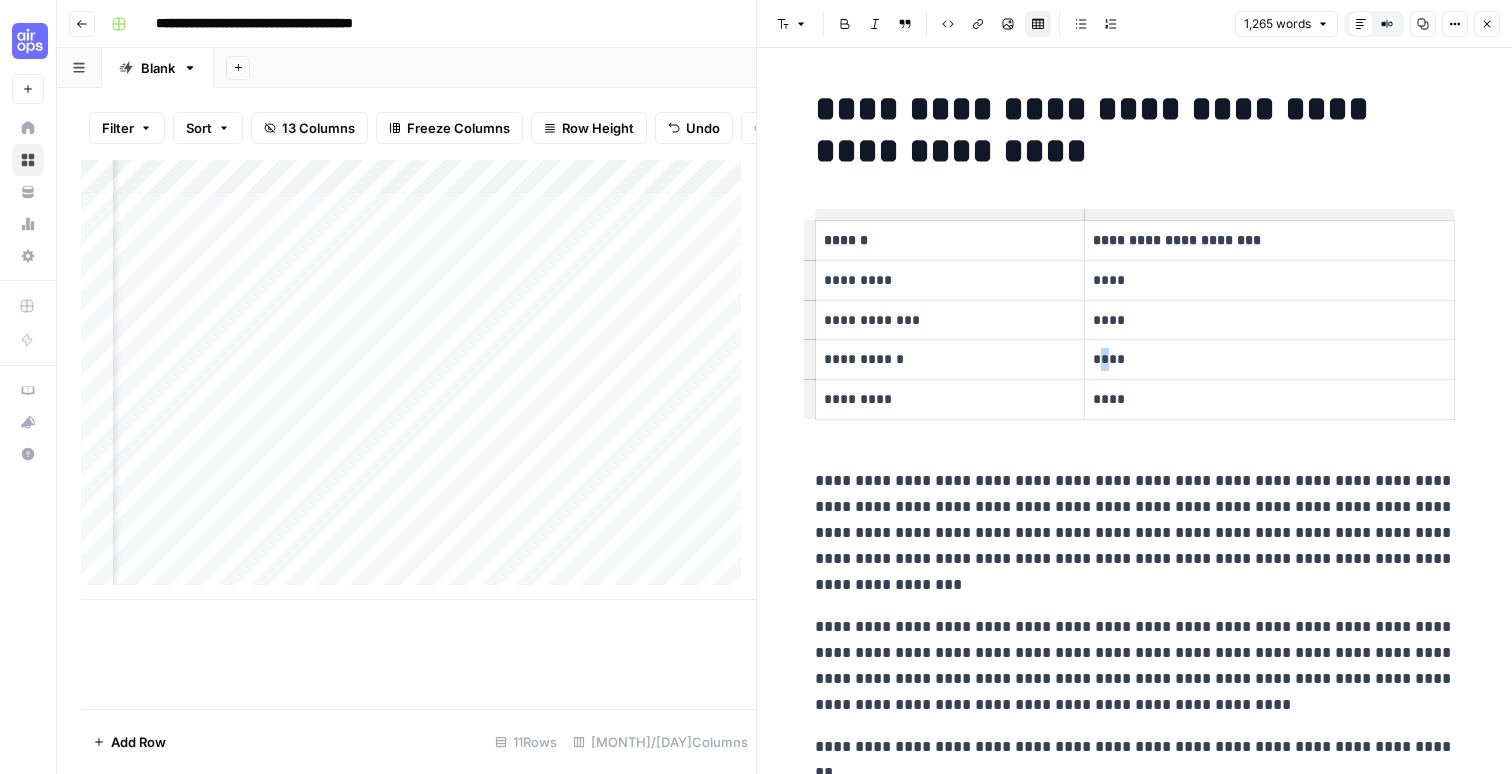 click on "****" at bounding box center (1269, 359) 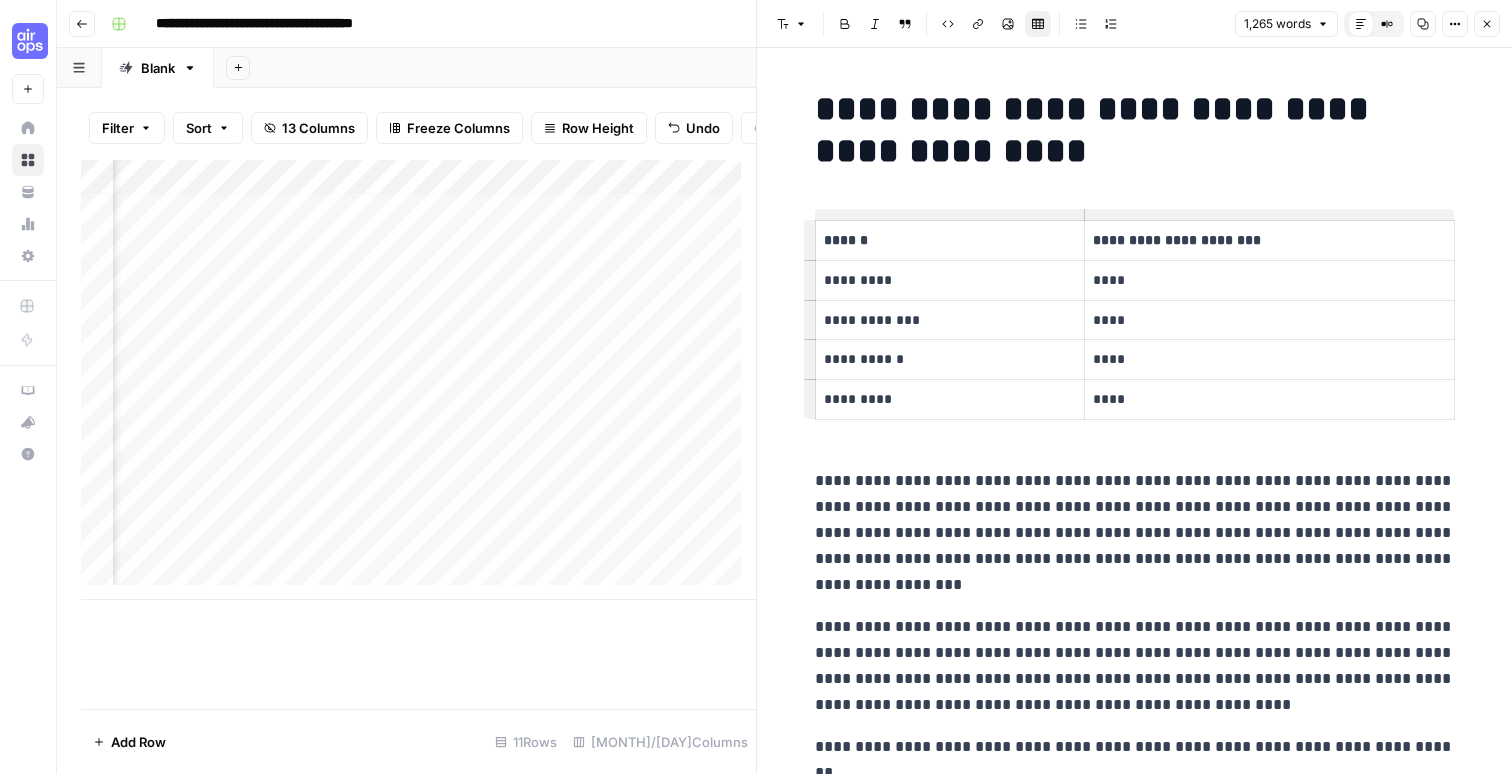 click on "****" at bounding box center (1269, 359) 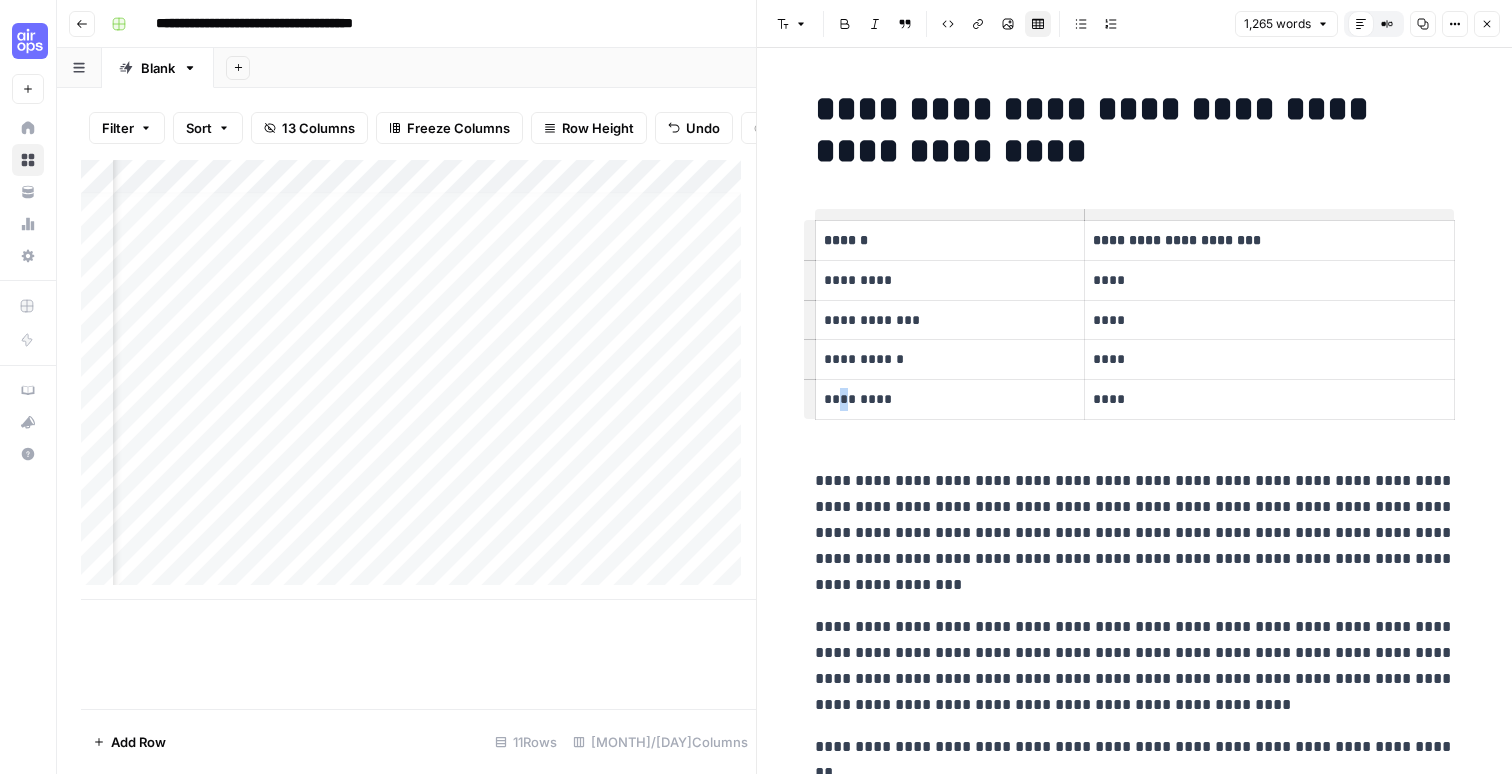 click on "*********" at bounding box center [950, 399] 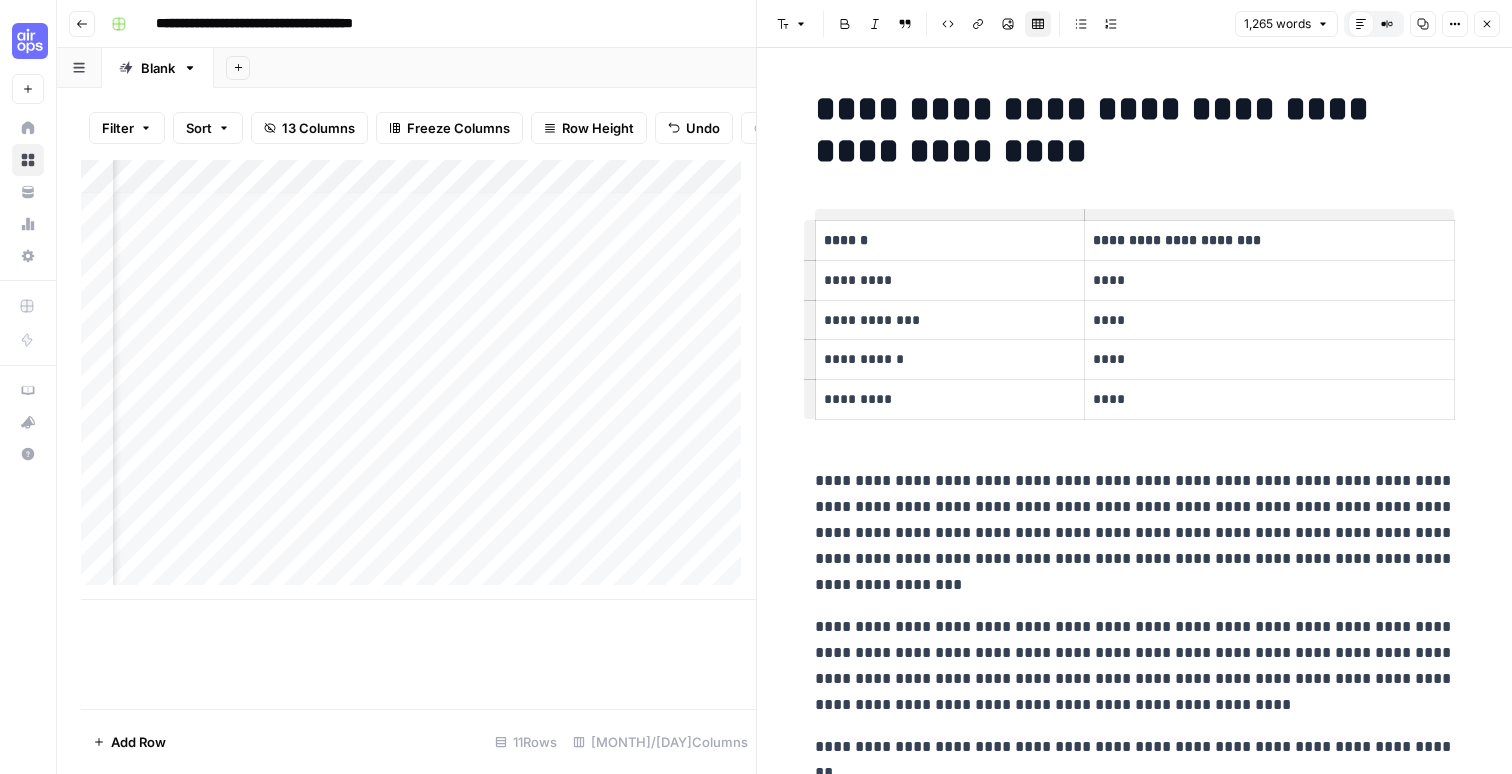 click on "*********" at bounding box center [950, 399] 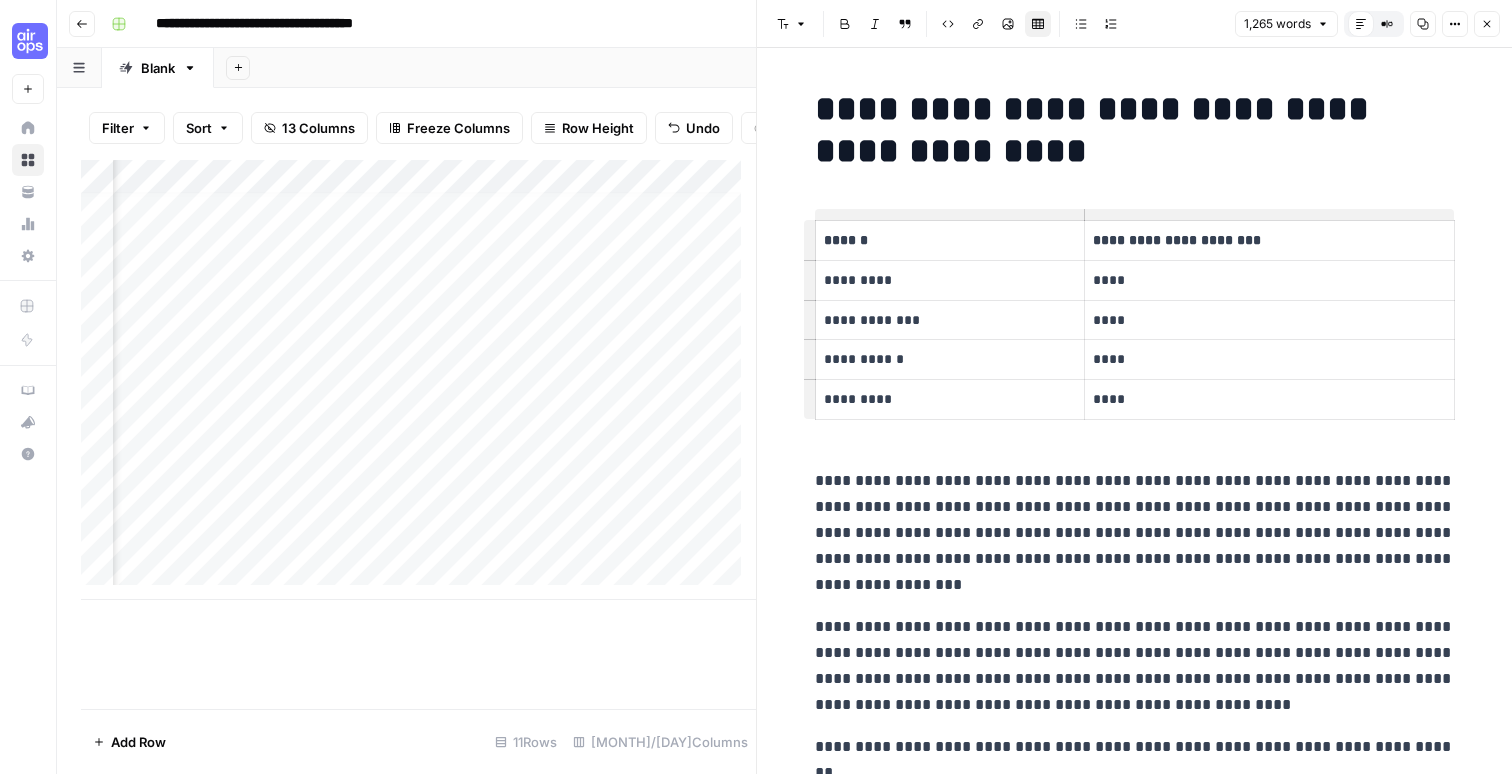click on "****" at bounding box center (1269, 399) 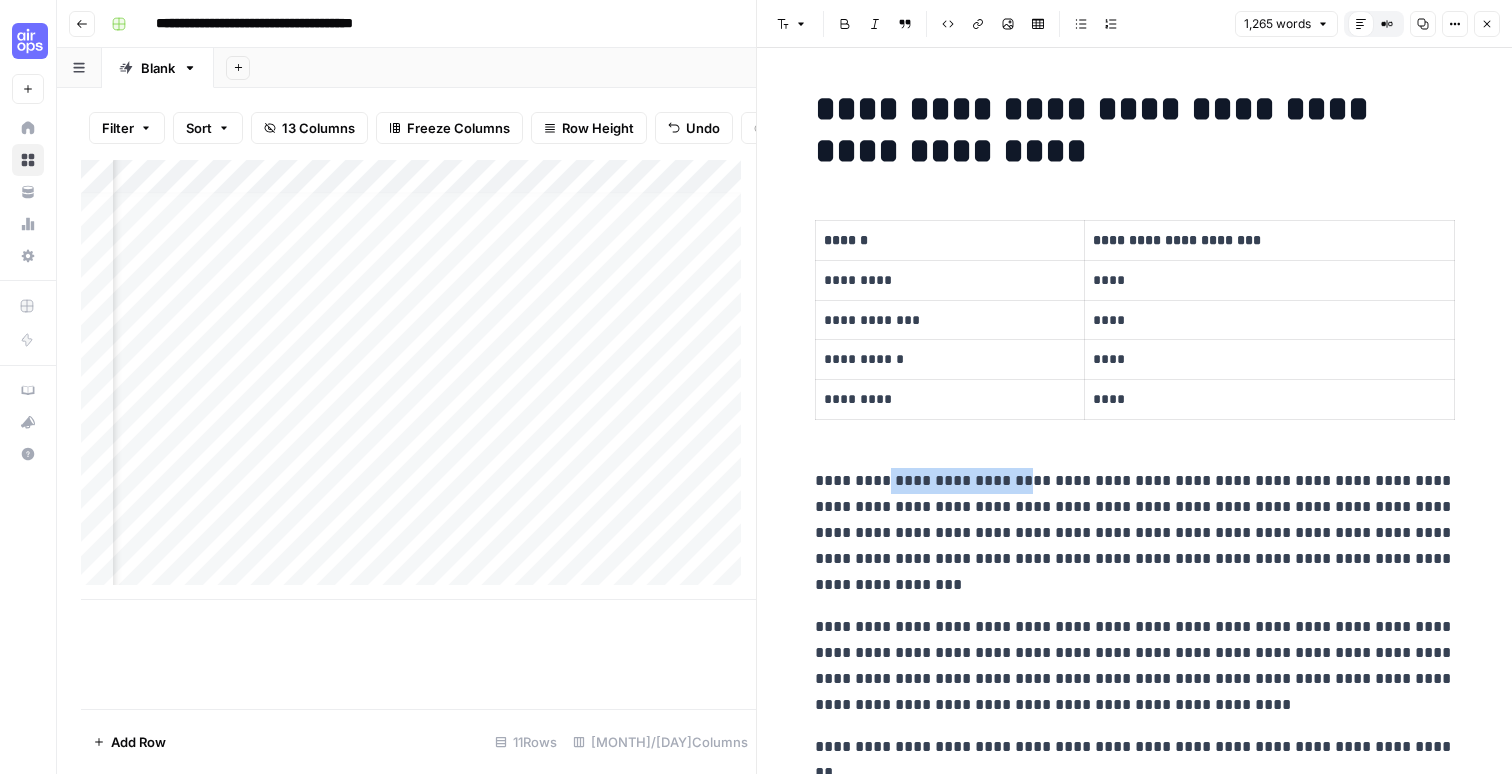 drag, startPoint x: 878, startPoint y: 493, endPoint x: 1008, endPoint y: 494, distance: 130.00385 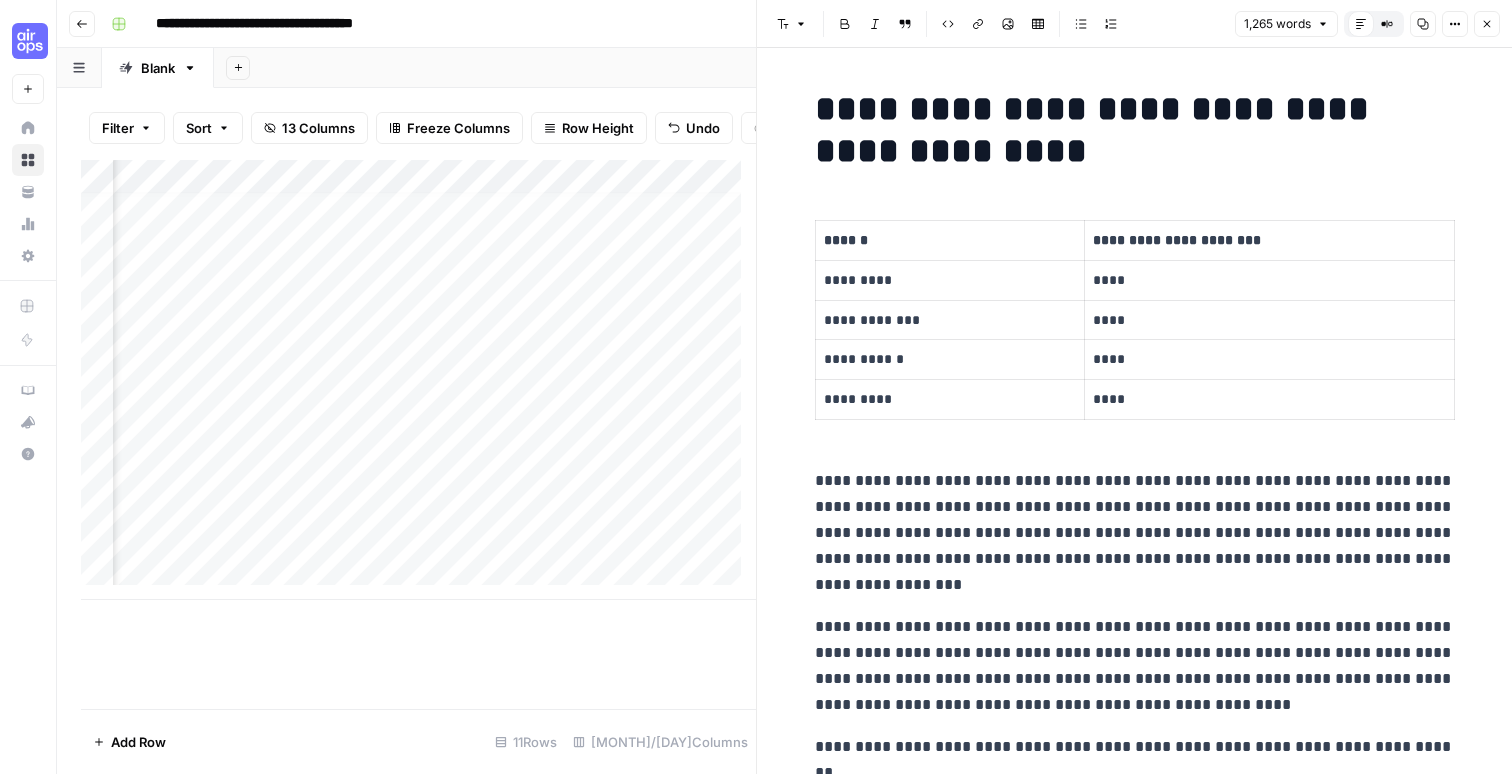 click on "**********" at bounding box center [1135, 533] 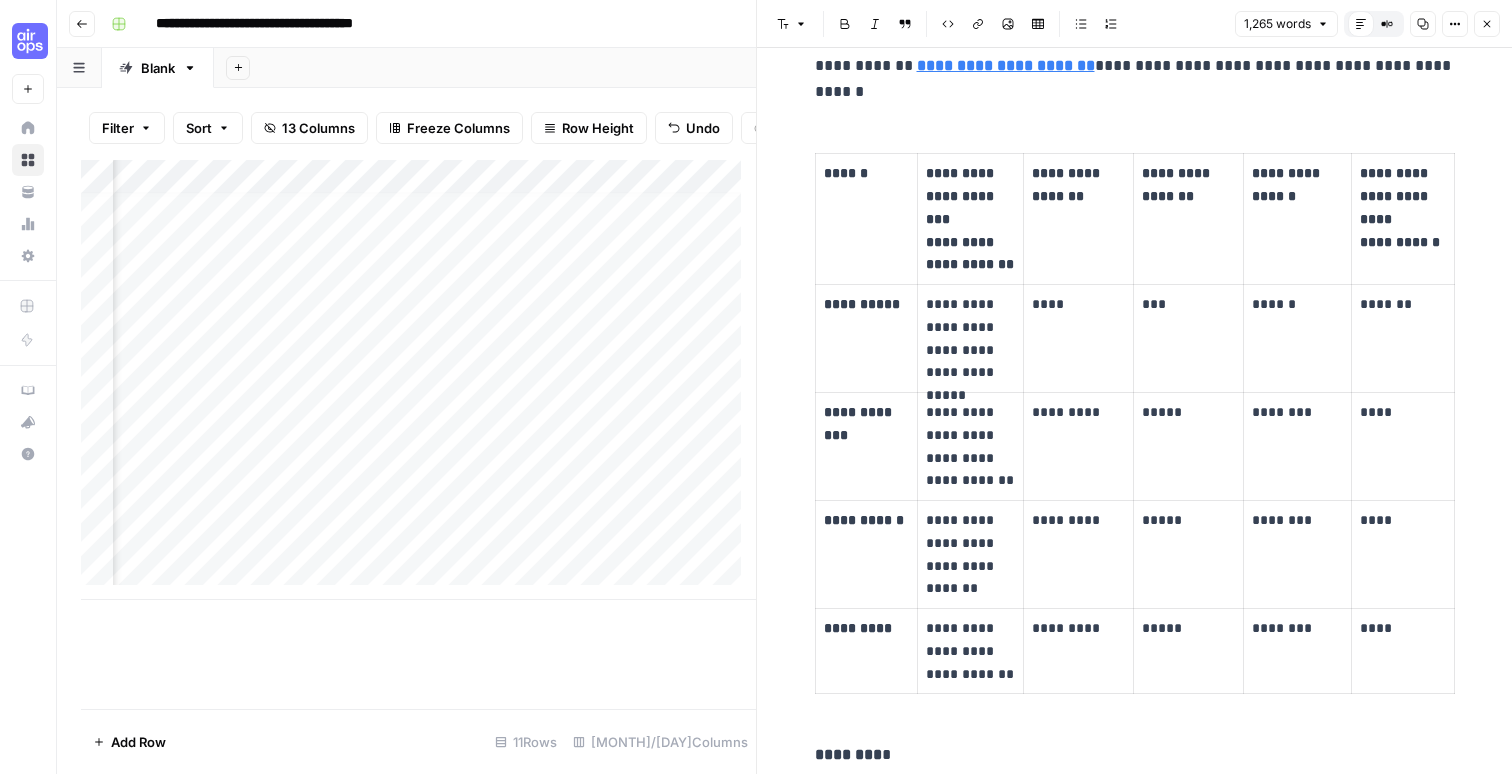 scroll, scrollTop: 2631, scrollLeft: 0, axis: vertical 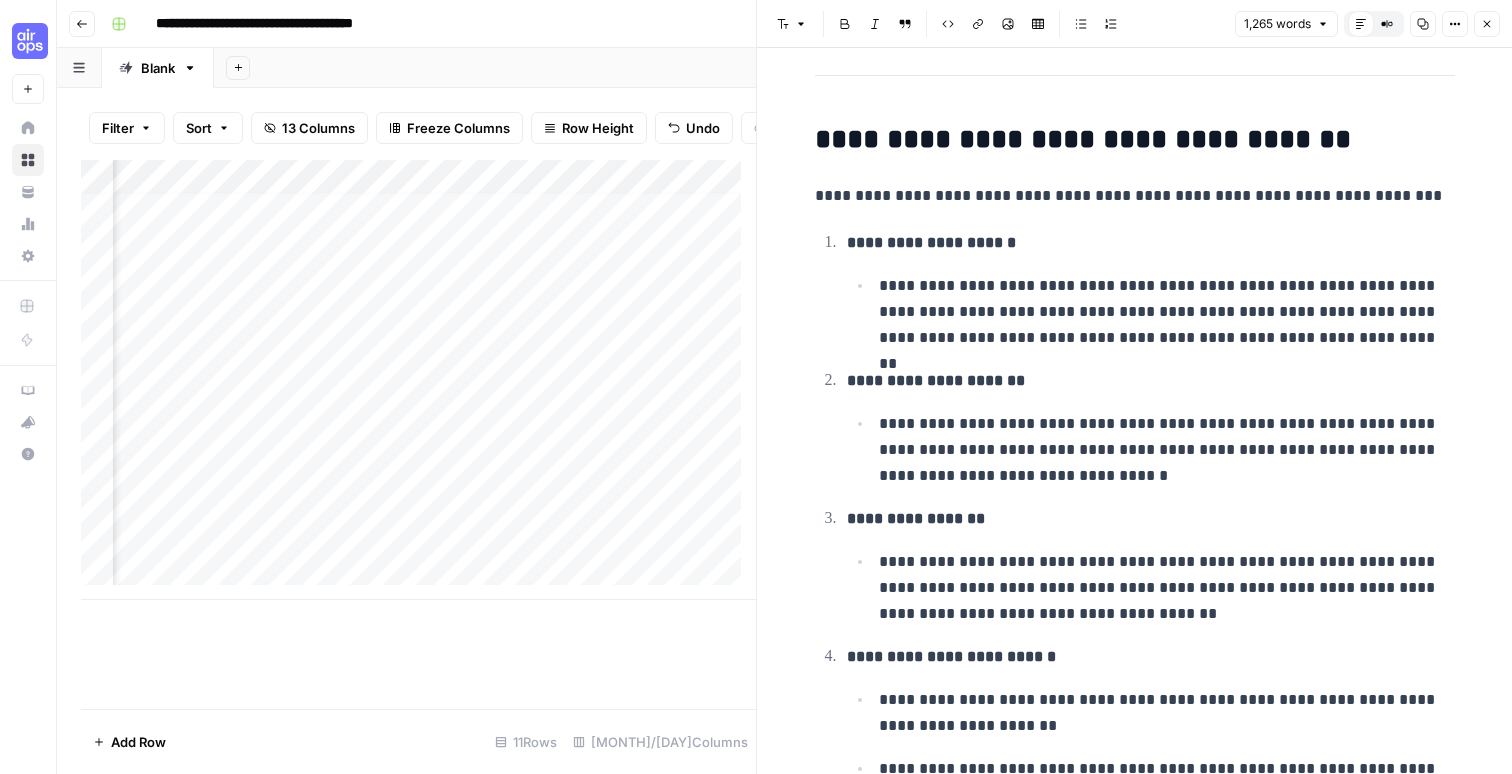 drag, startPoint x: 1083, startPoint y: 158, endPoint x: 1101, endPoint y: 159, distance: 18.027756 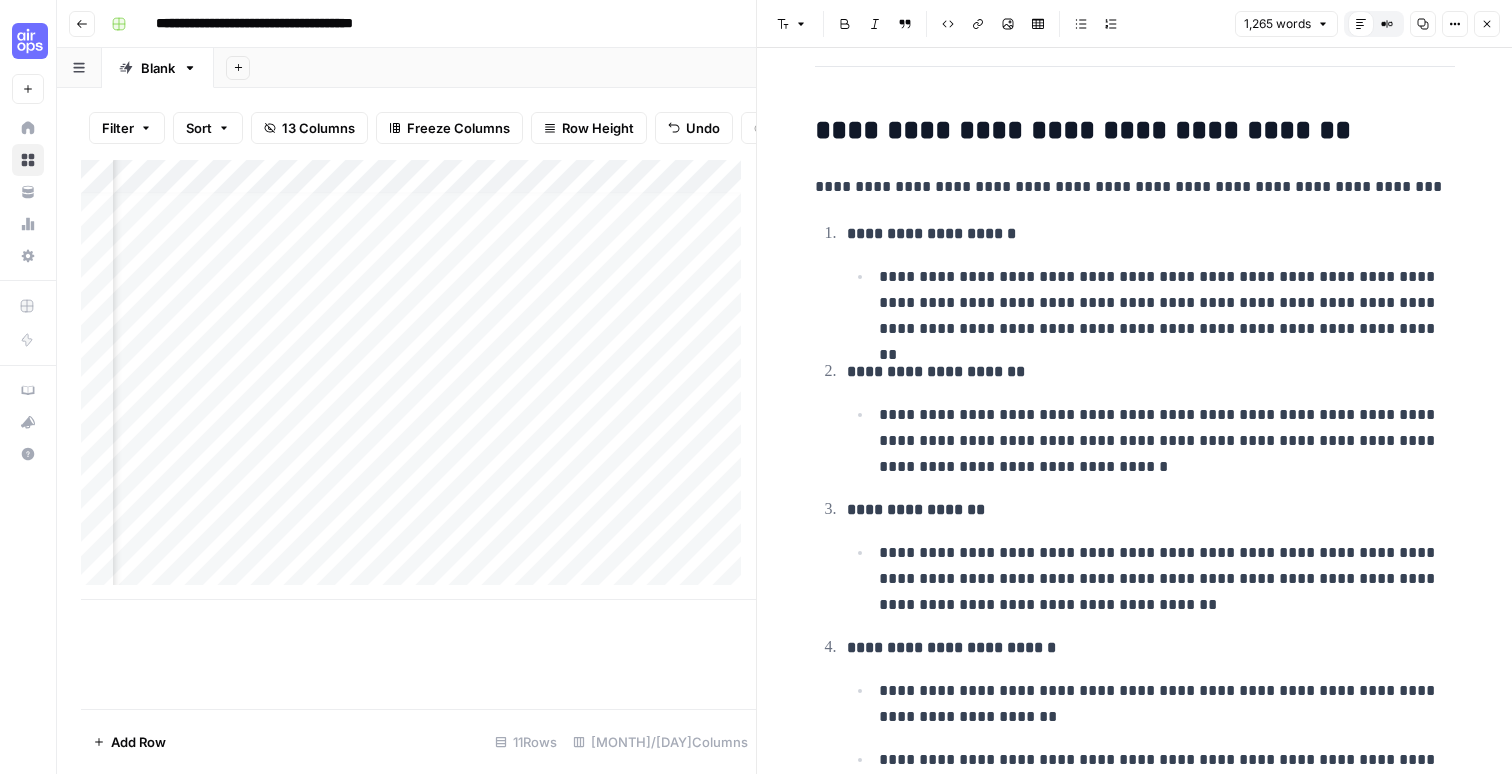click on "**********" at bounding box center (1135, -81) 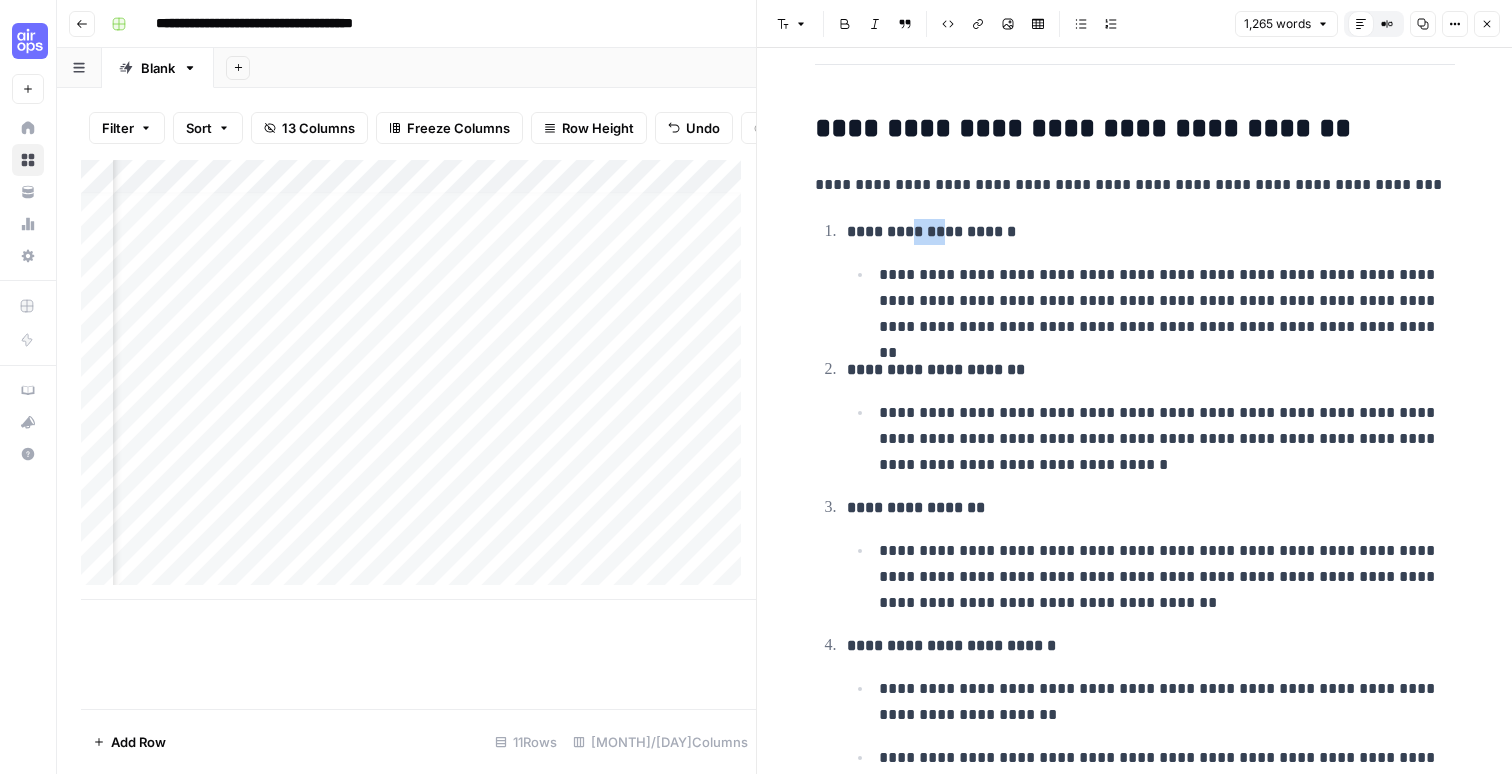 drag, startPoint x: 905, startPoint y: 224, endPoint x: 949, endPoint y: 227, distance: 44.102154 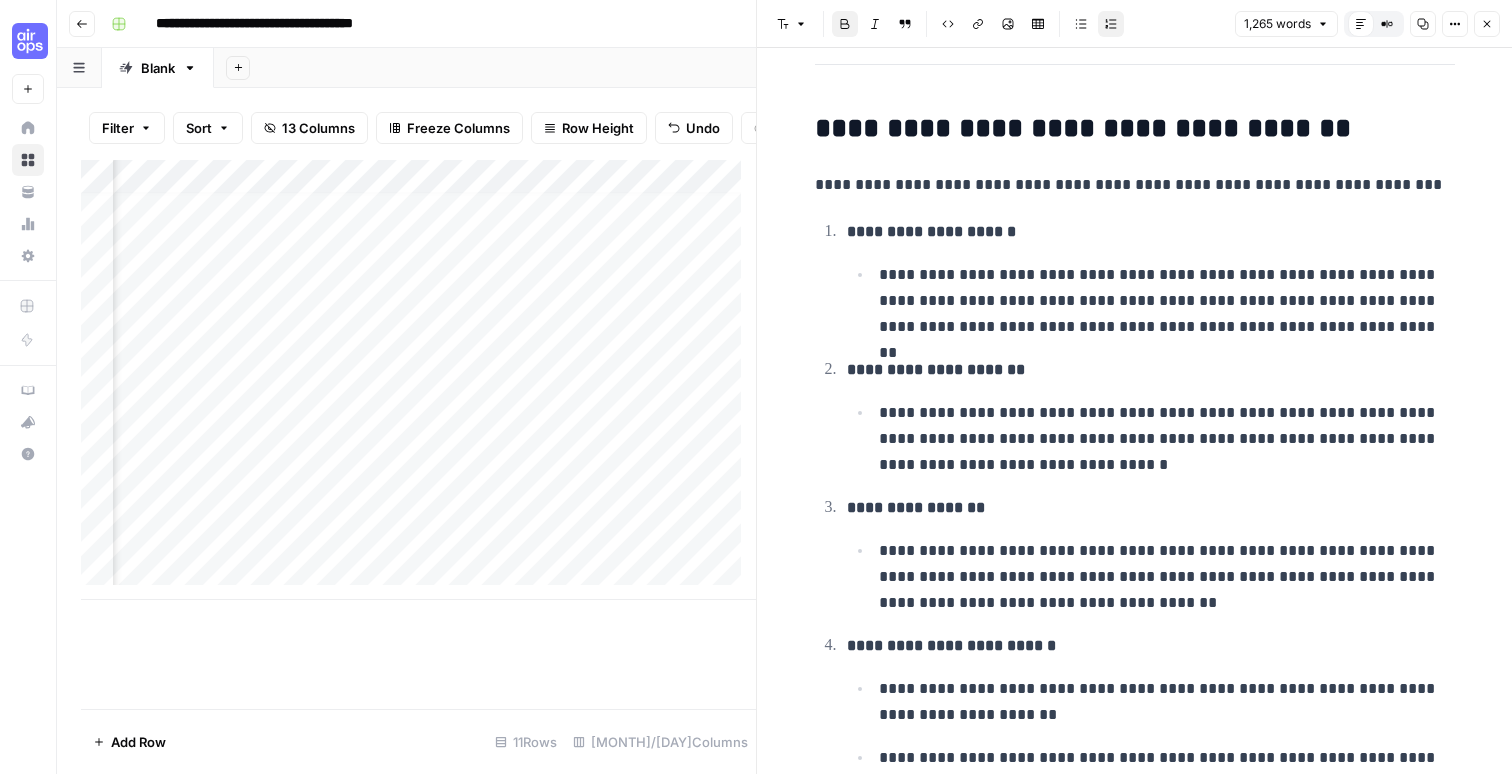 click on "**********" at bounding box center (931, 231) 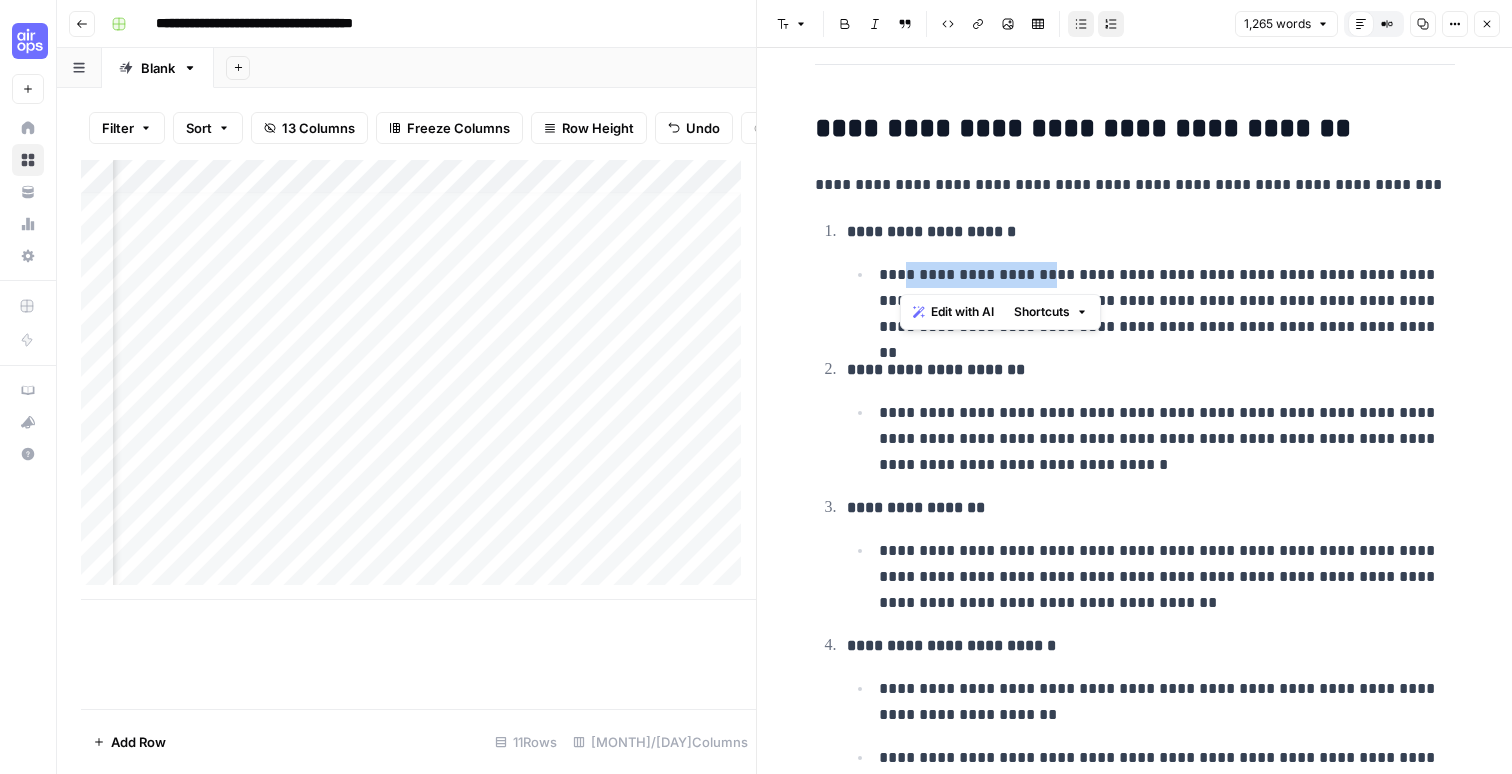 drag, startPoint x: 927, startPoint y: 271, endPoint x: 1045, endPoint y: 279, distance: 118.270874 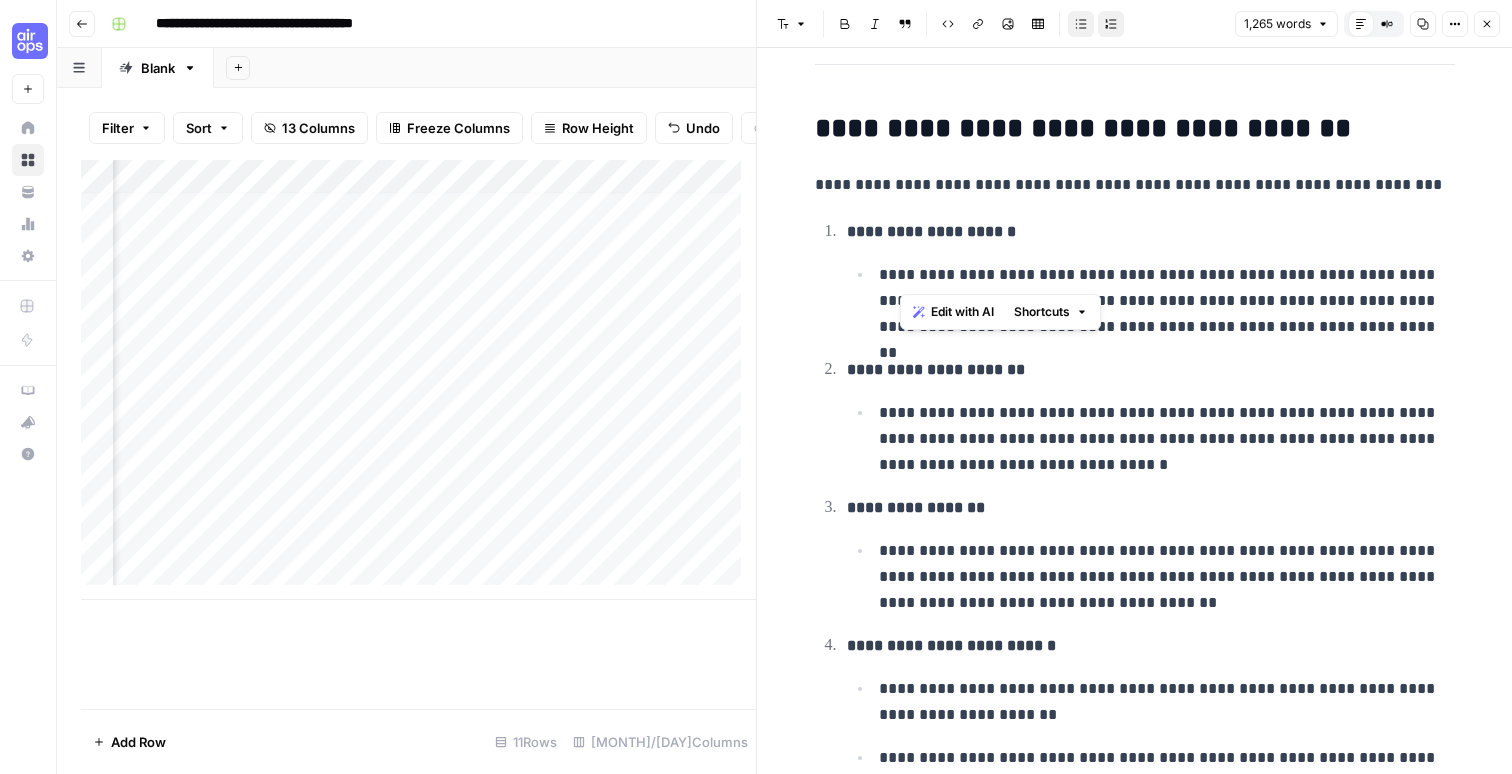 click on "**********" at bounding box center [1167, 301] 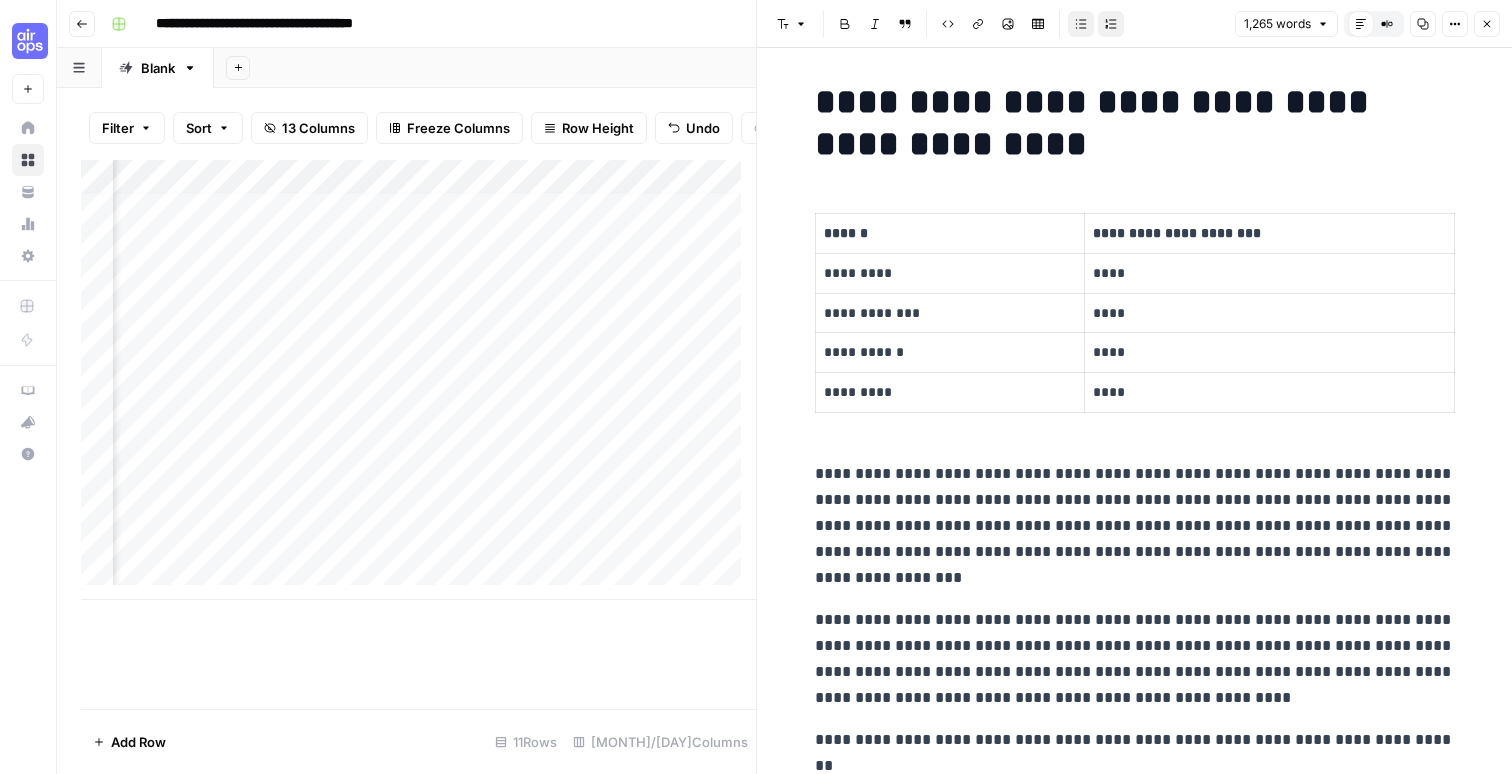 scroll, scrollTop: 0, scrollLeft: 0, axis: both 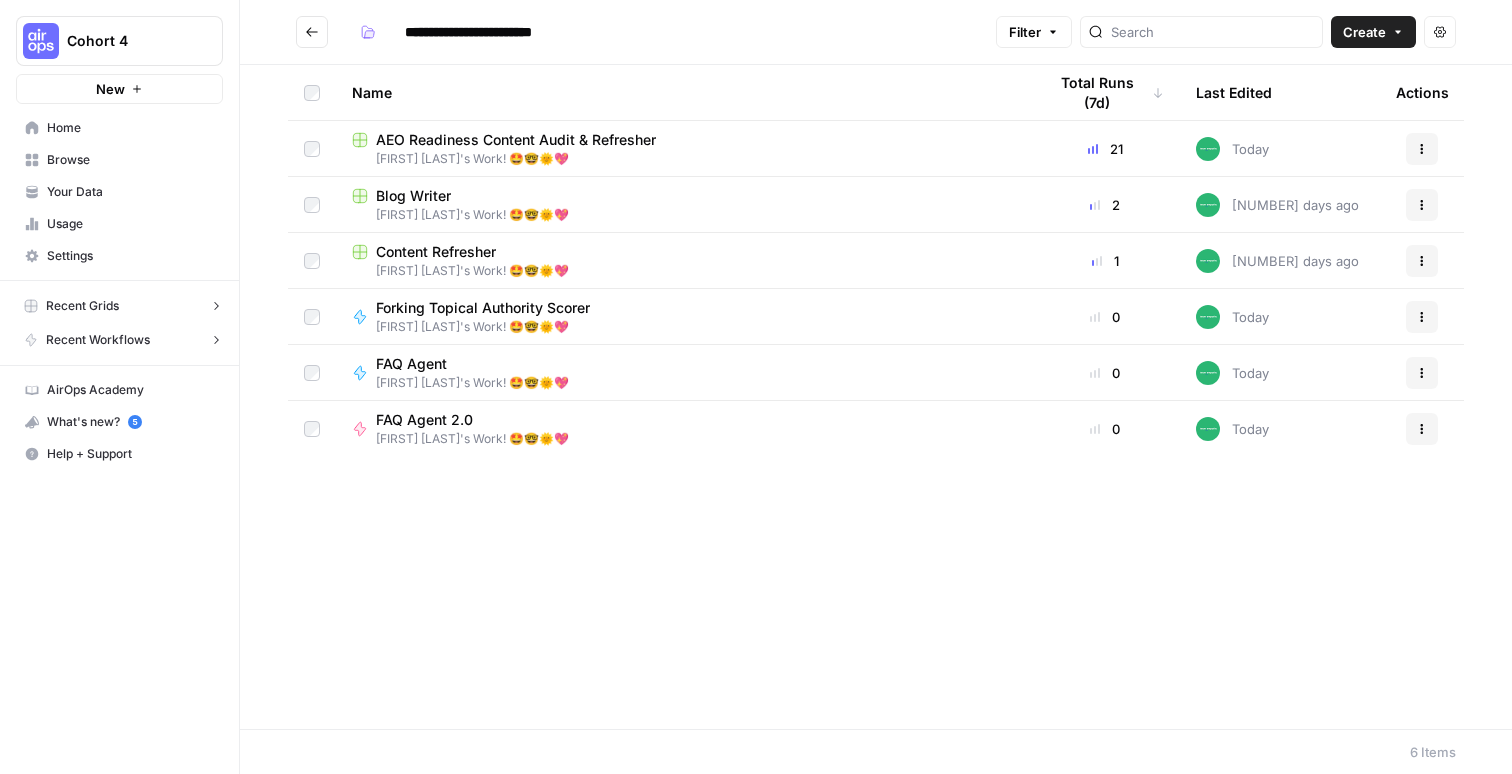 click on "[FIRST] [LAST]'s Work! 🤩🤓🌞💖" at bounding box center [683, 159] 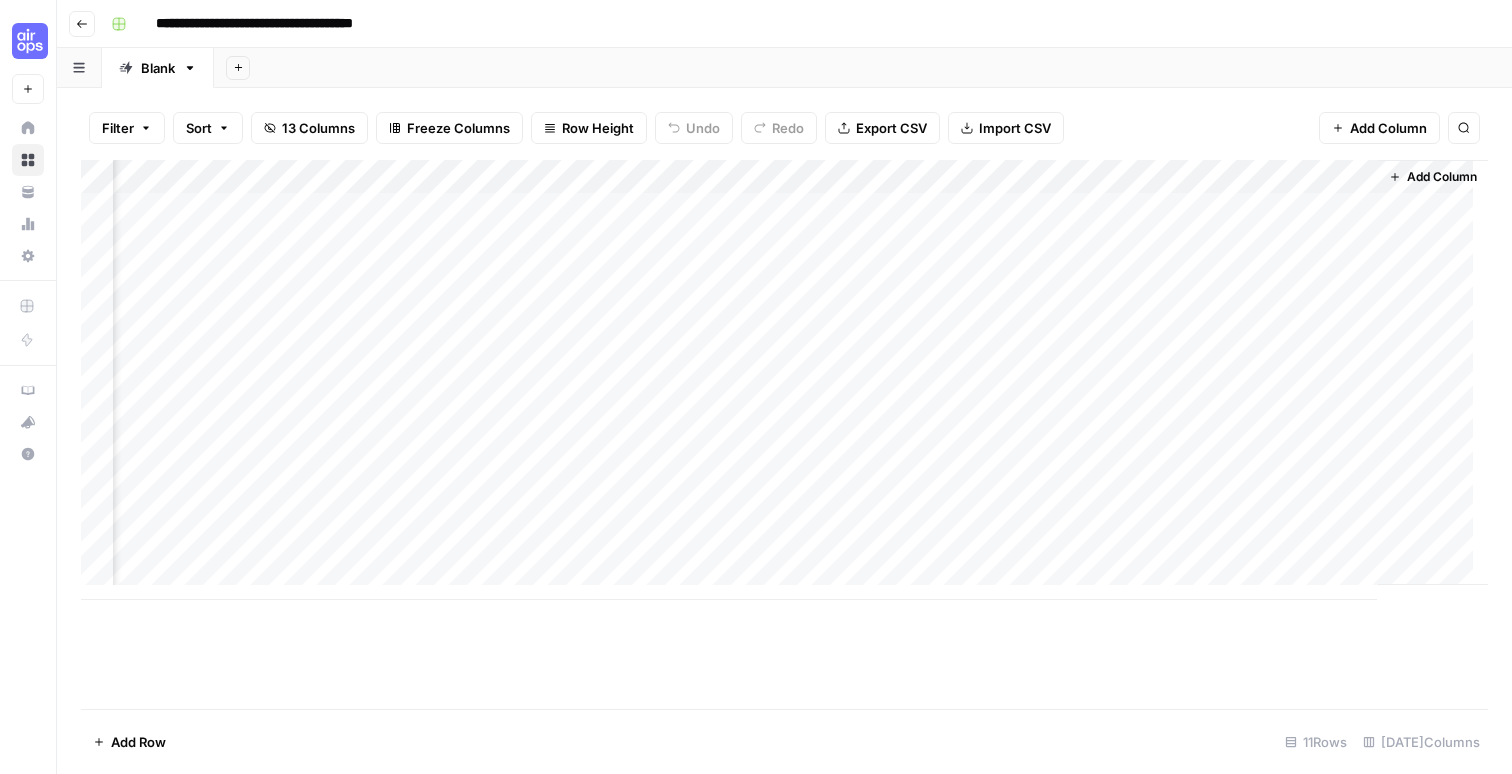 scroll, scrollTop: 15, scrollLeft: 912, axis: both 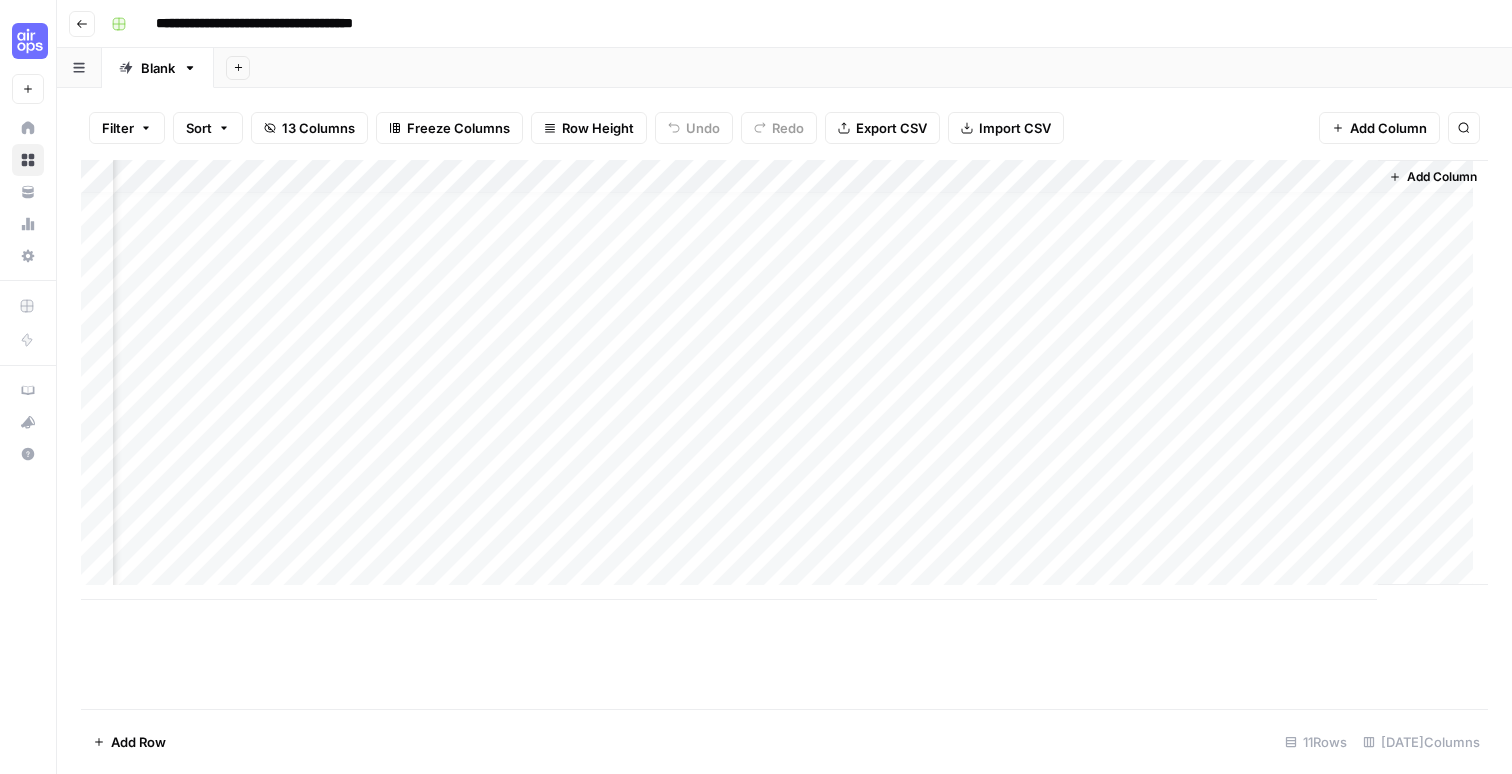 click on "**********" at bounding box center (797, 24) 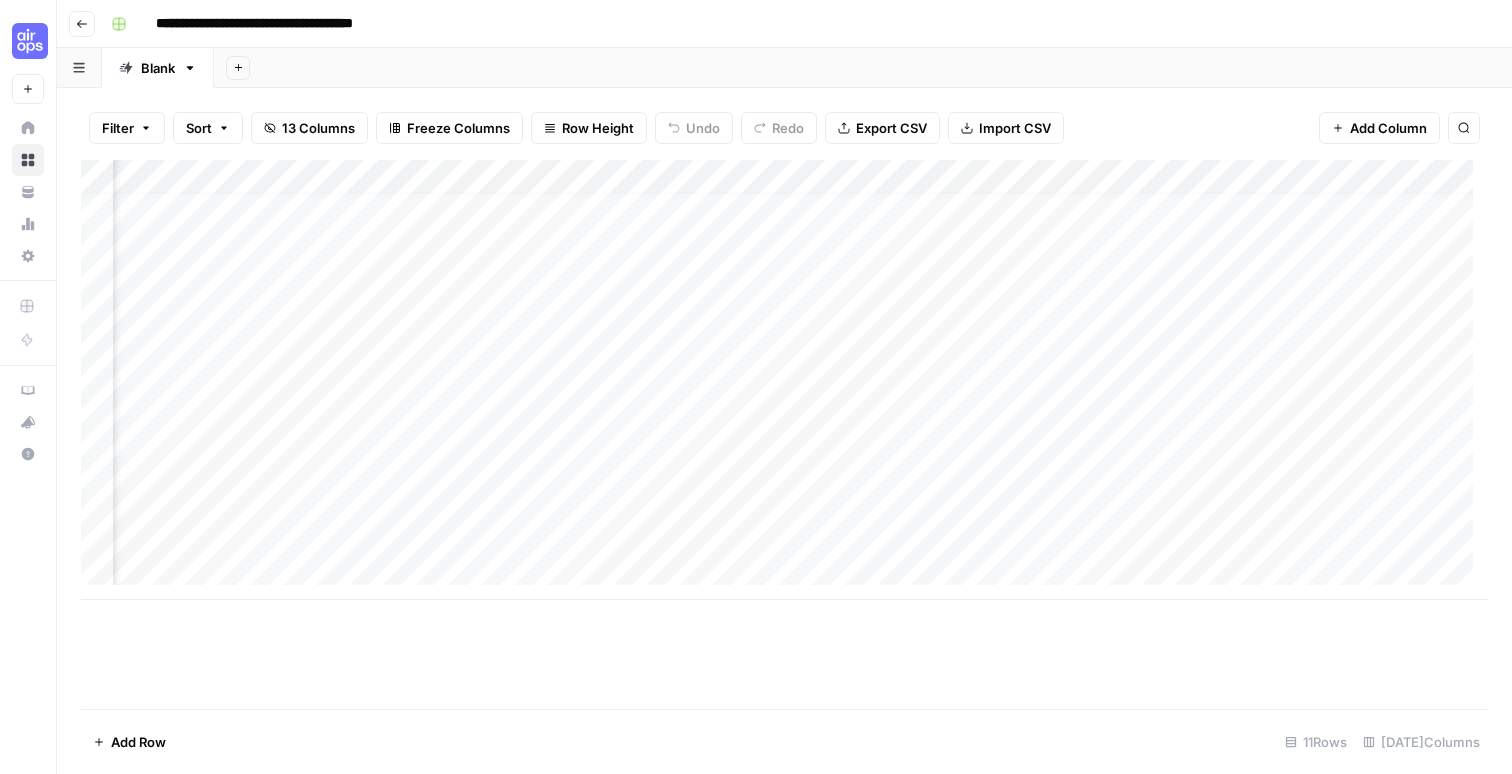 scroll, scrollTop: 15, scrollLeft: 912, axis: both 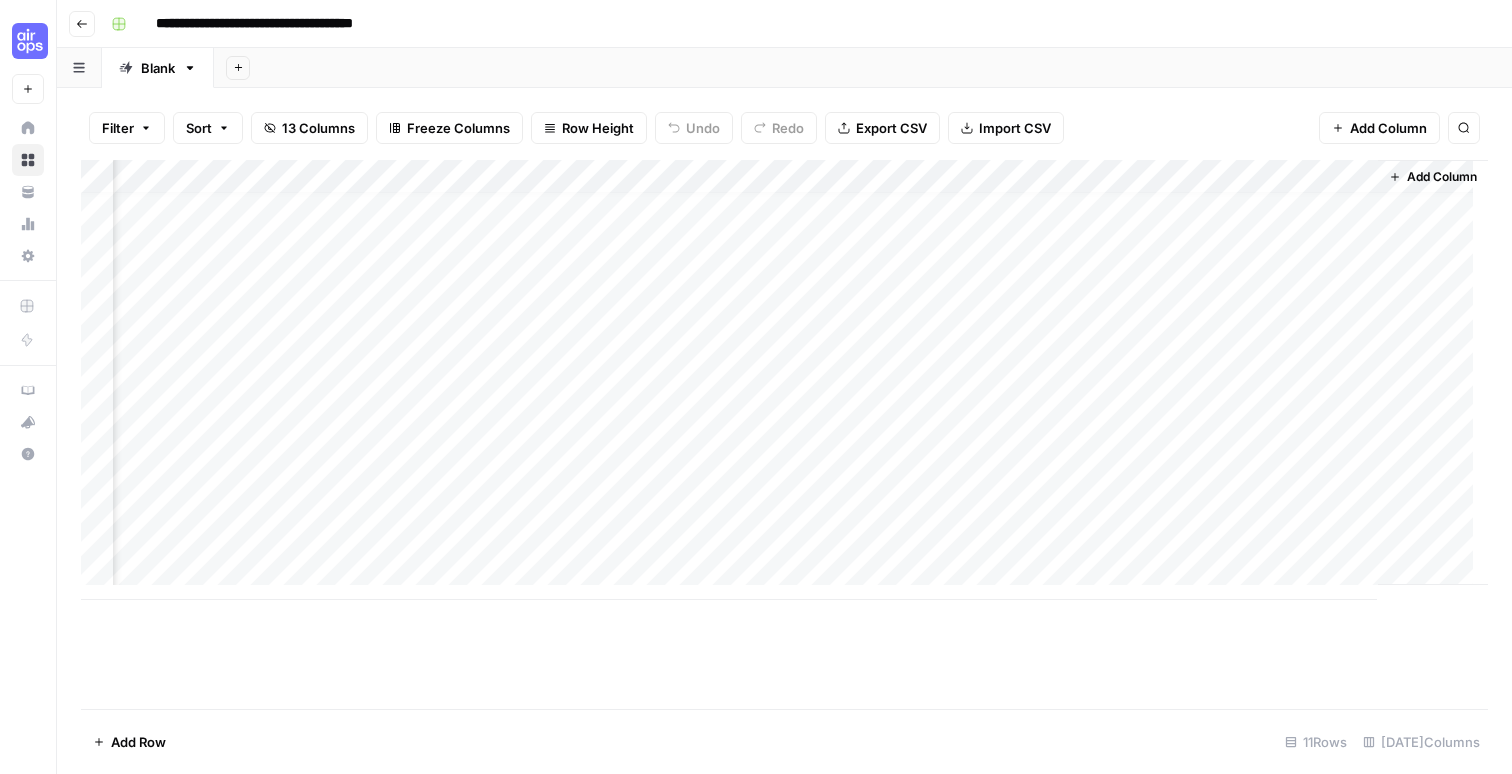 click on "**********" at bounding box center [797, 24] 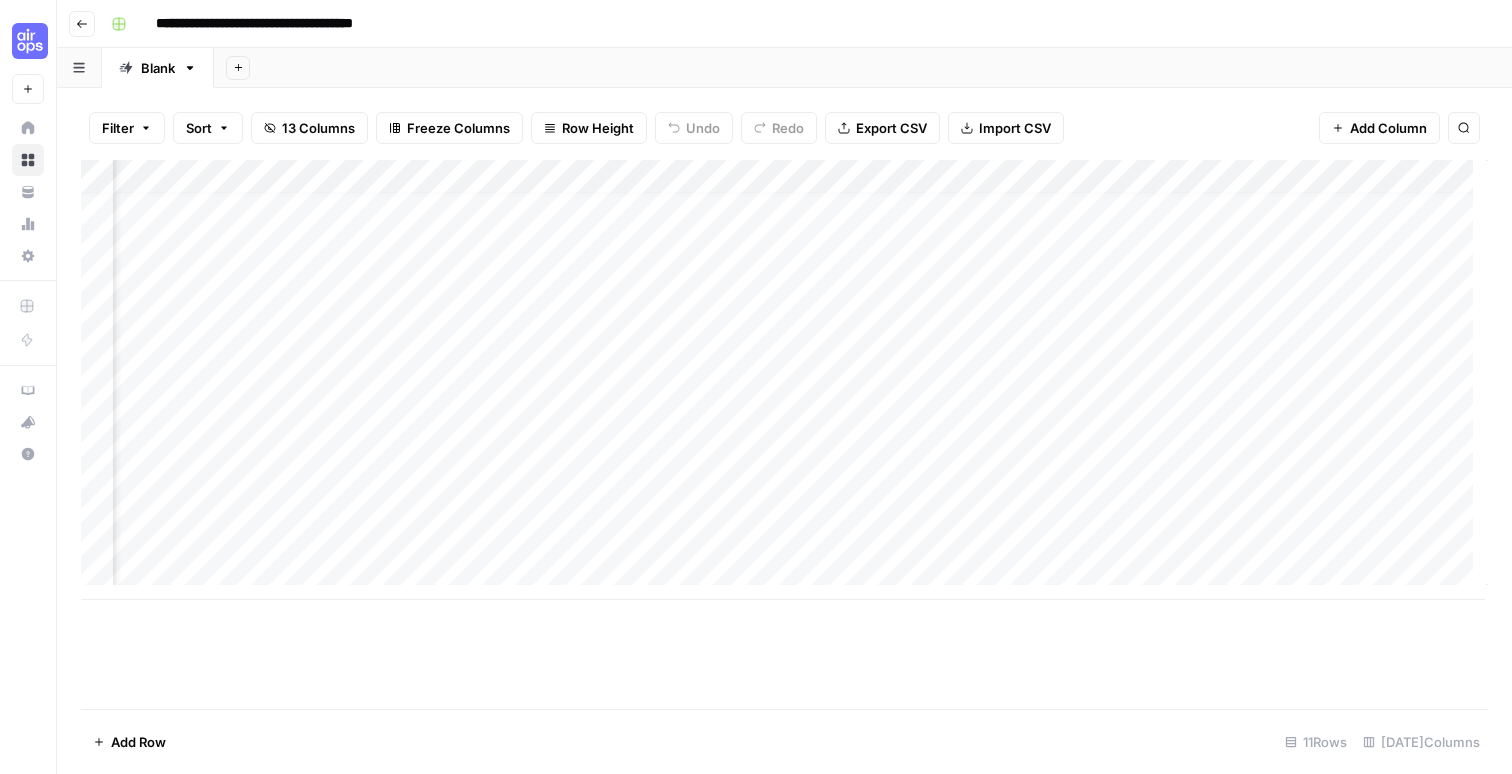 scroll, scrollTop: 15, scrollLeft: 912, axis: both 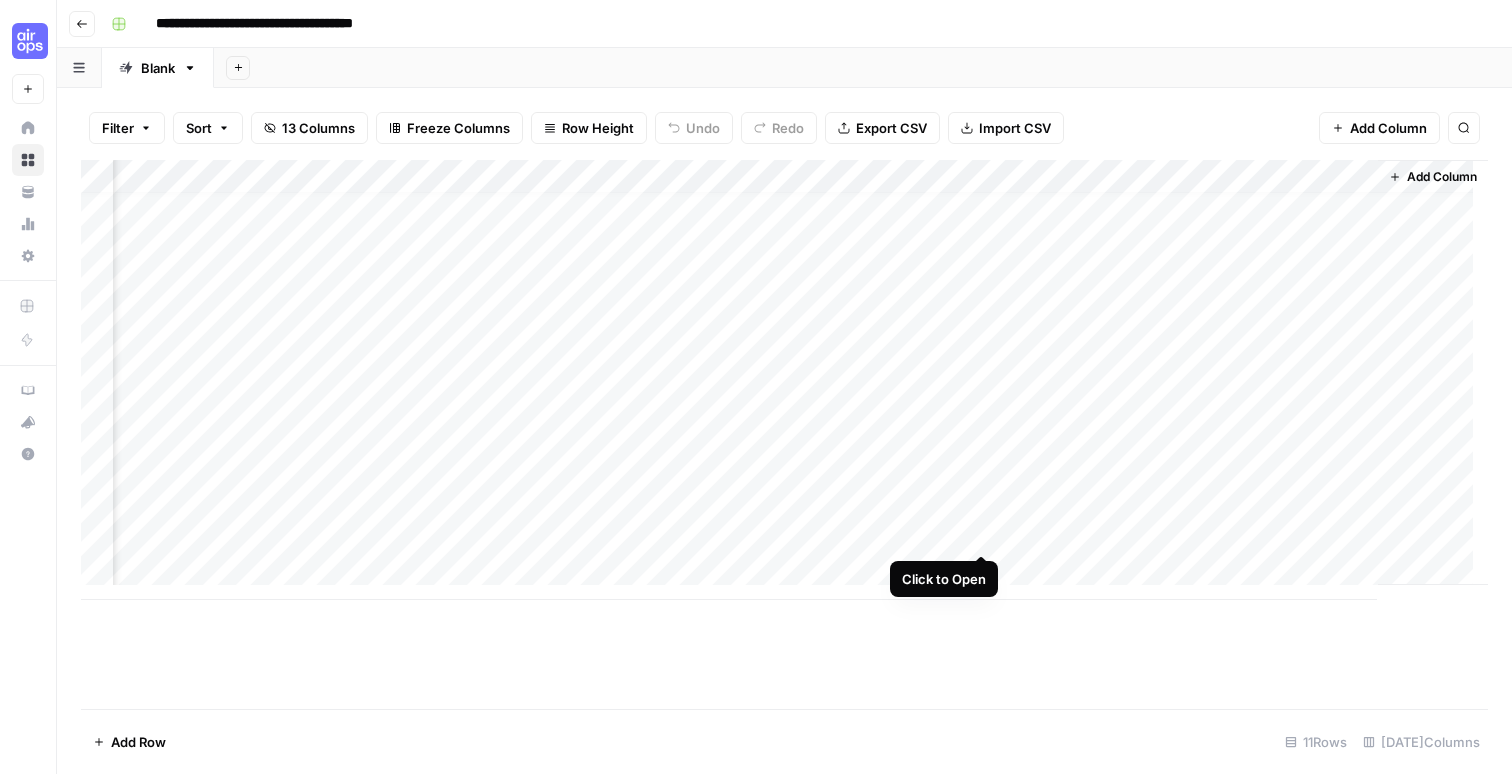 click on "Add Column" at bounding box center [784, 380] 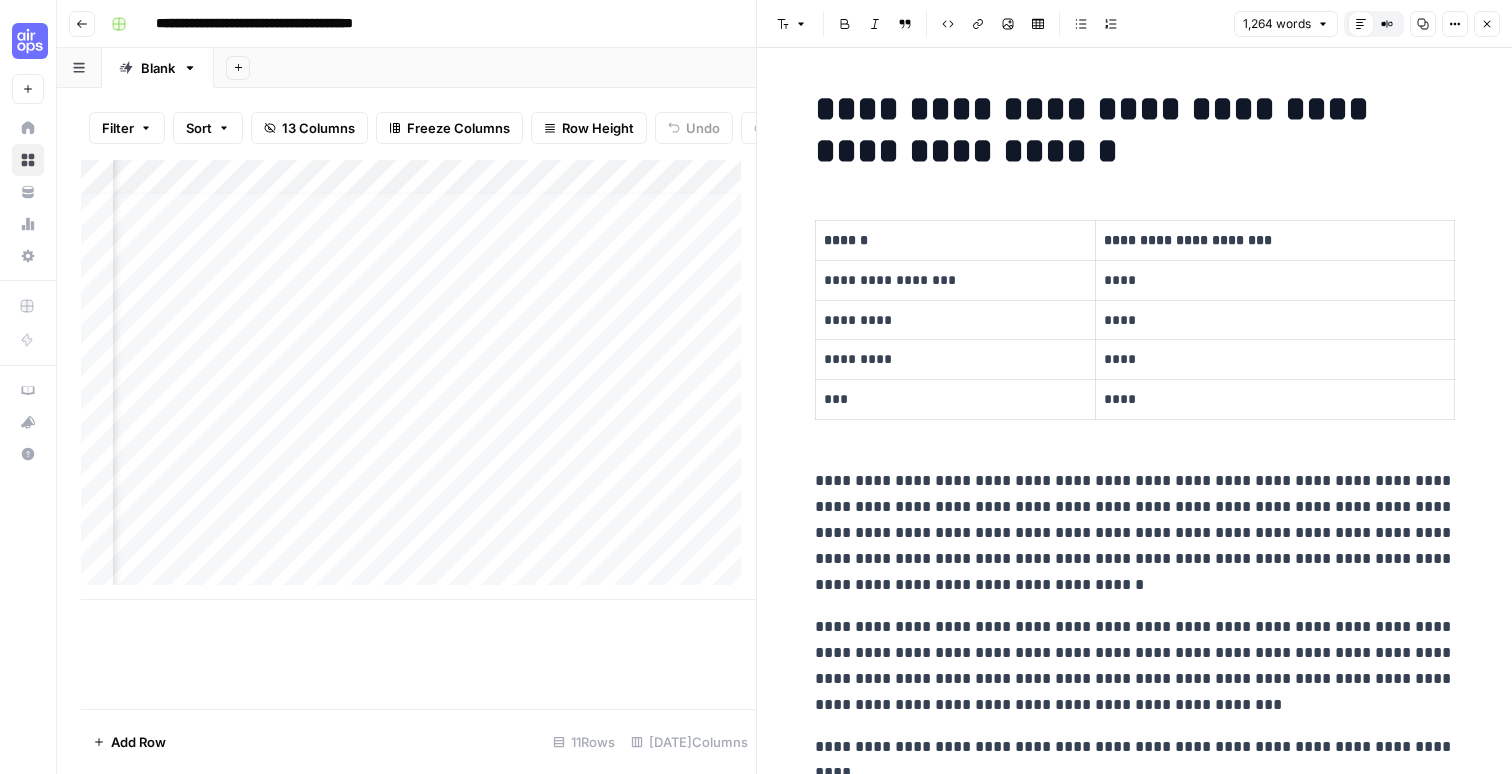 drag, startPoint x: 1027, startPoint y: 526, endPoint x: 1087, endPoint y: 539, distance: 61.39218 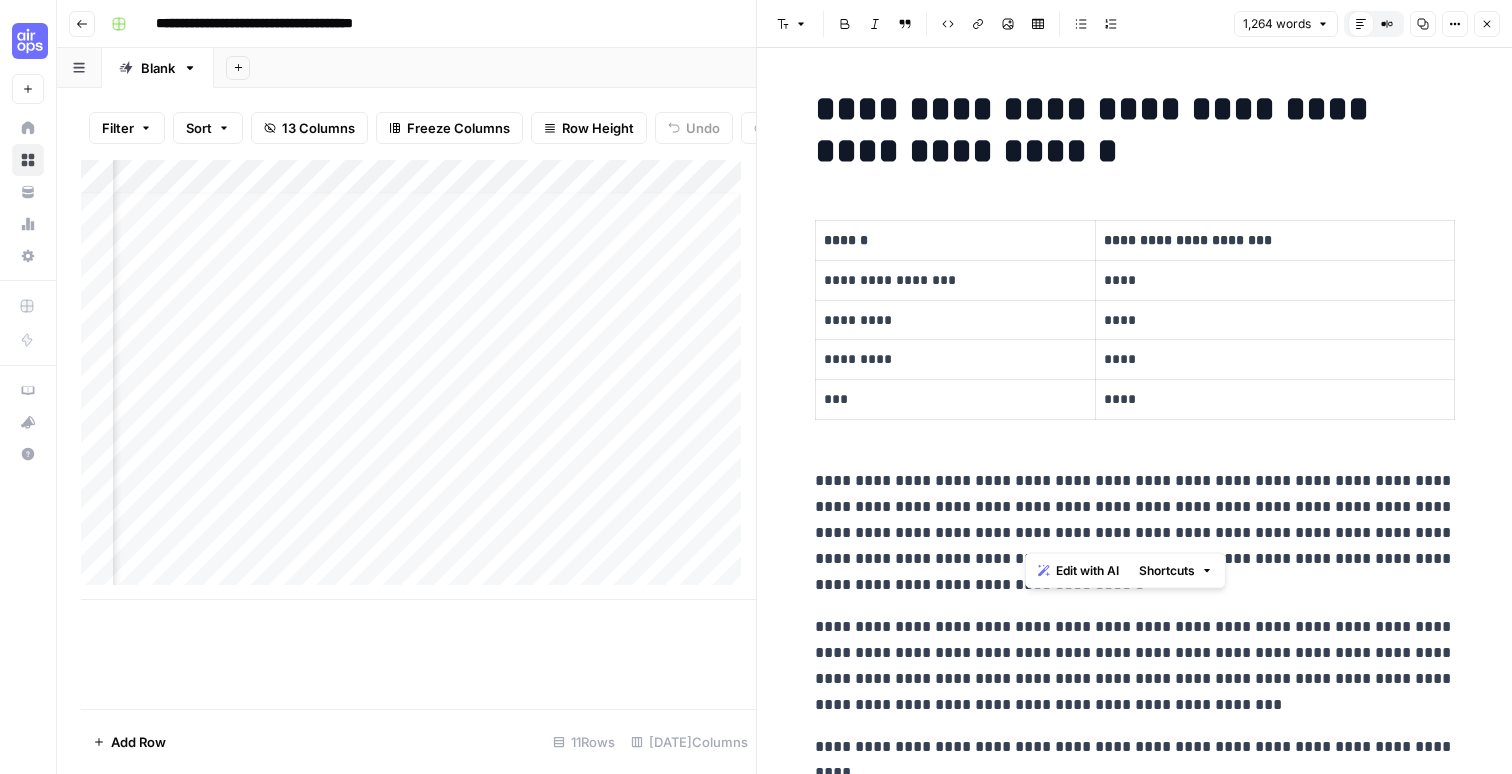 click on "**********" at bounding box center (1135, 533) 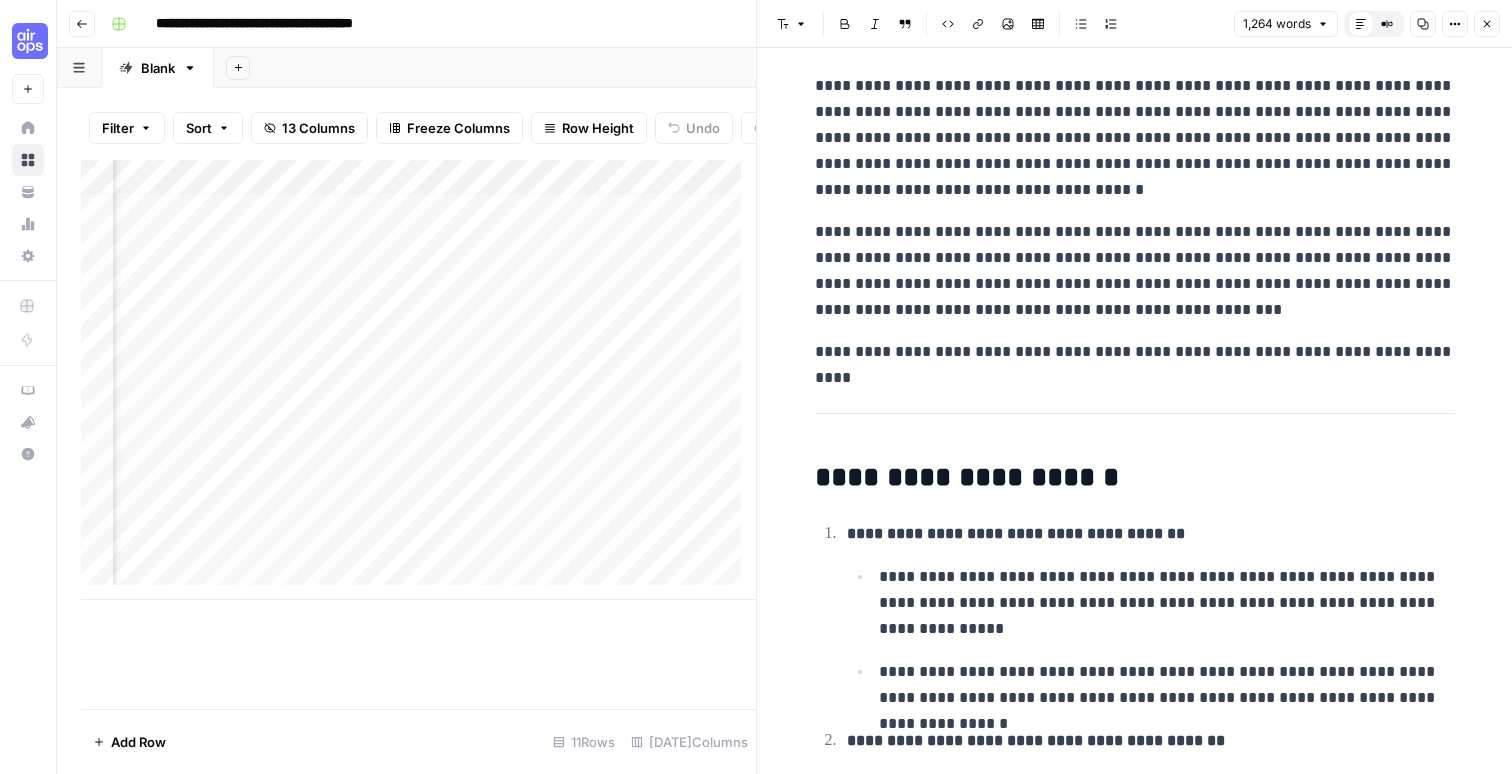 scroll, scrollTop: 0, scrollLeft: 0, axis: both 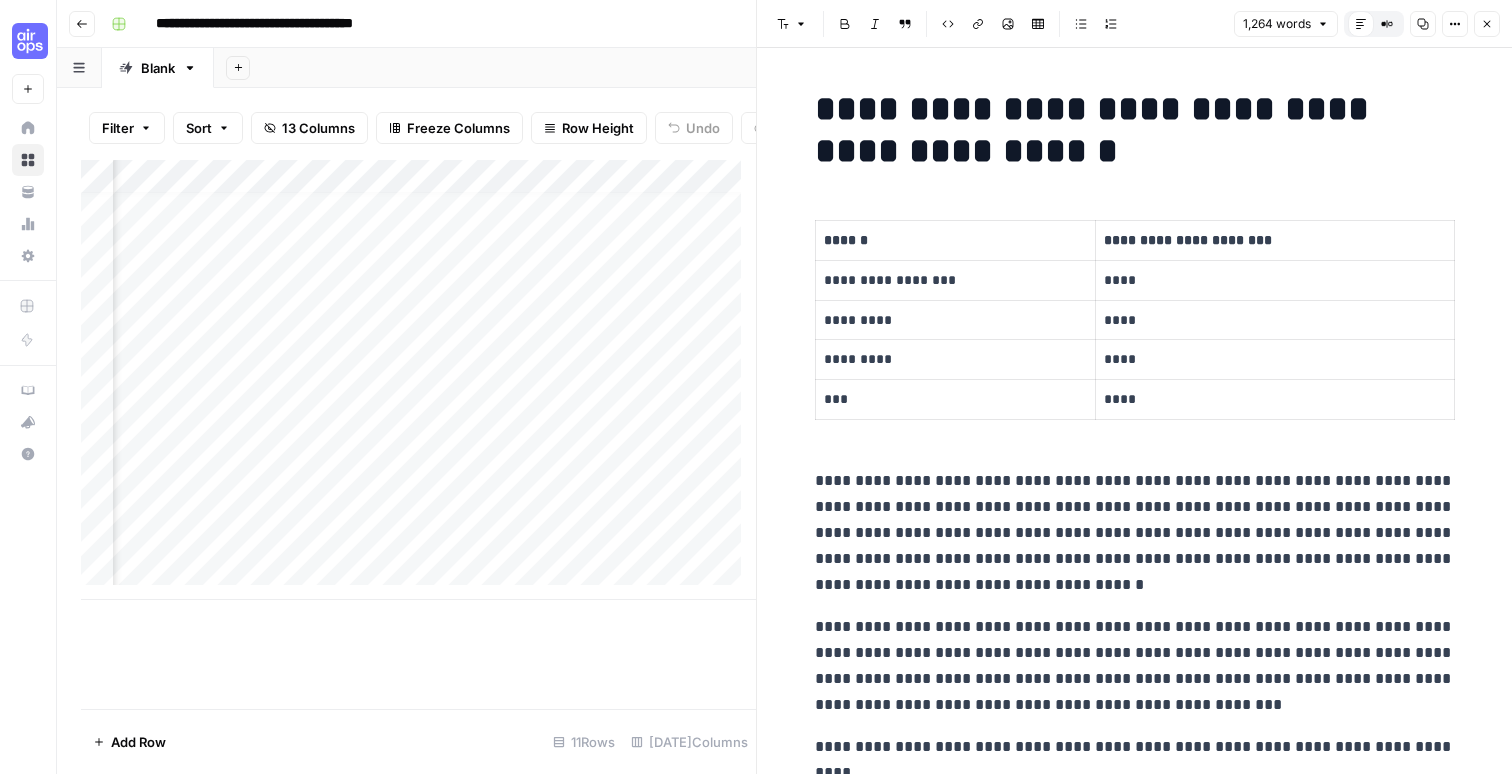 click on "**********" at bounding box center [1135, 533] 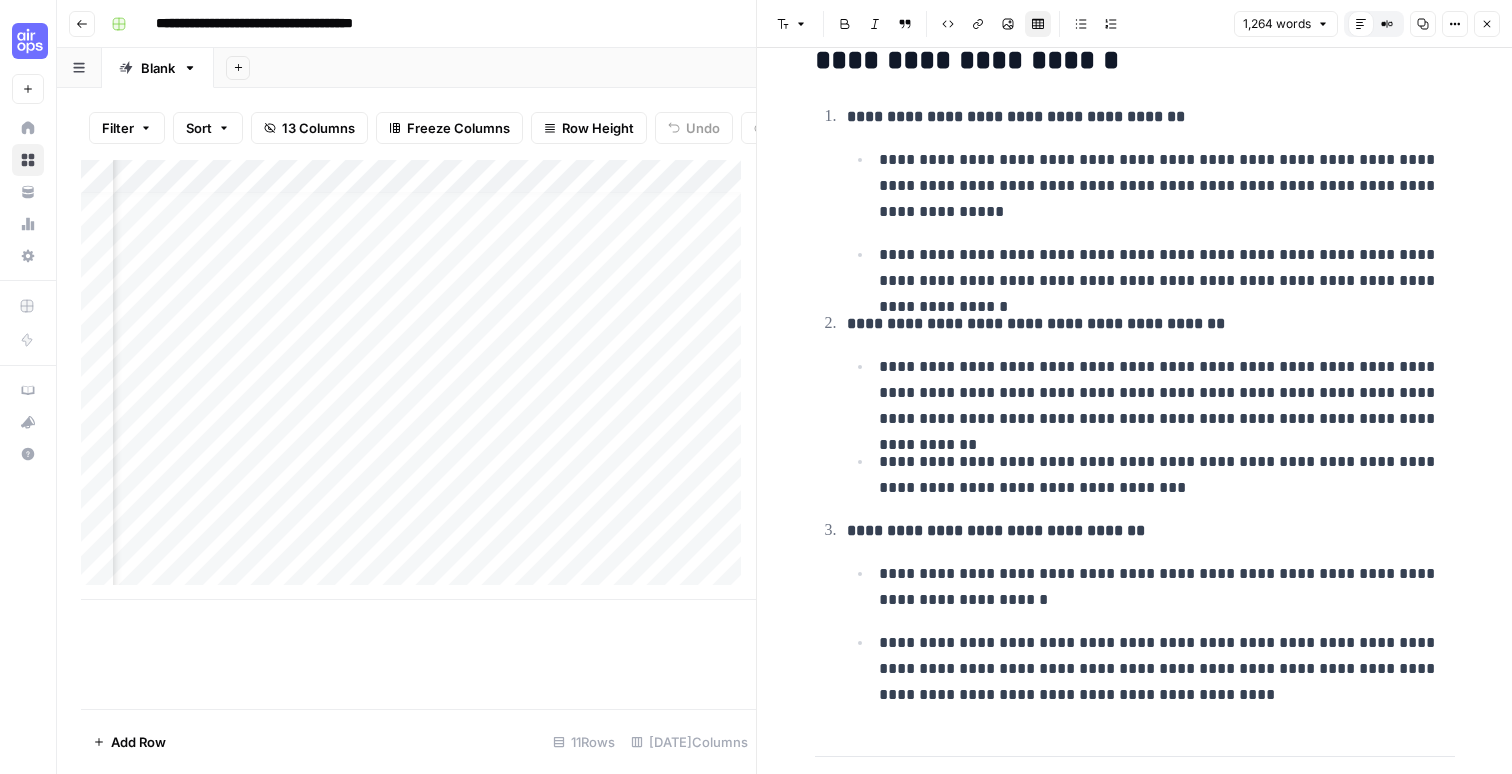scroll, scrollTop: 0, scrollLeft: 0, axis: both 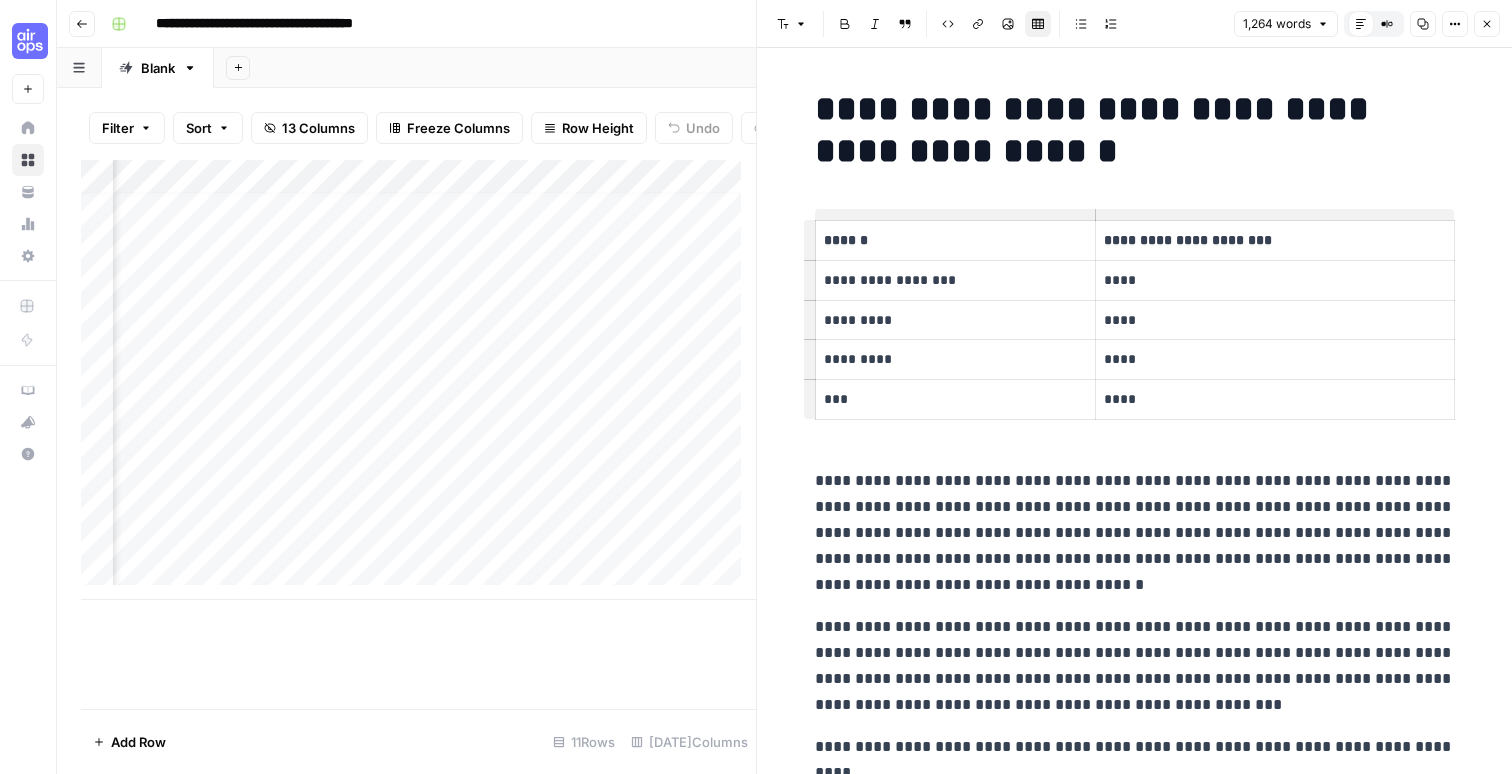 click on "*********" at bounding box center (955, 320) 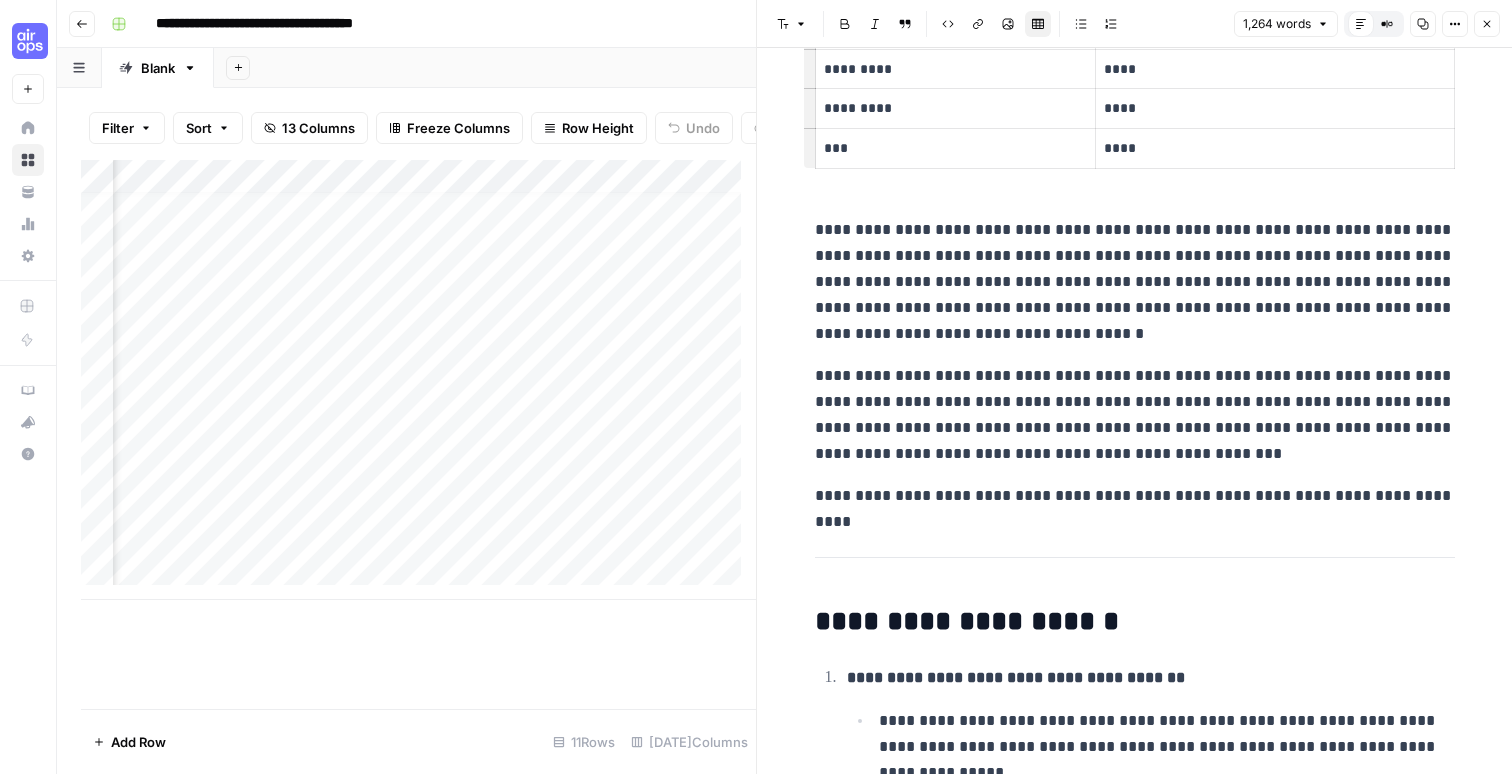scroll, scrollTop: 0, scrollLeft: 0, axis: both 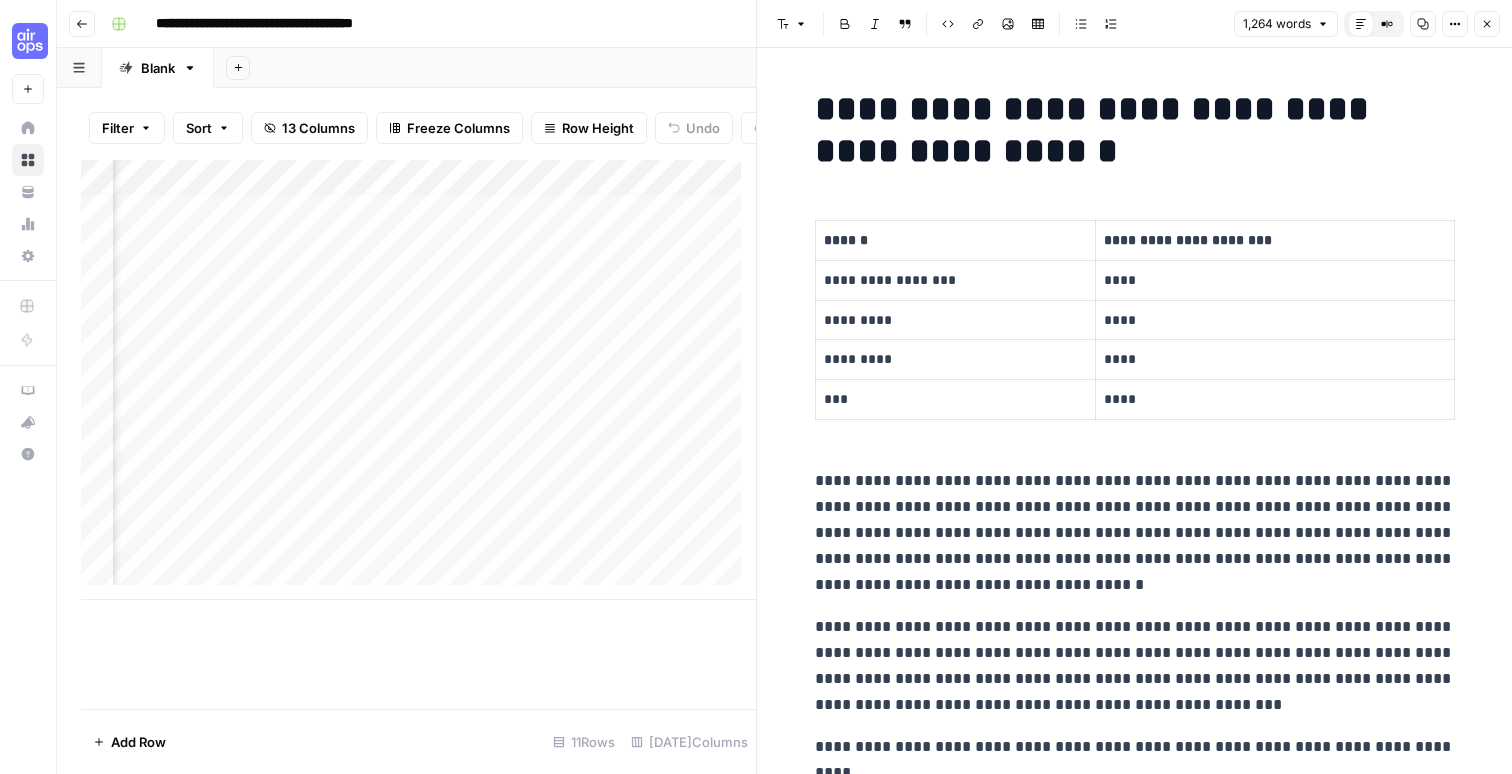 click on "**********" at bounding box center [1135, 130] 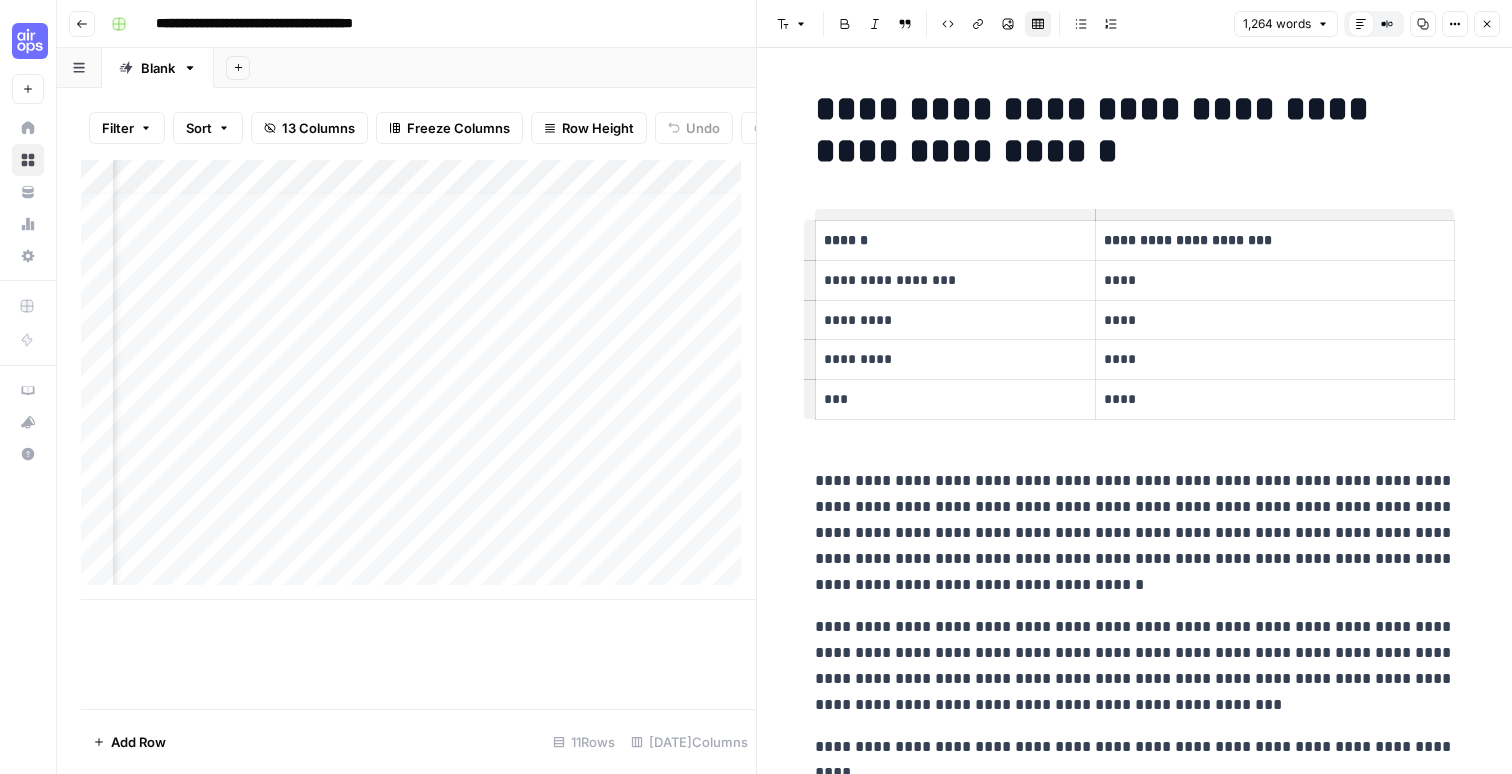 click on "**********" at bounding box center [1135, 130] 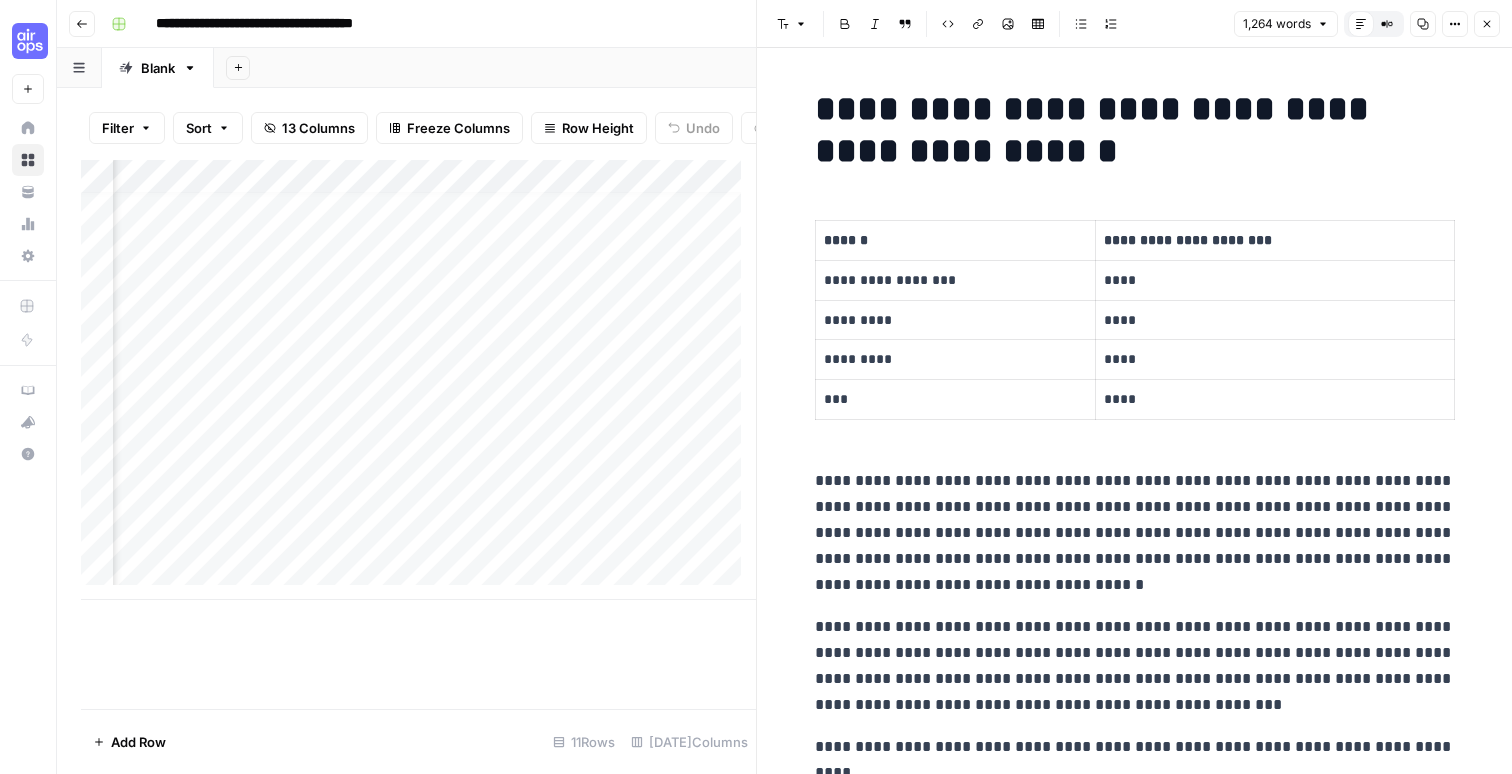 click on "**********" at bounding box center [1135, 130] 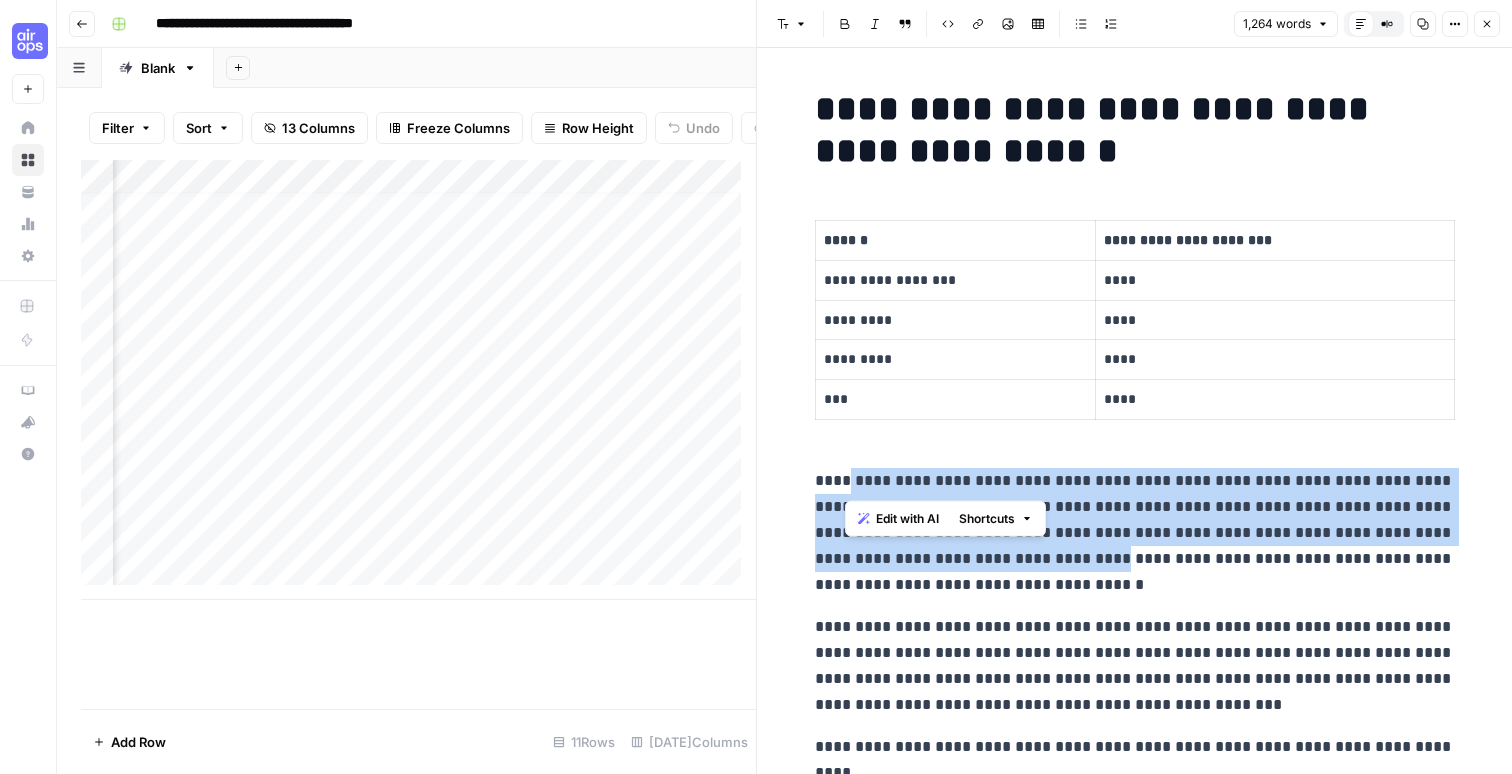 drag, startPoint x: 847, startPoint y: 479, endPoint x: 1018, endPoint y: 559, distance: 188.78824 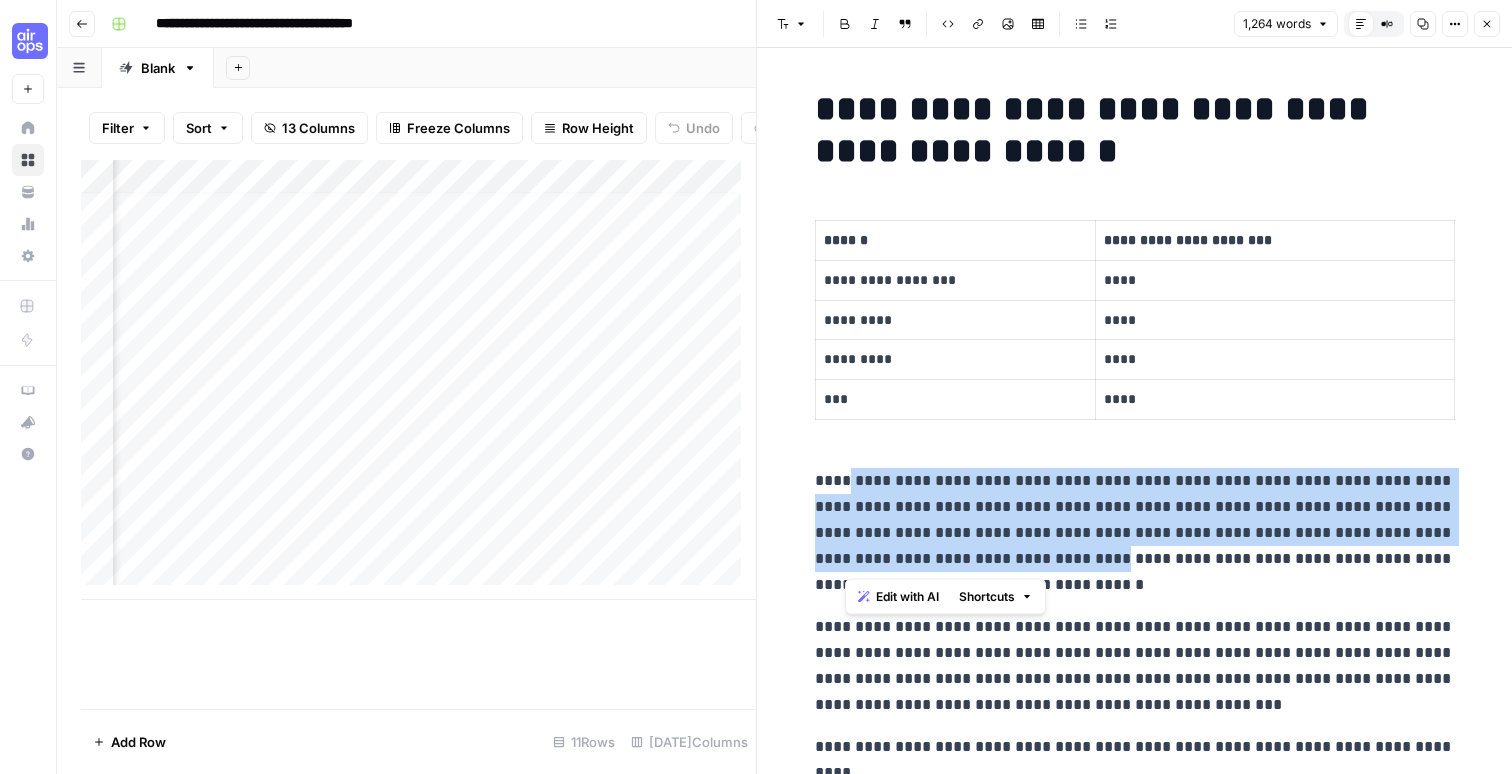 click on "**********" at bounding box center (1135, 533) 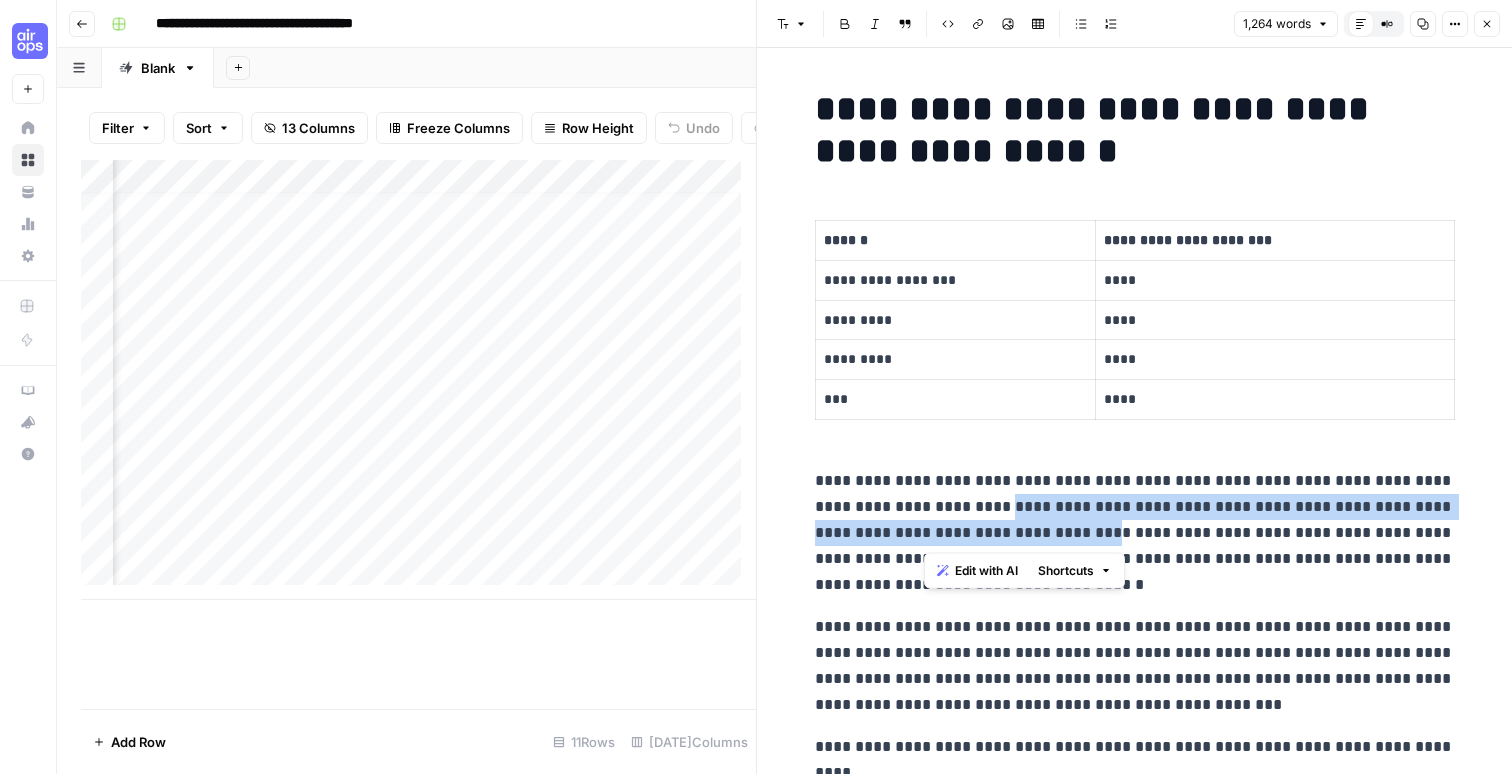 drag, startPoint x: 949, startPoint y: 505, endPoint x: 1016, endPoint y: 525, distance: 69.92139 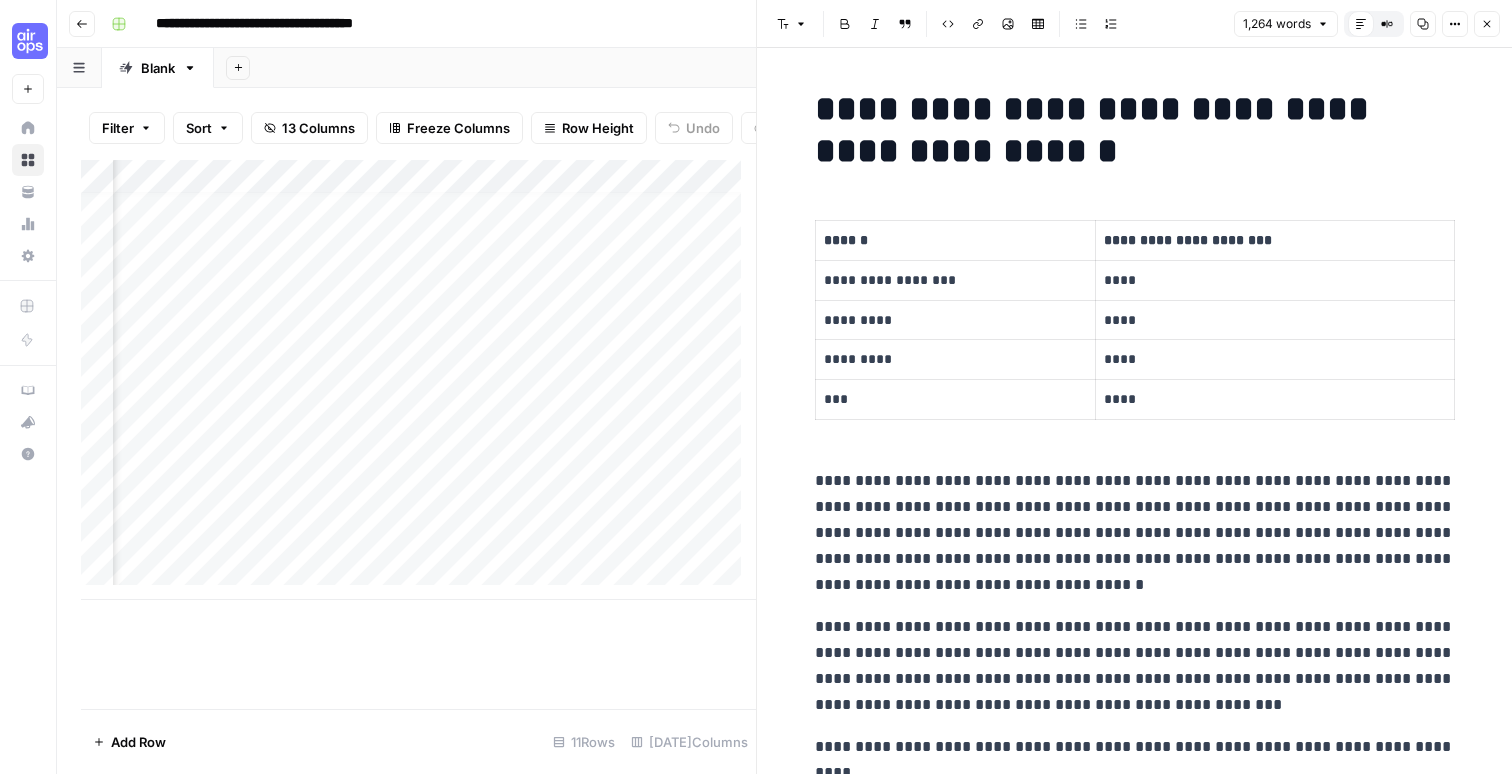 click on "**********" at bounding box center [1135, 533] 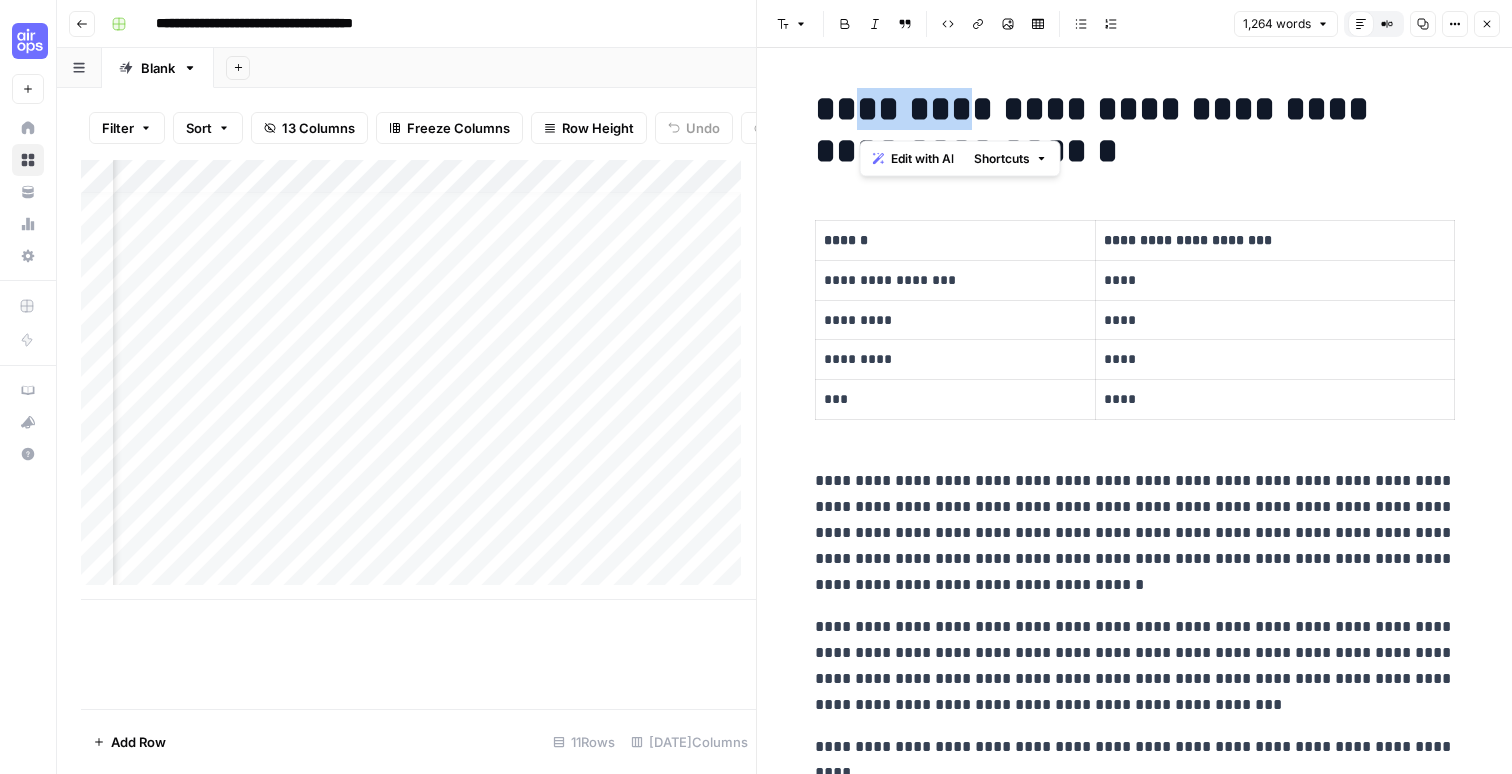 drag, startPoint x: 928, startPoint y: 104, endPoint x: 963, endPoint y: 111, distance: 35.69314 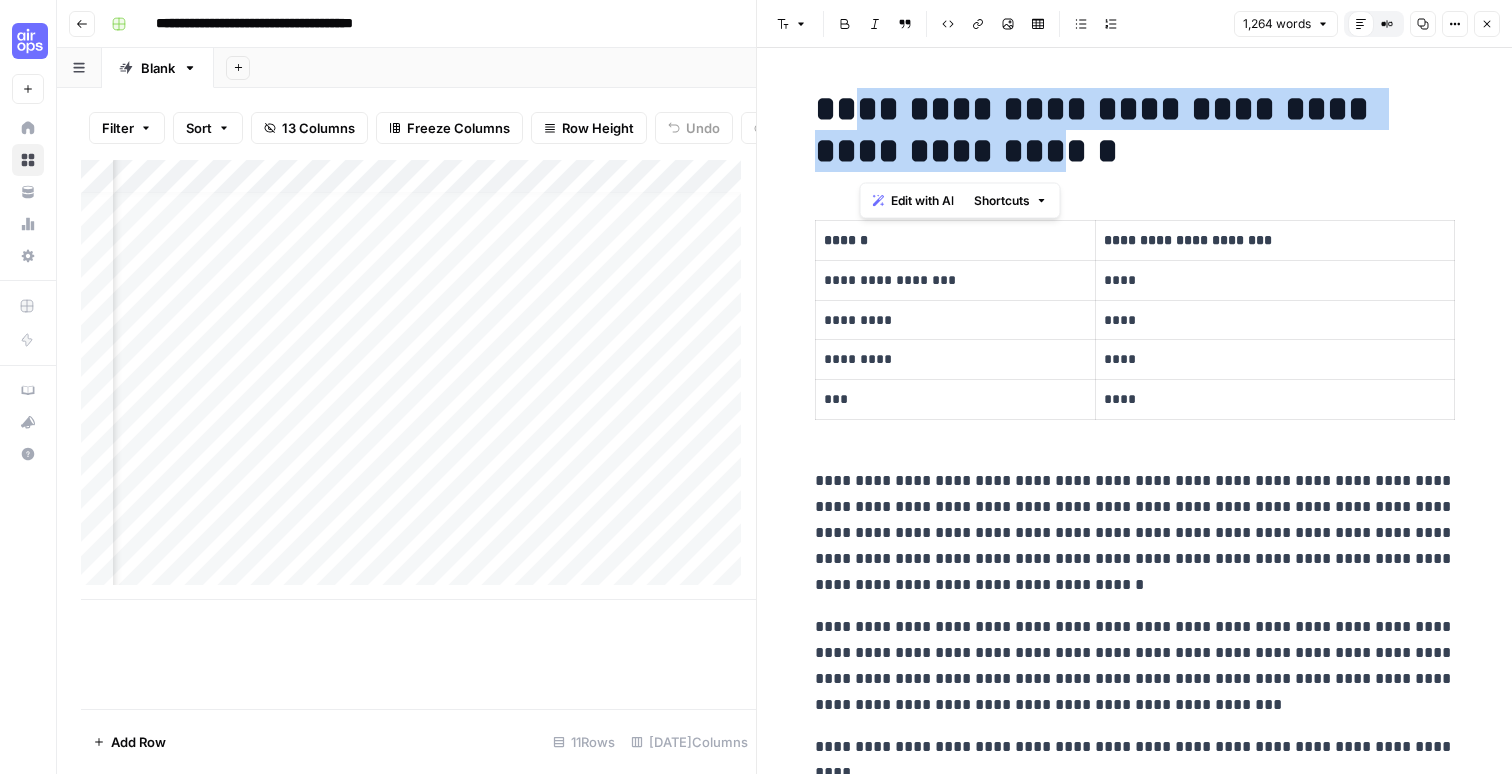 drag, startPoint x: 1002, startPoint y: 119, endPoint x: 1067, endPoint y: 132, distance: 66.287254 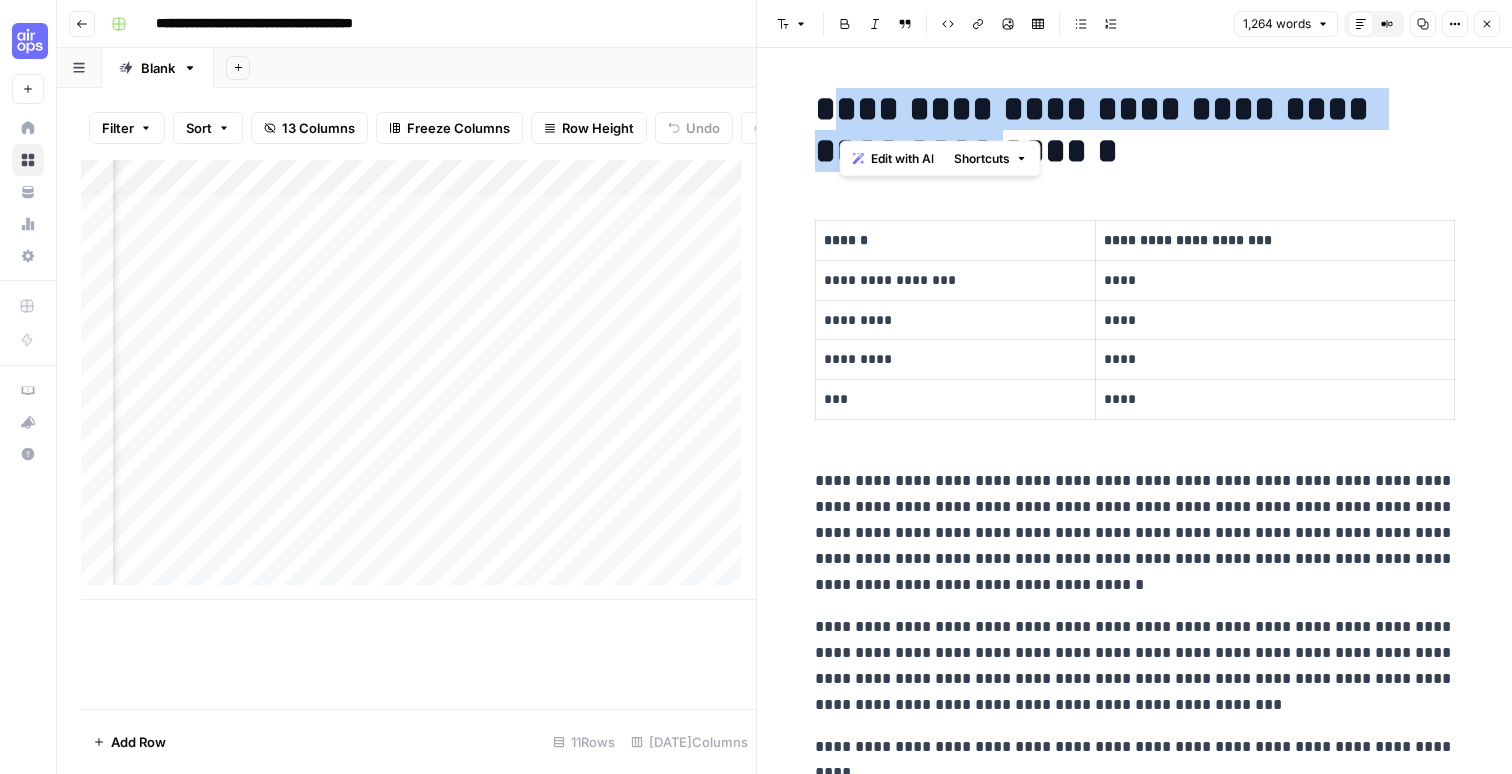 drag, startPoint x: 886, startPoint y: 109, endPoint x: 1027, endPoint y: 151, distance: 147.12239 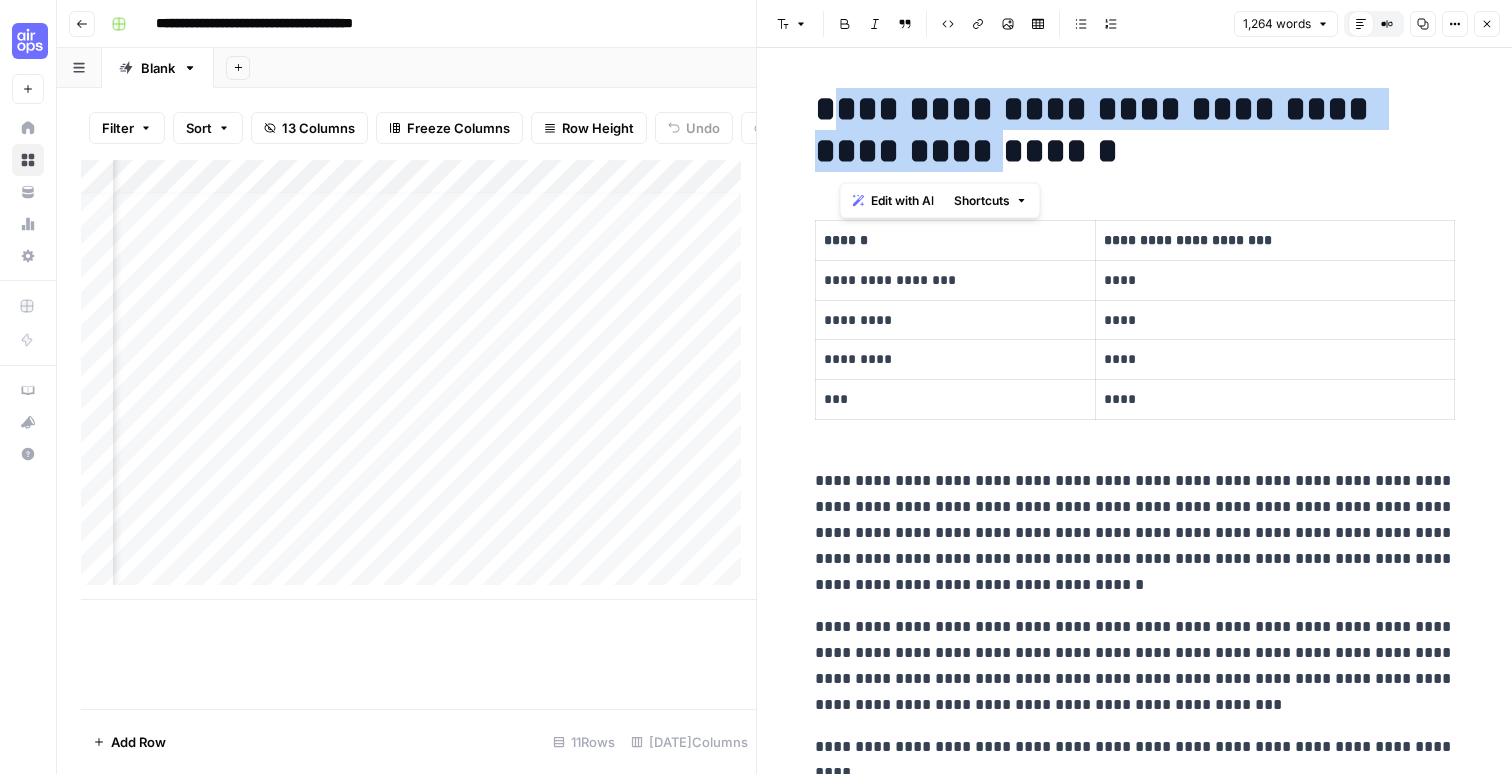 click on "**********" at bounding box center (1135, 130) 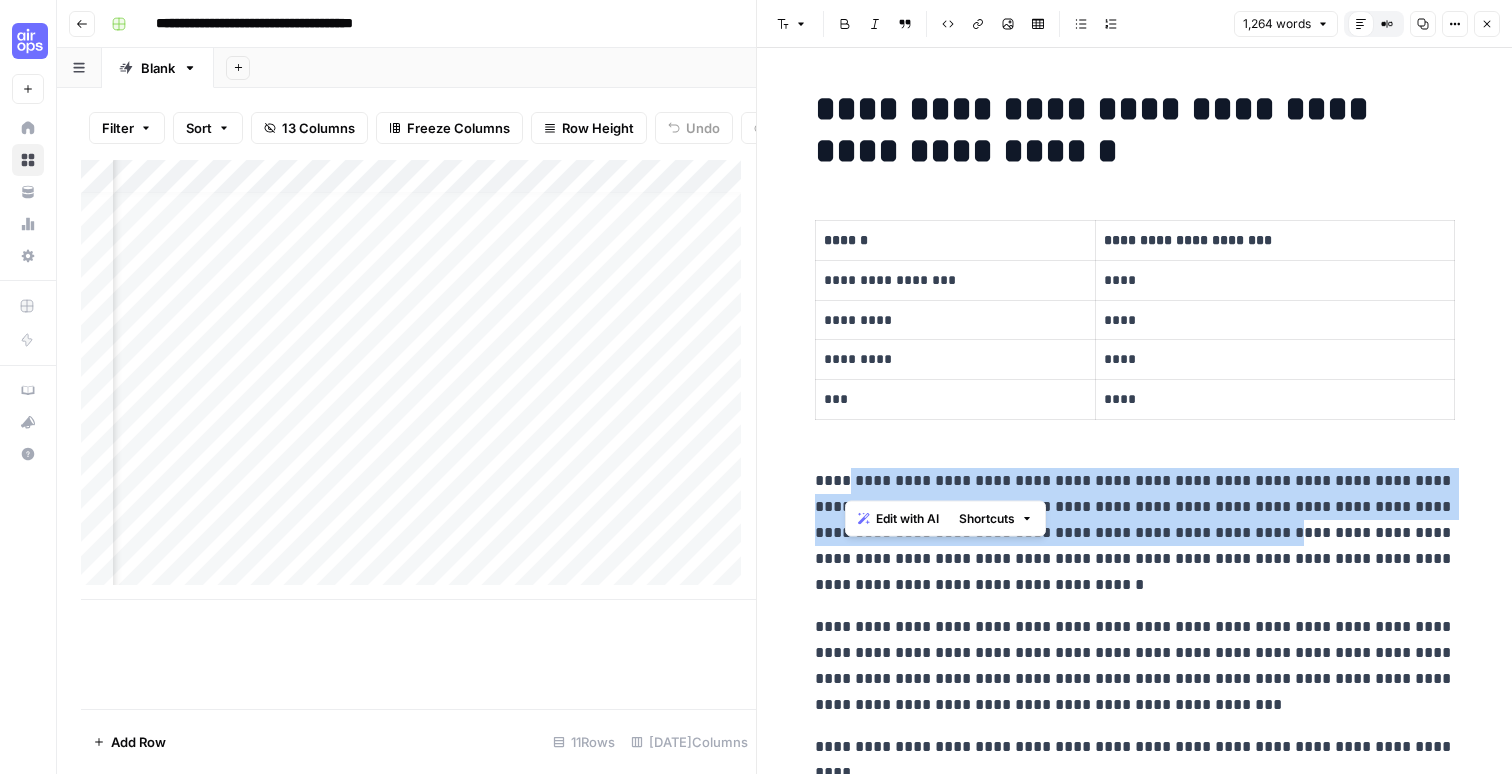 drag, startPoint x: 909, startPoint y: 493, endPoint x: 1190, endPoint y: 532, distance: 283.69348 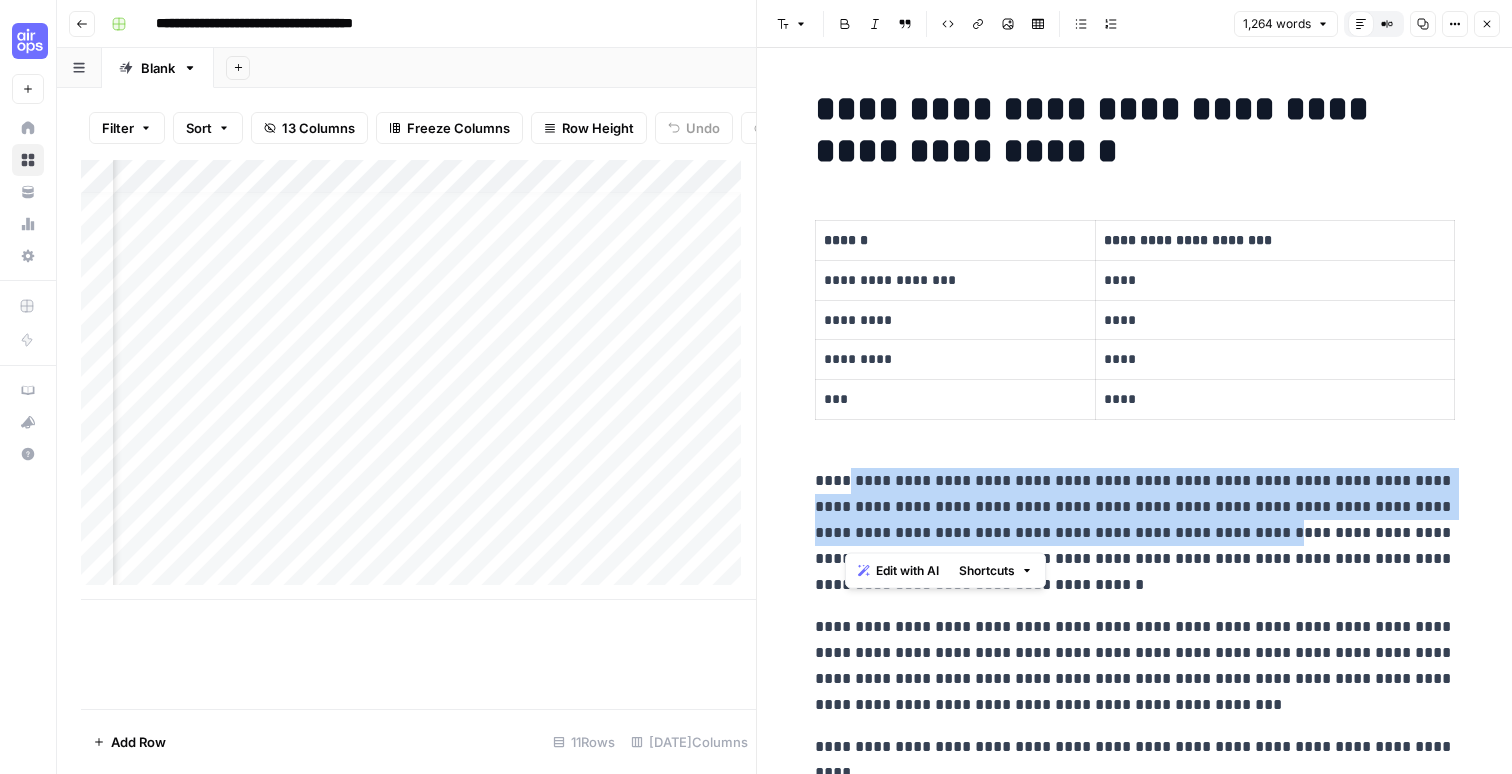 click on "**********" at bounding box center (1135, 533) 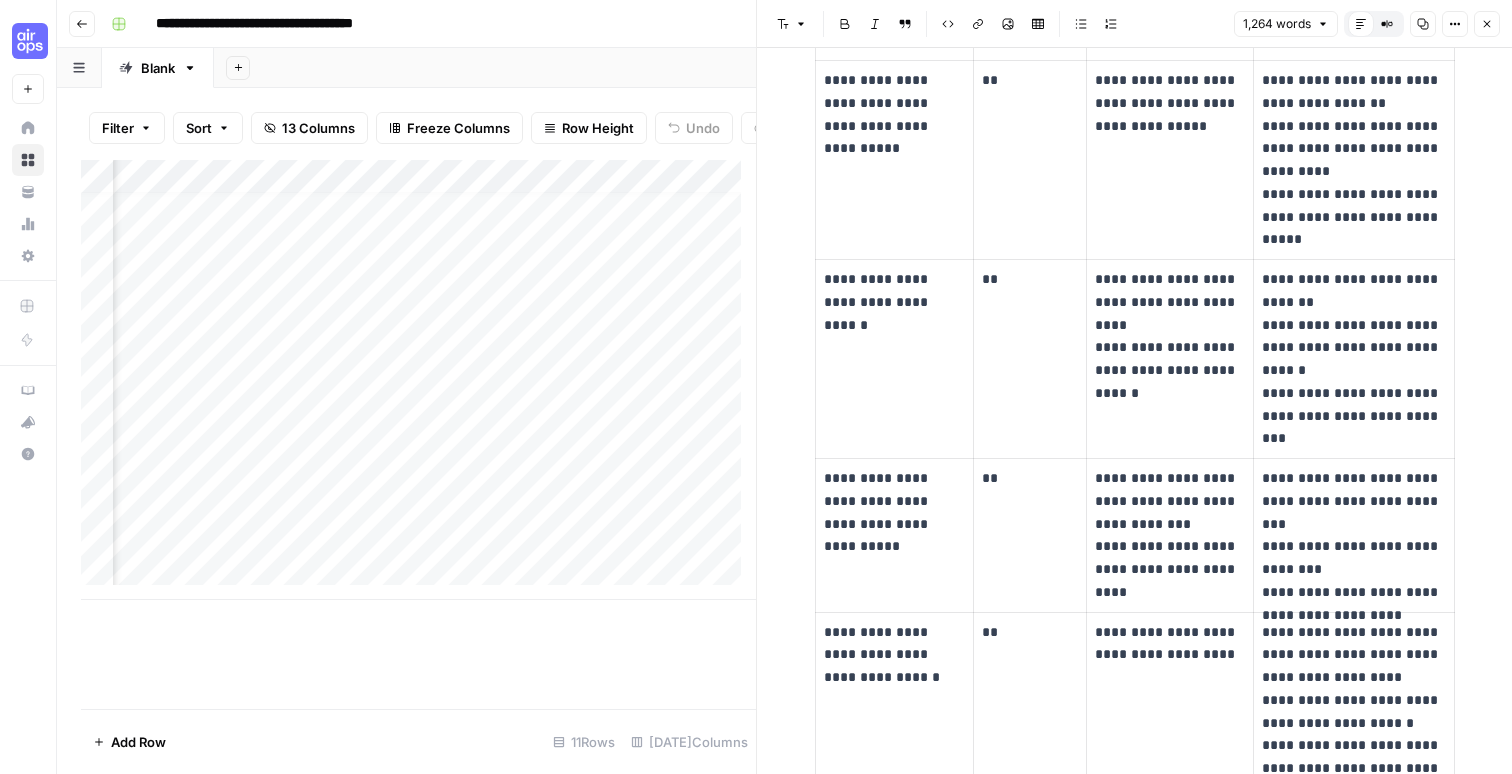 scroll, scrollTop: 5860, scrollLeft: 0, axis: vertical 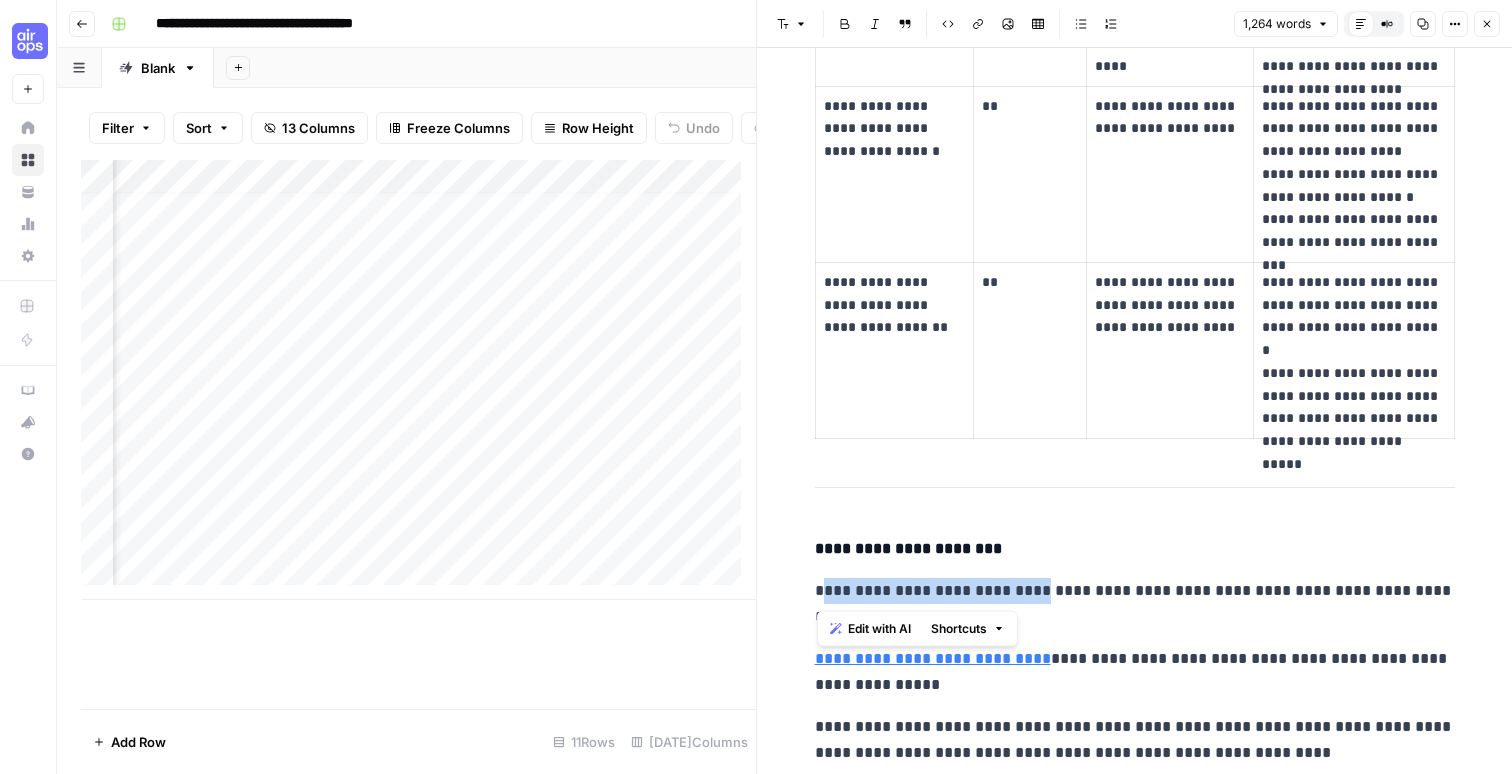 drag, startPoint x: 819, startPoint y: 589, endPoint x: 1031, endPoint y: 598, distance: 212.19095 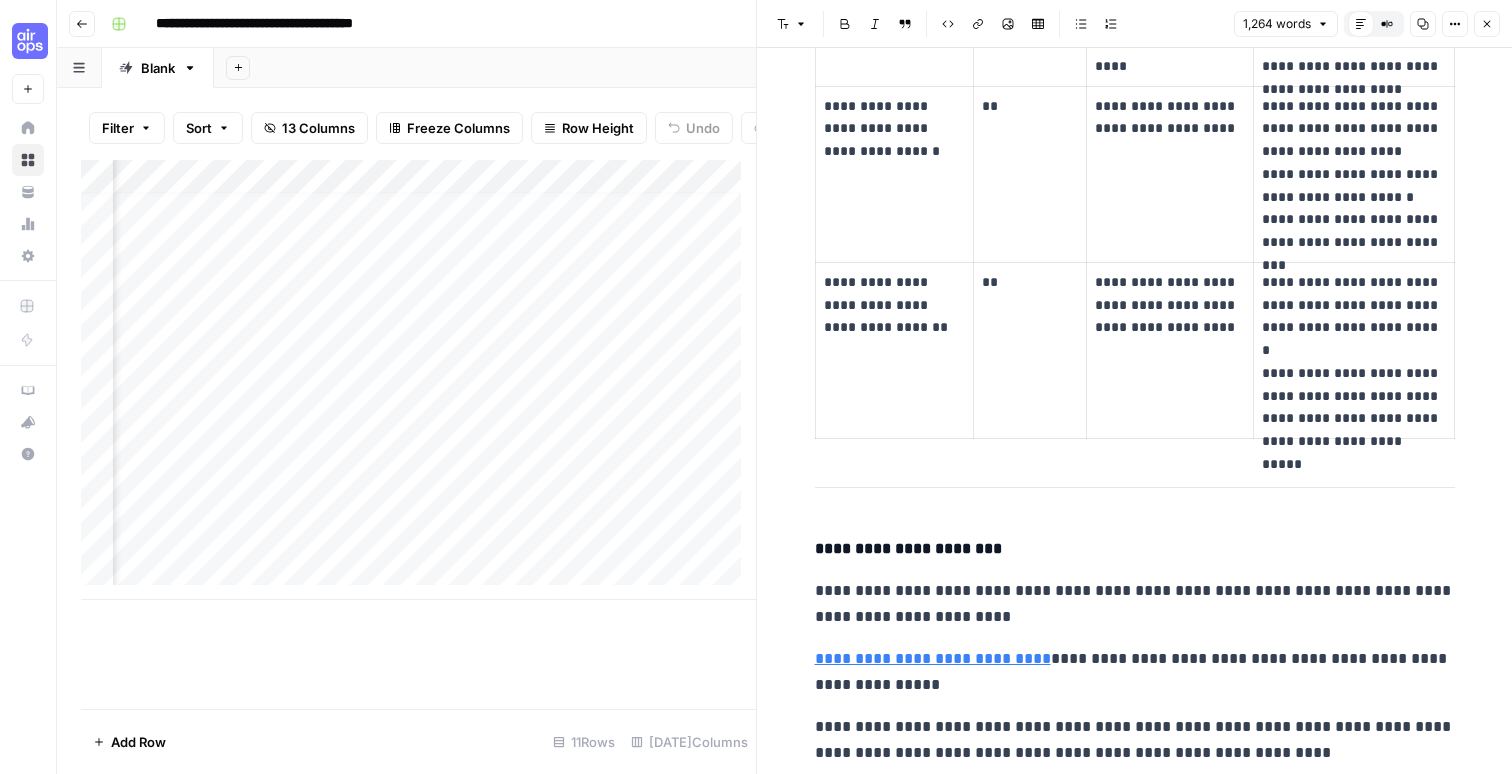 click on "**********" at bounding box center [894, 350] 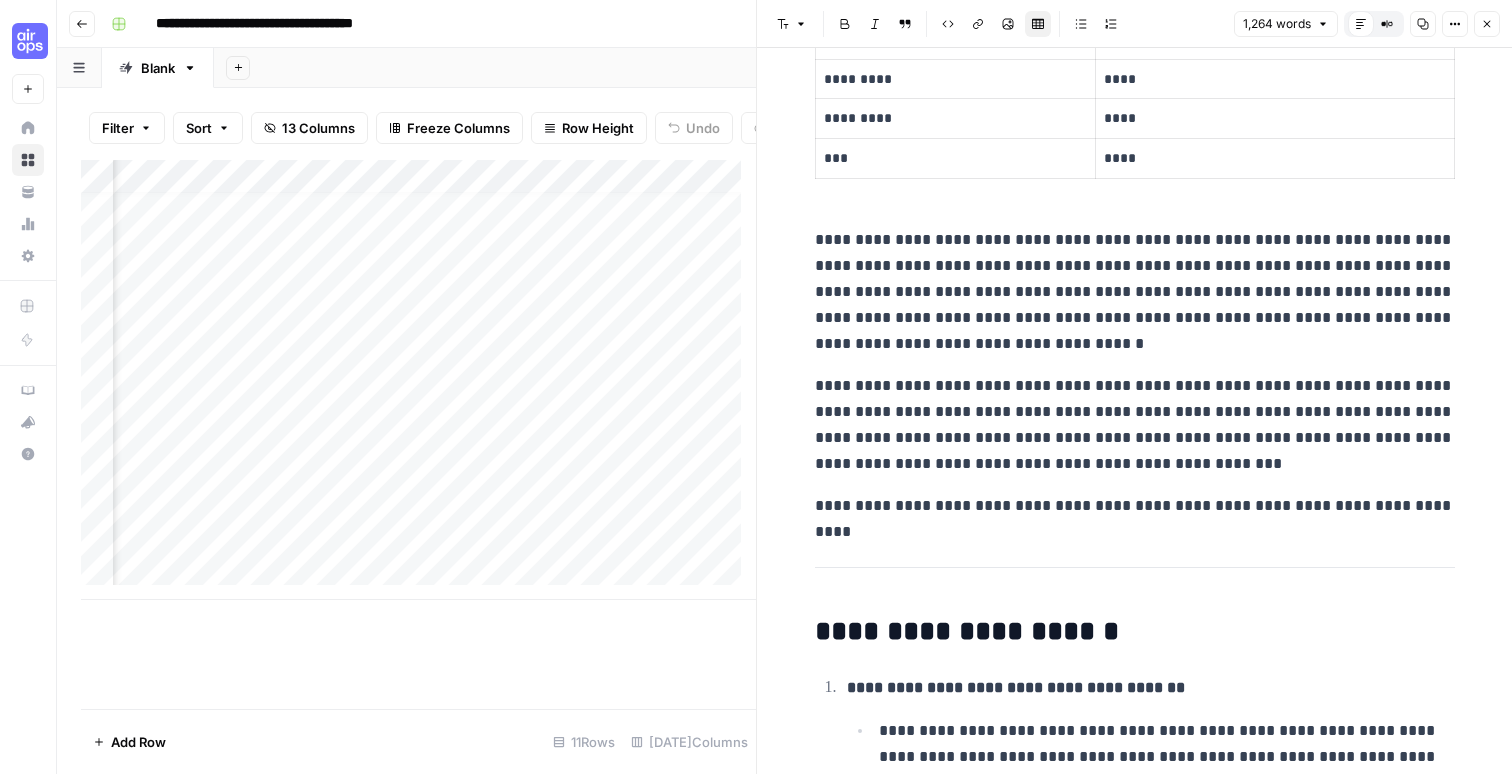 scroll, scrollTop: 0, scrollLeft: 0, axis: both 